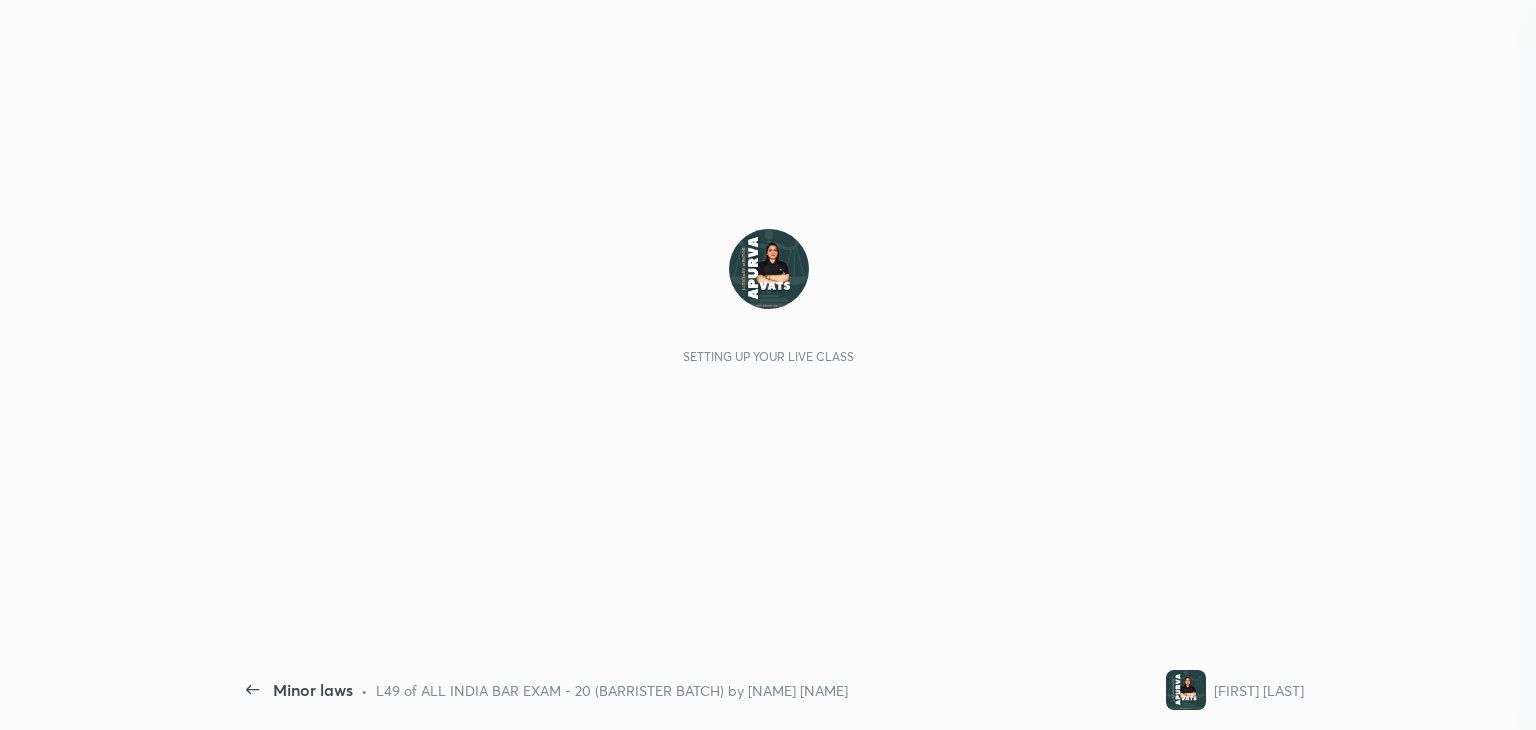 scroll, scrollTop: 0, scrollLeft: 0, axis: both 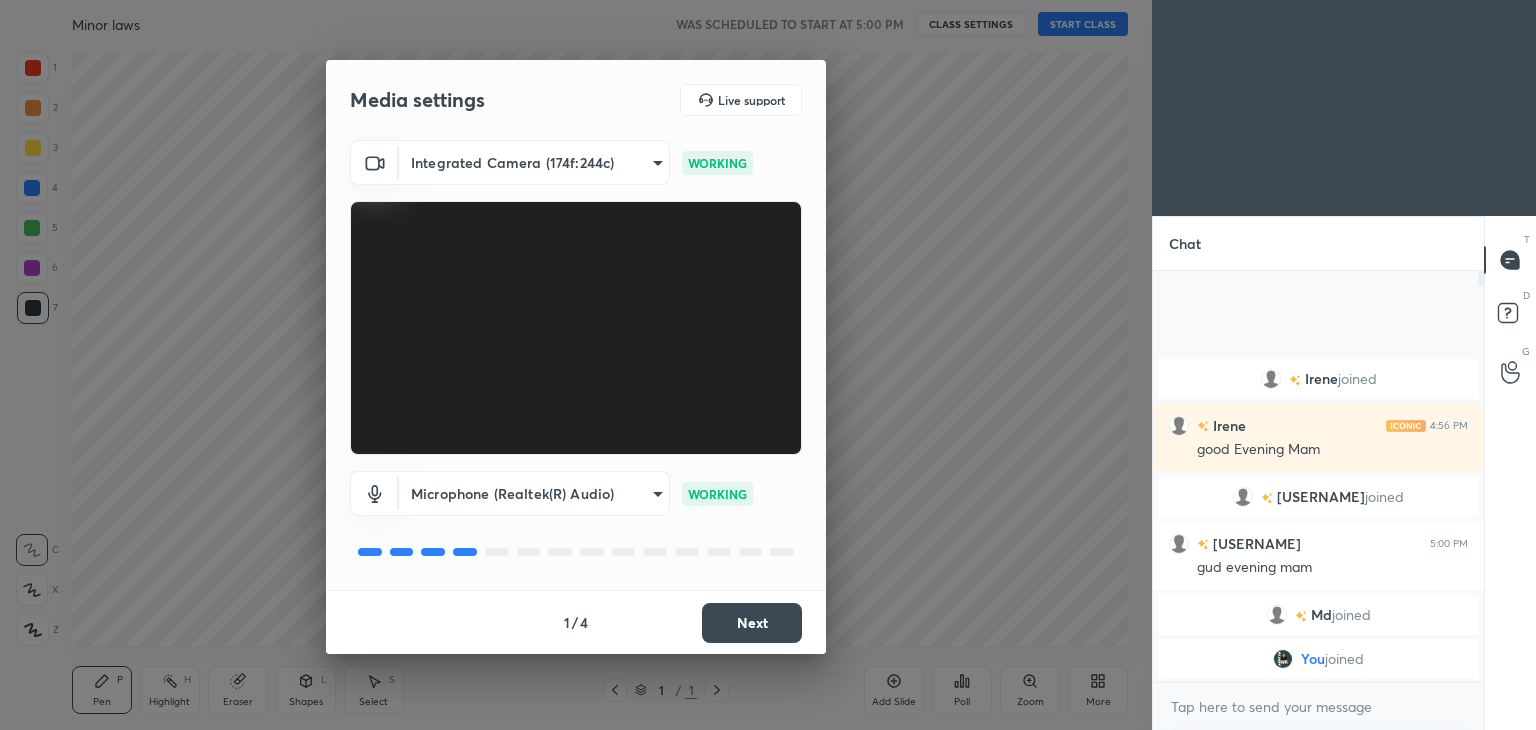 click on "Next" at bounding box center [752, 623] 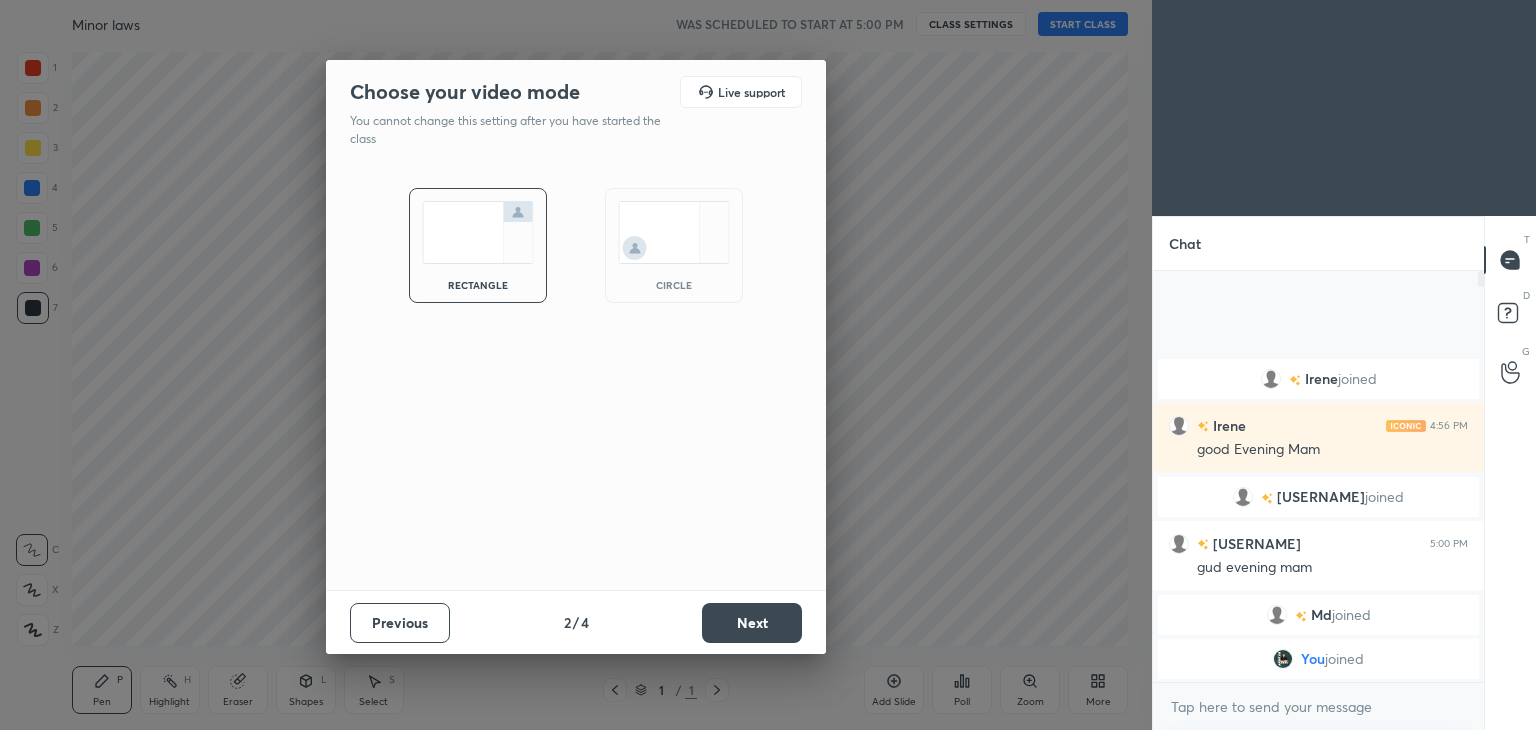 click on "Next" at bounding box center [752, 623] 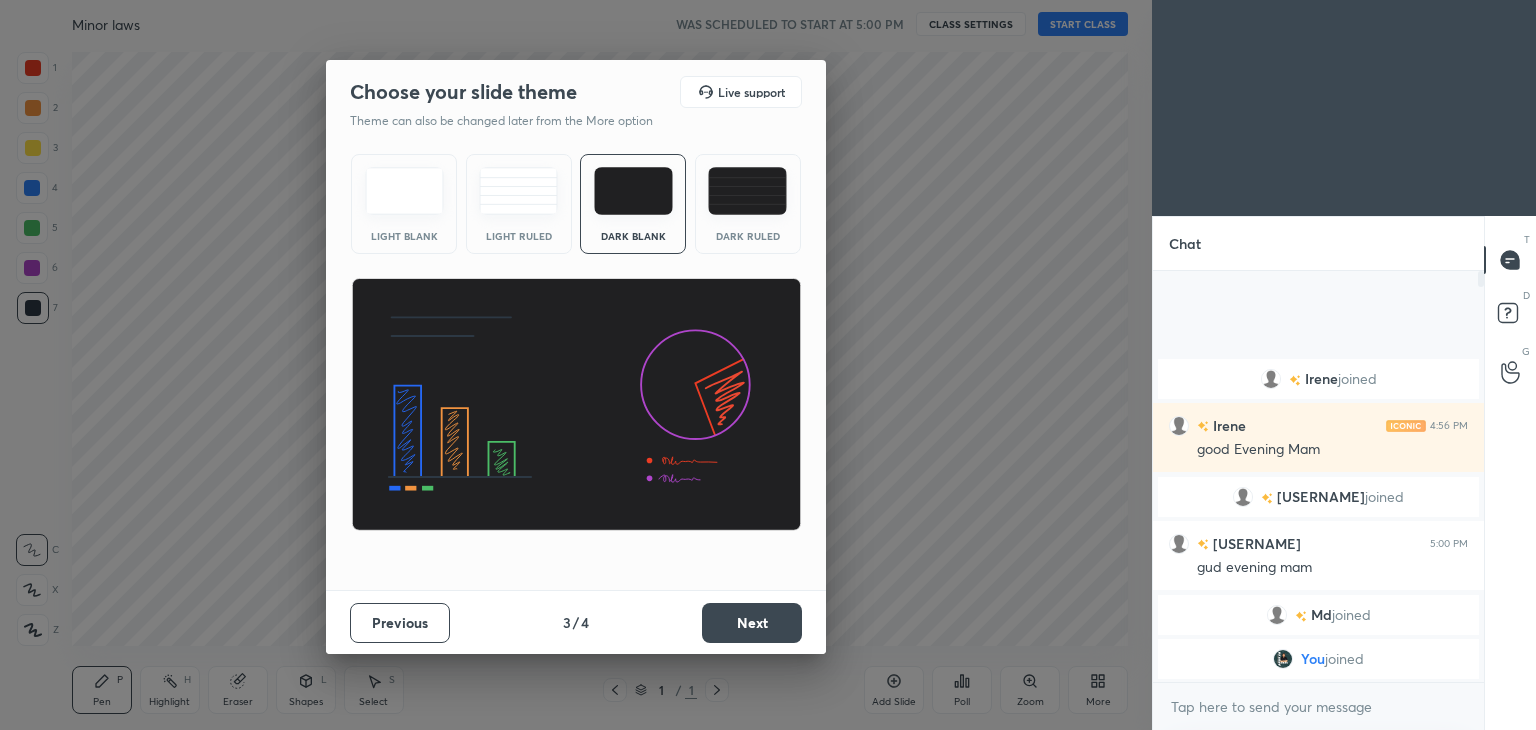 click on "Previous" at bounding box center [400, 623] 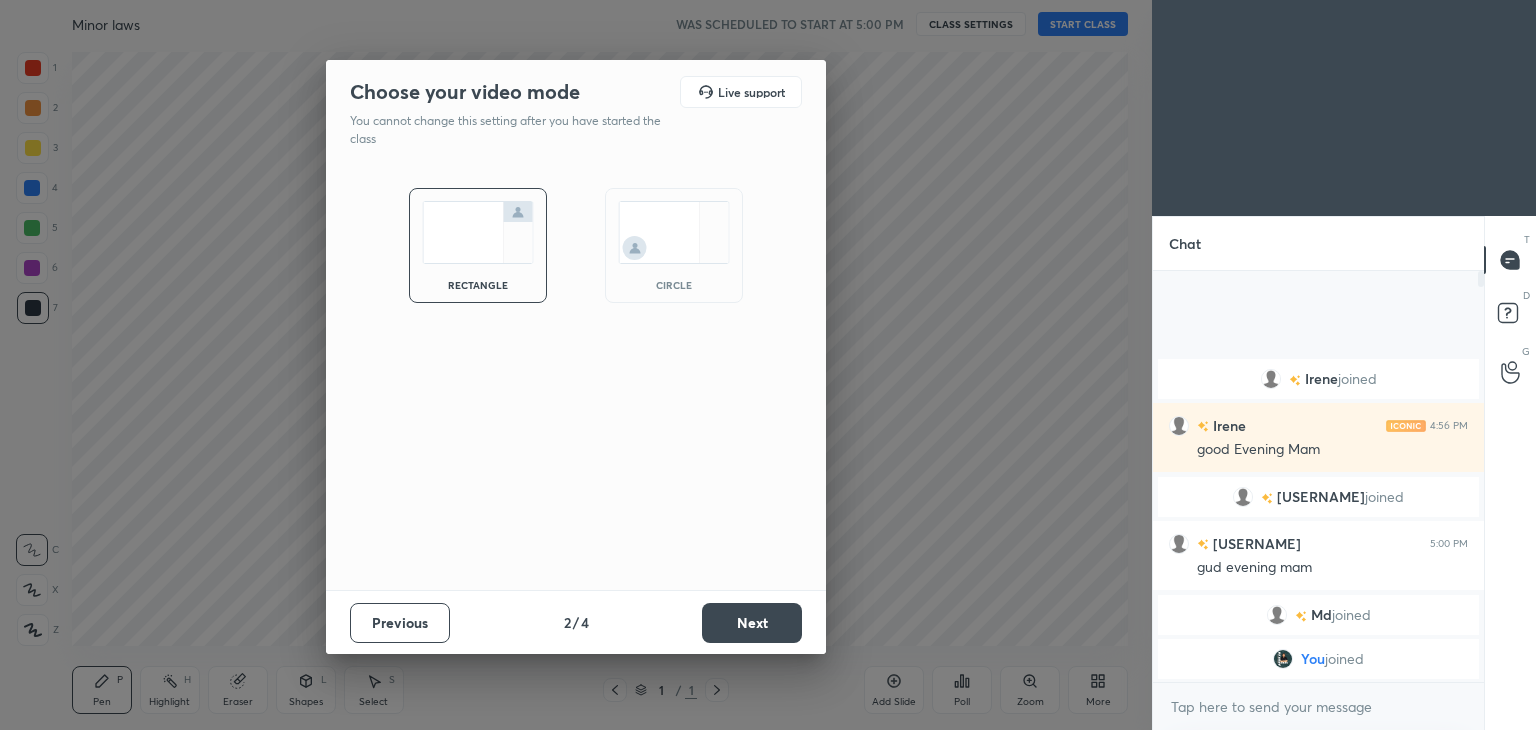 click at bounding box center [674, 232] 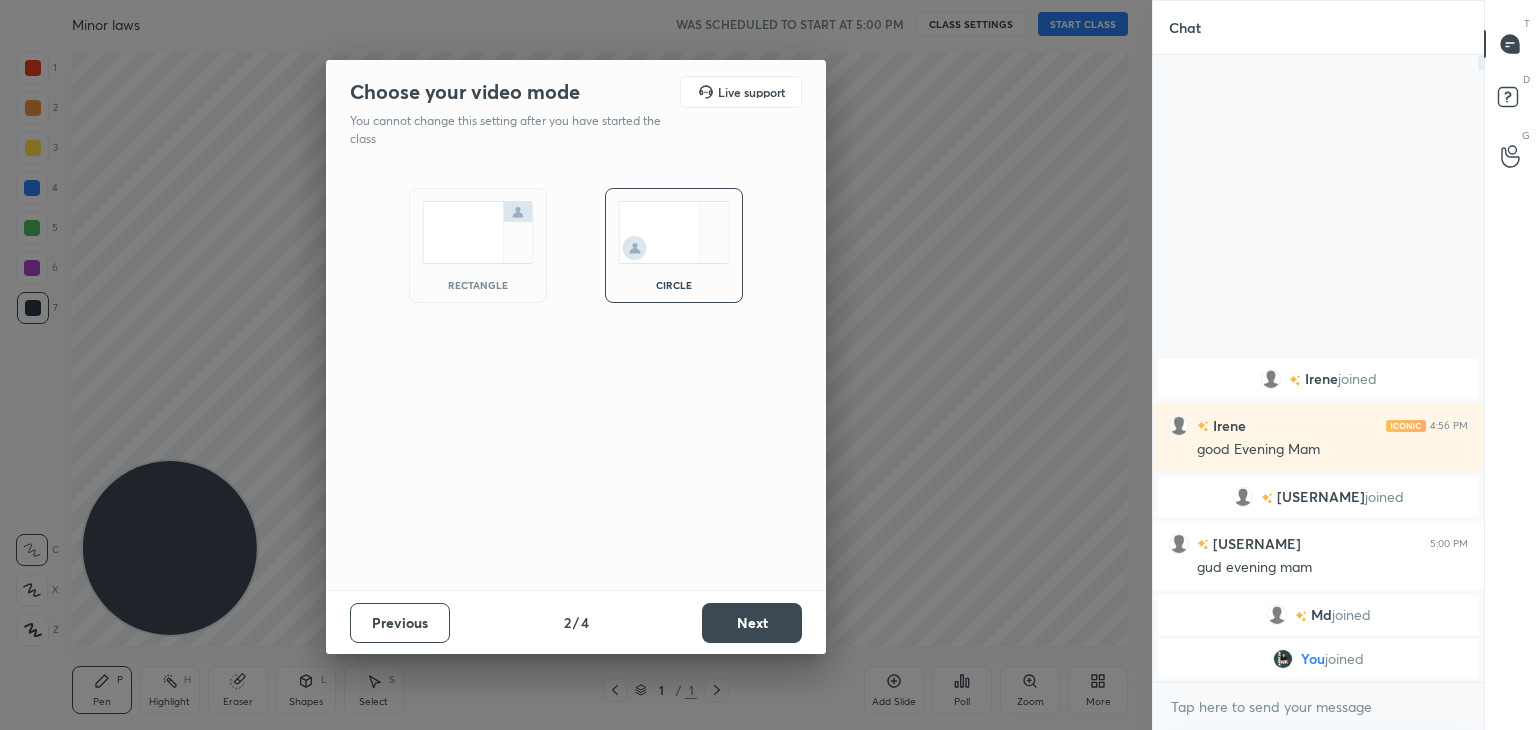 click on "Next" at bounding box center (752, 623) 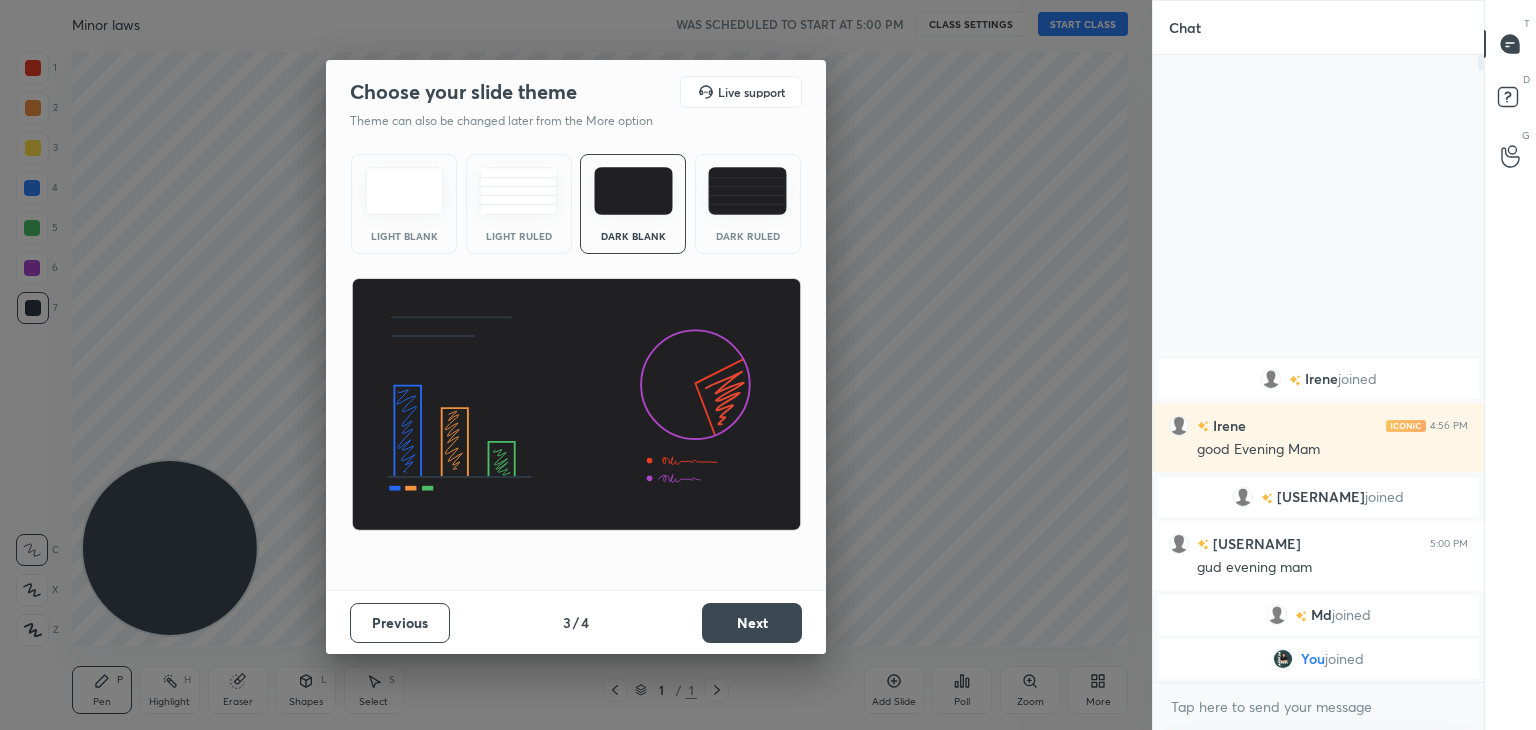 click on "Next" at bounding box center (752, 623) 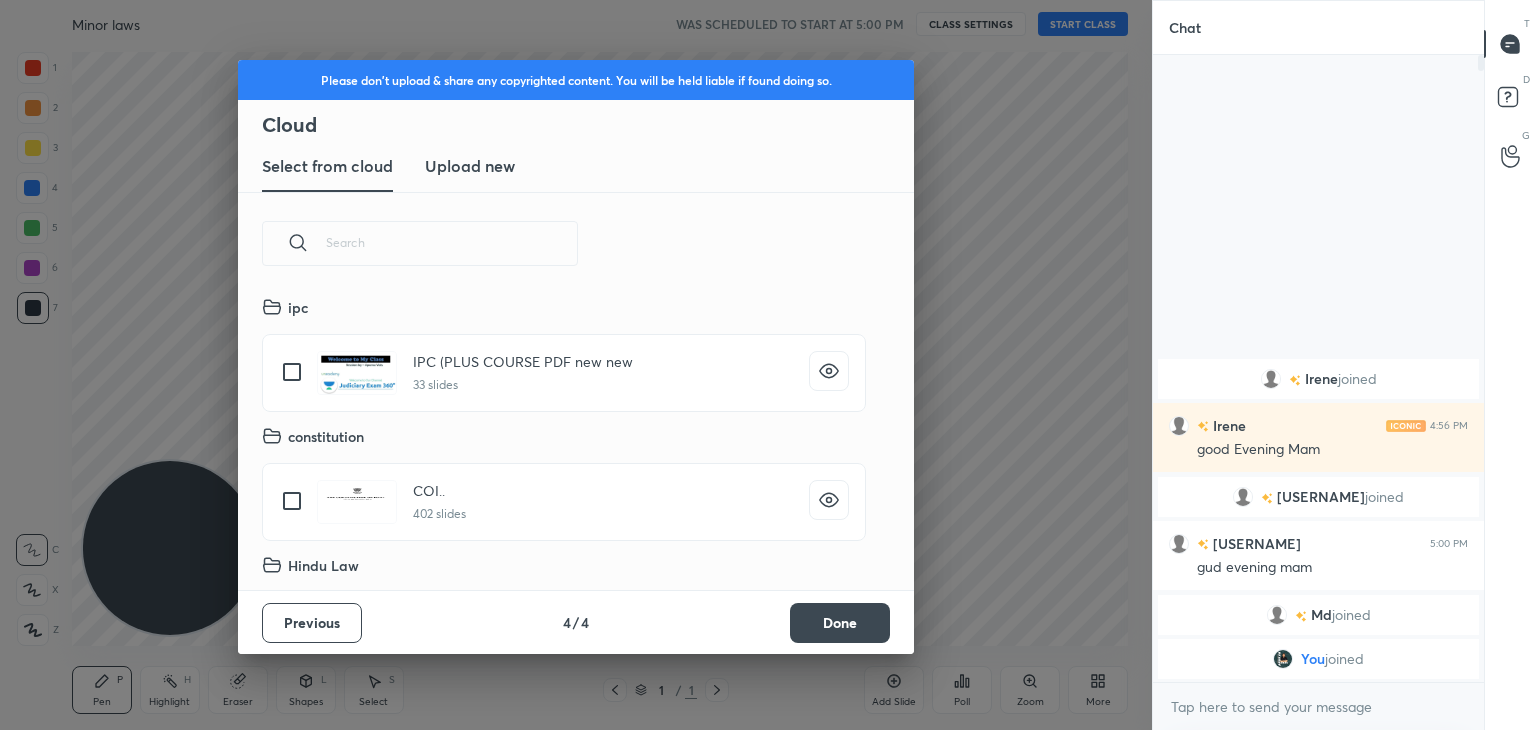 scroll, scrollTop: 6, scrollLeft: 10, axis: both 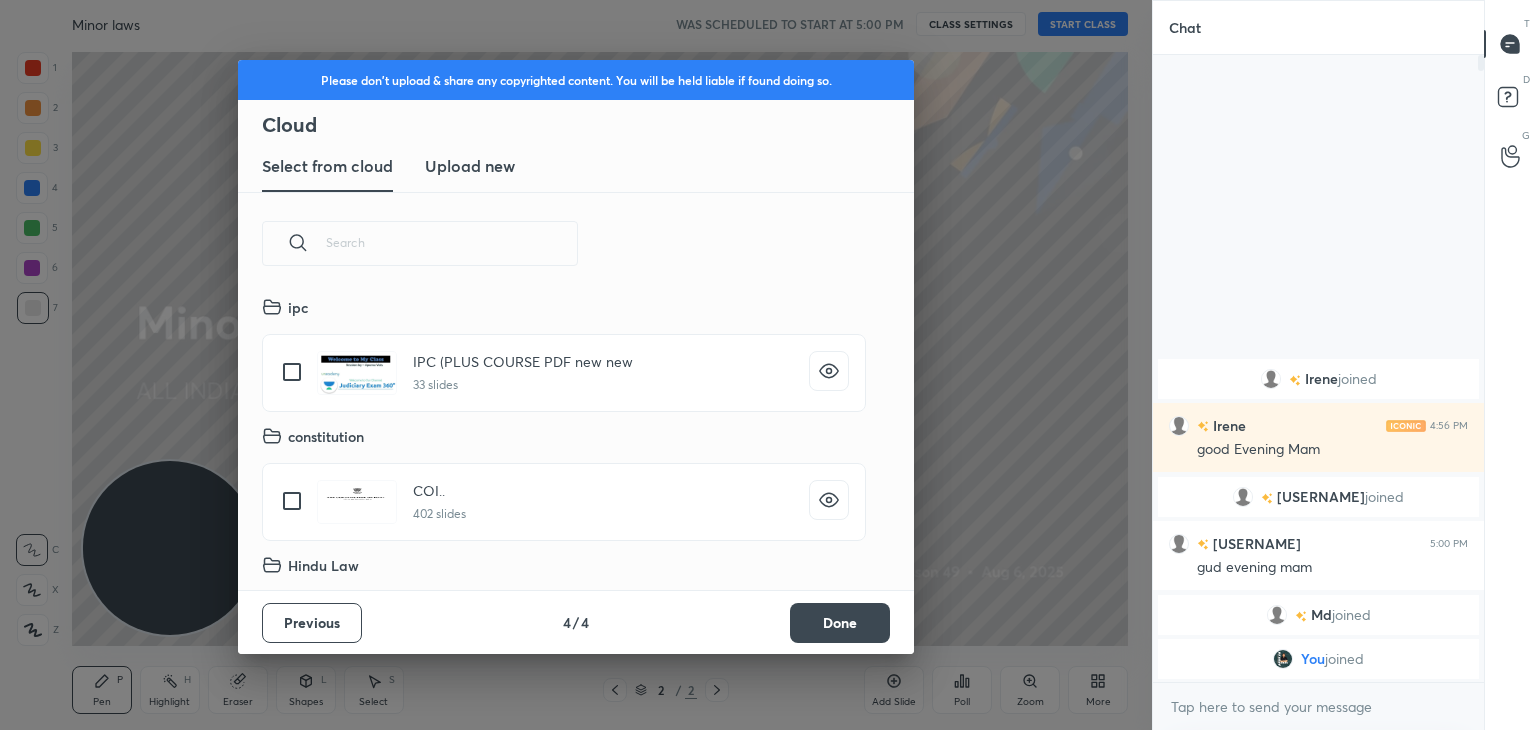 click on "Done" at bounding box center [840, 623] 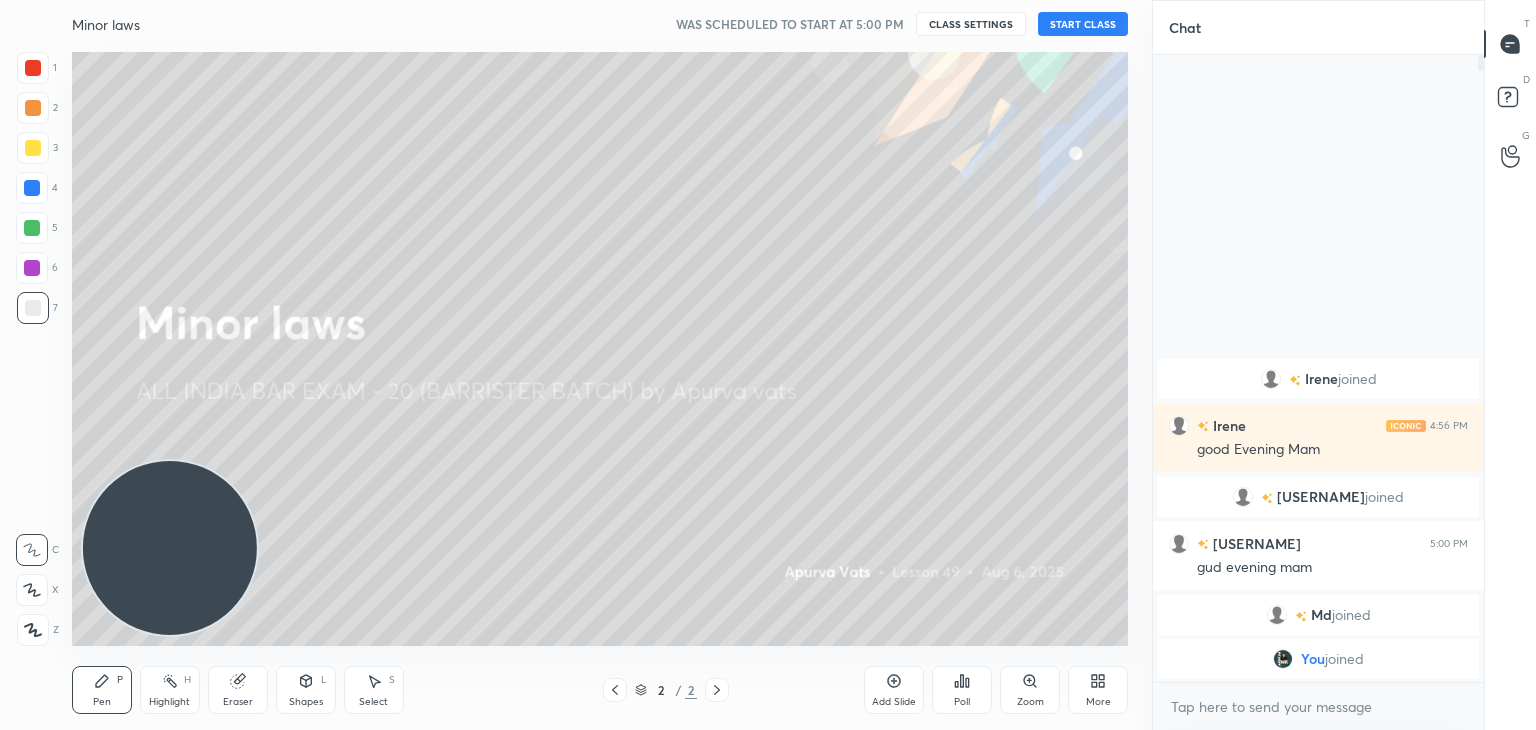 click on "START CLASS" at bounding box center (1083, 24) 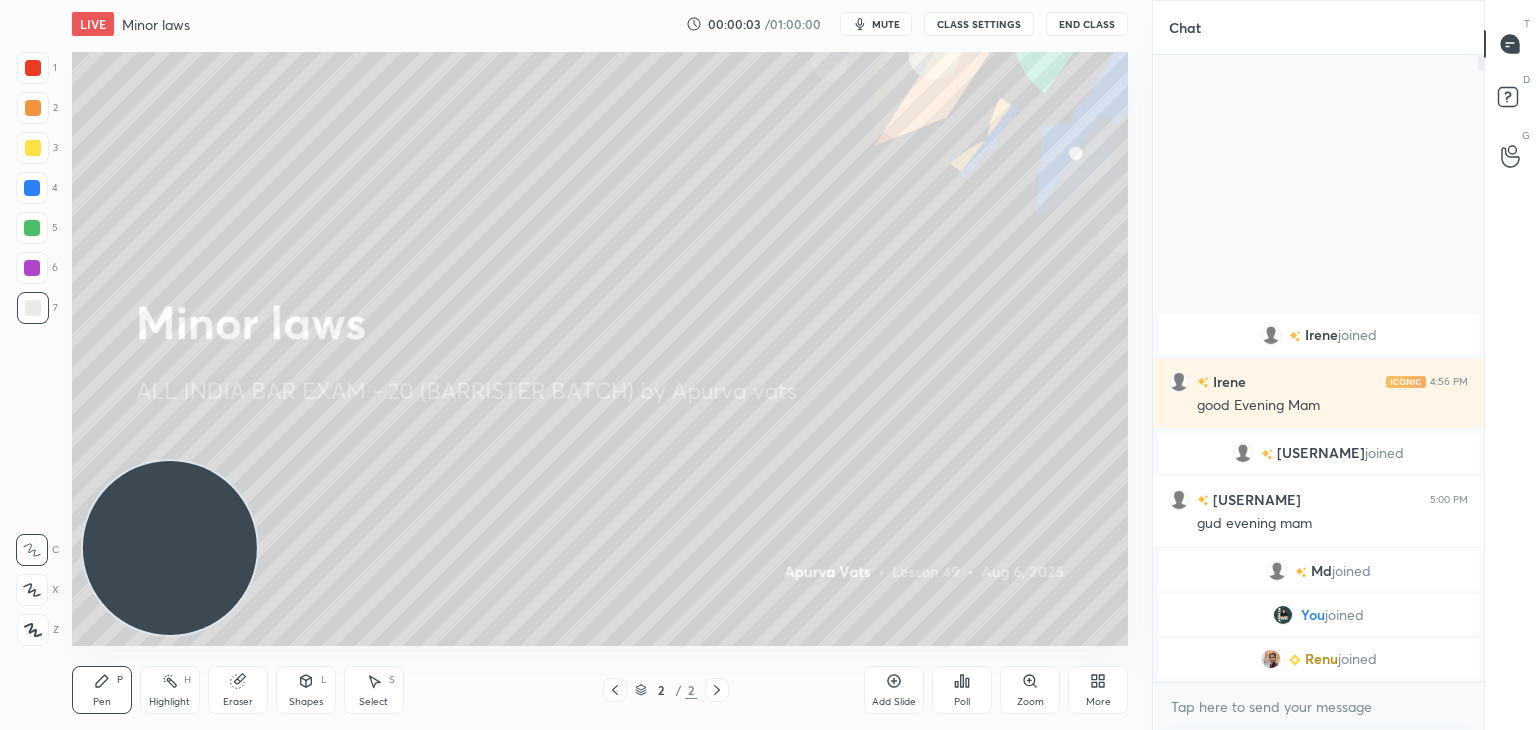 click on "mute" at bounding box center [886, 24] 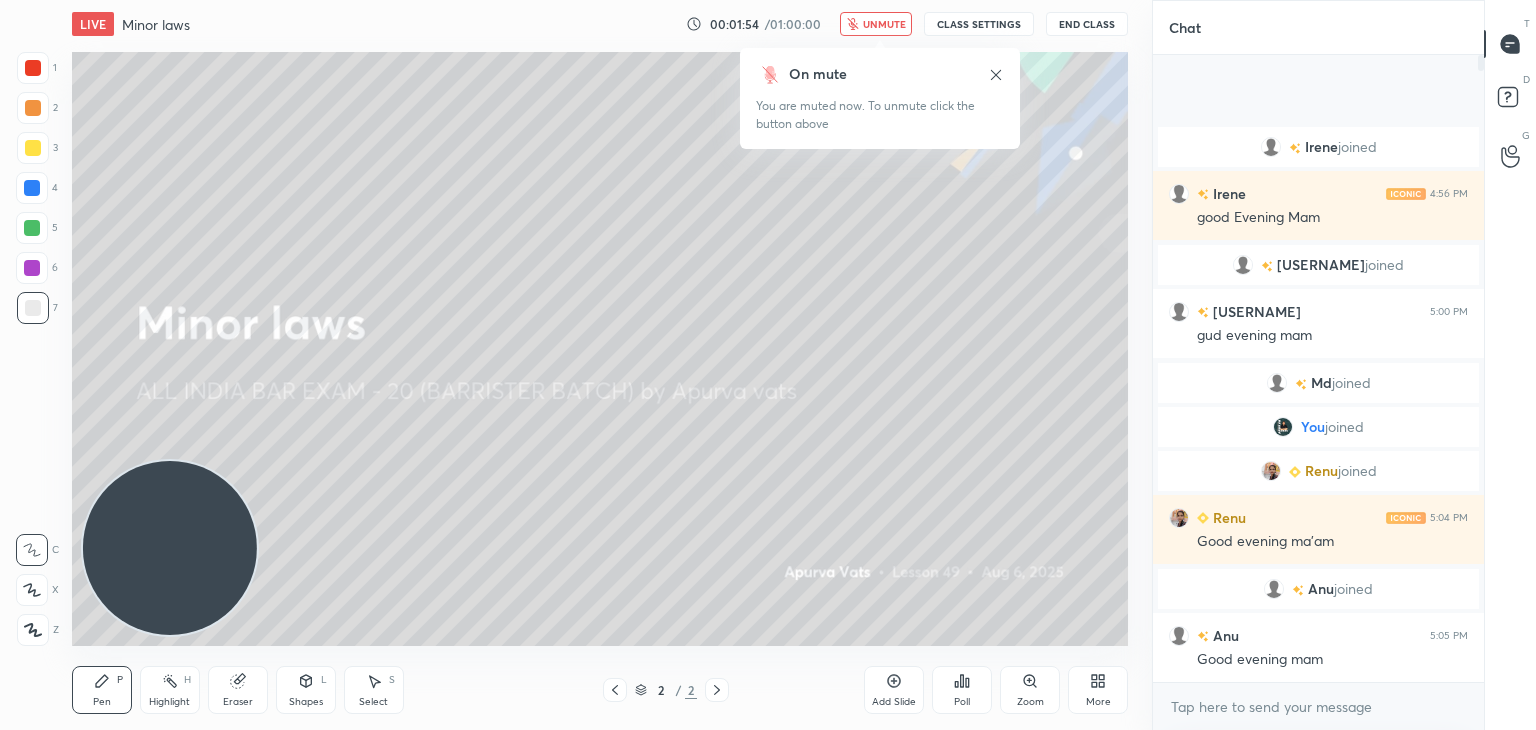 click on "unmute" at bounding box center (884, 24) 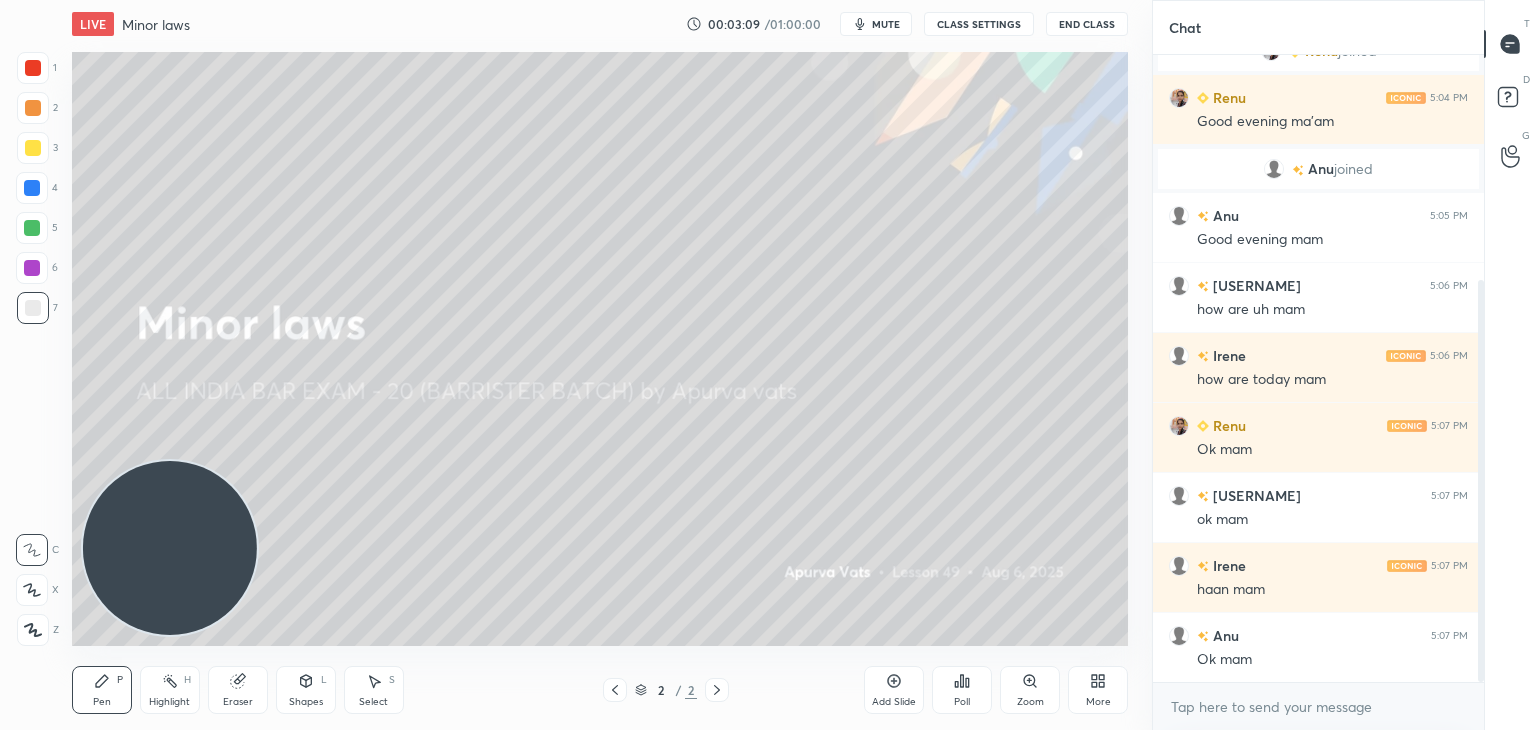 scroll, scrollTop: 422, scrollLeft: 0, axis: vertical 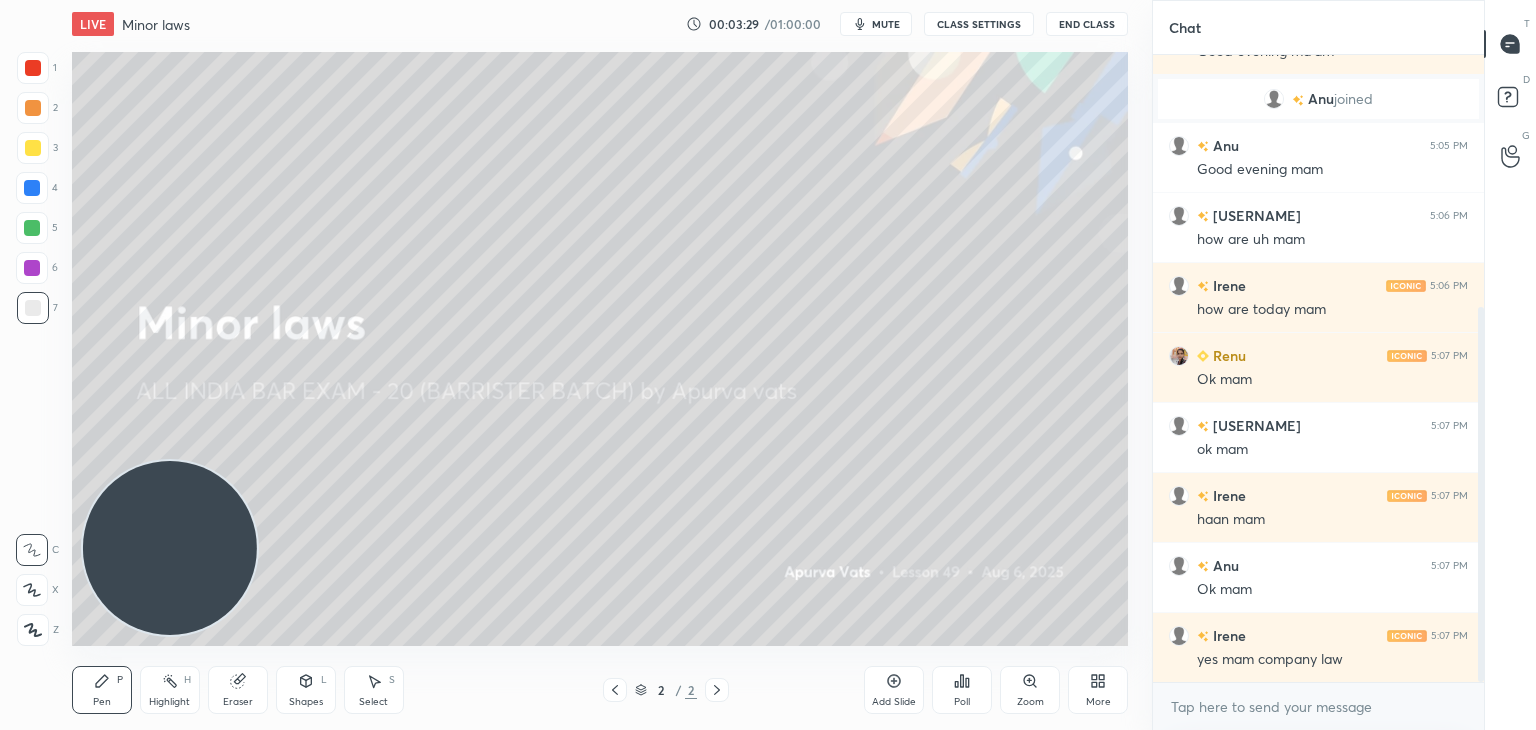 click on "More" at bounding box center (1098, 690) 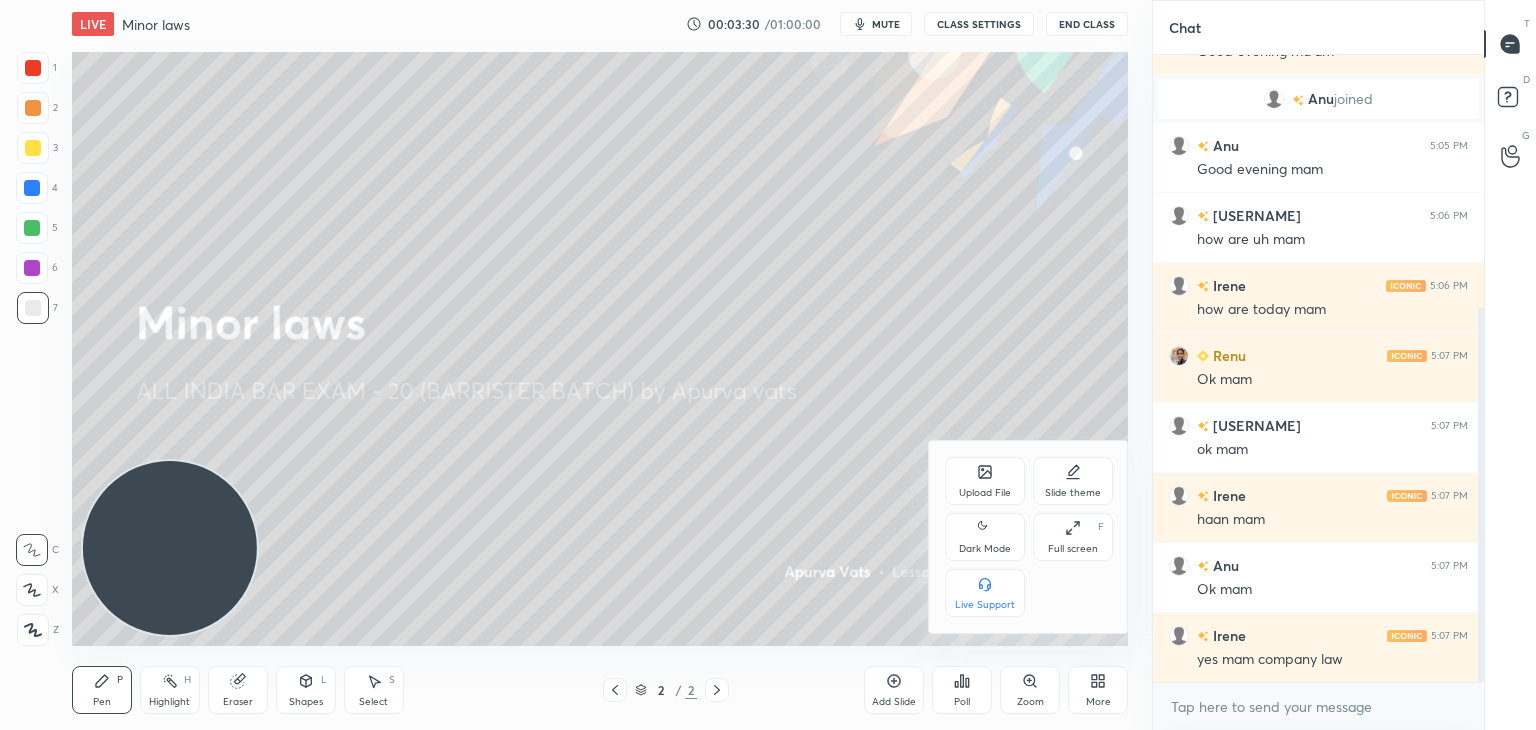 click on "Upload File" at bounding box center (985, 481) 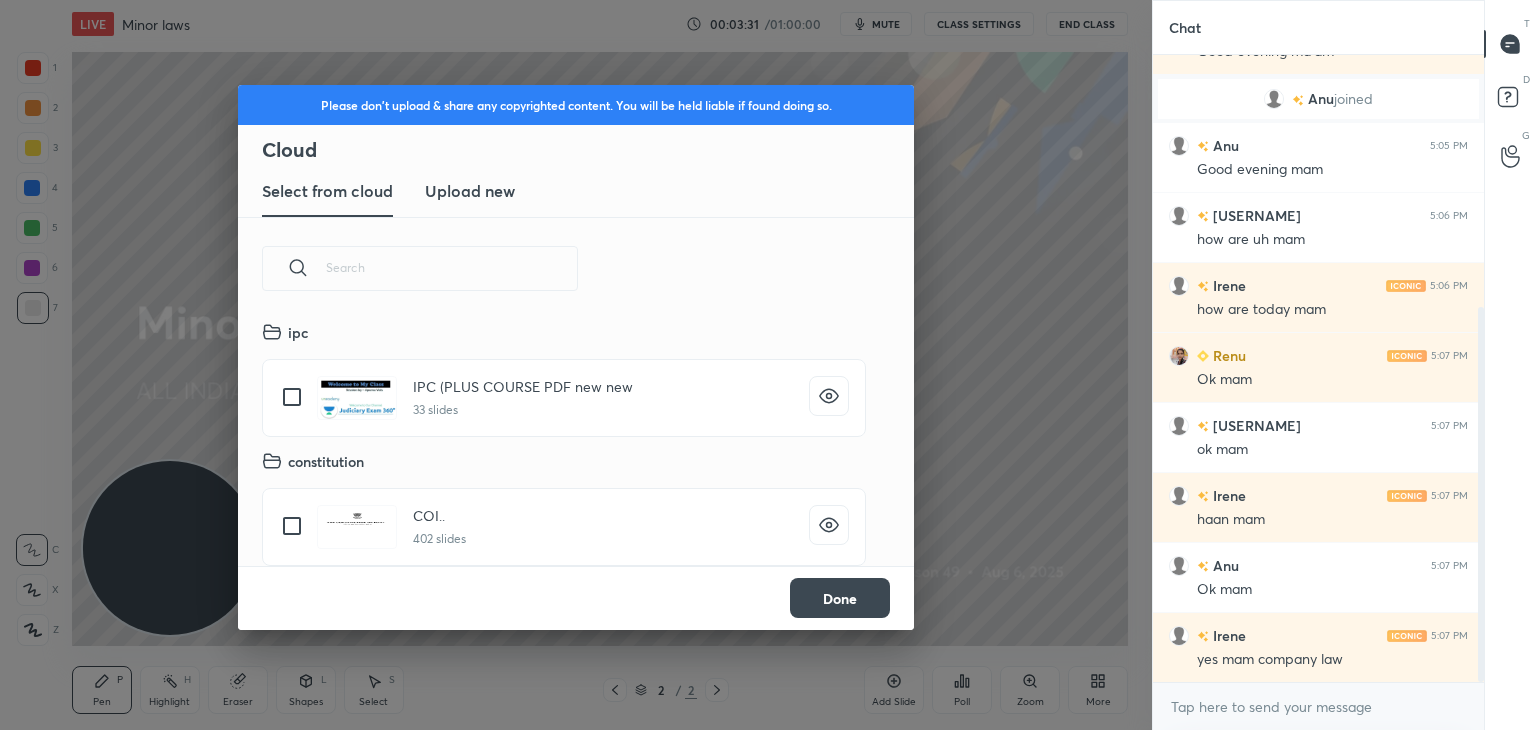 scroll, scrollTop: 5, scrollLeft: 10, axis: both 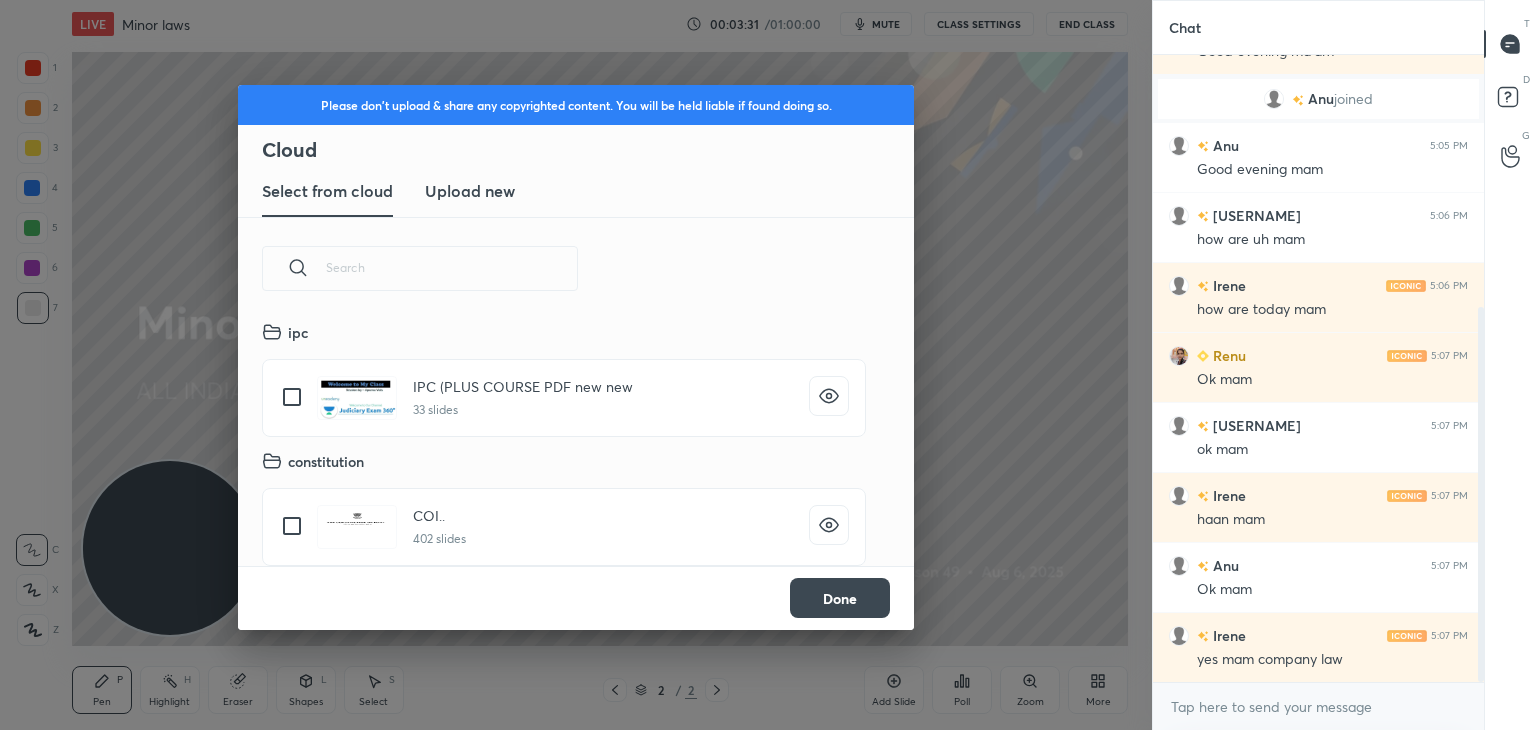 click on "Upload new" at bounding box center (470, 191) 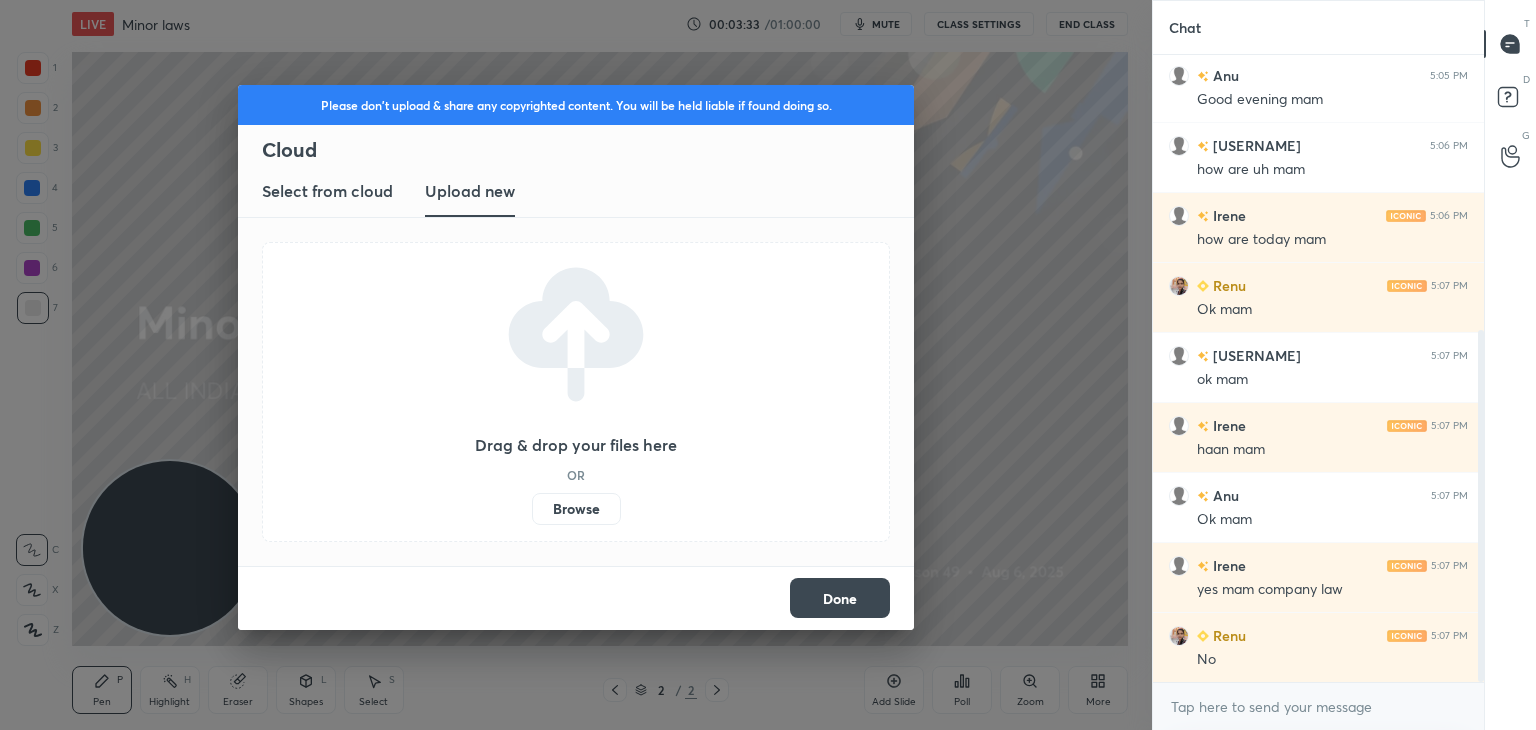 click on "Browse" at bounding box center [576, 509] 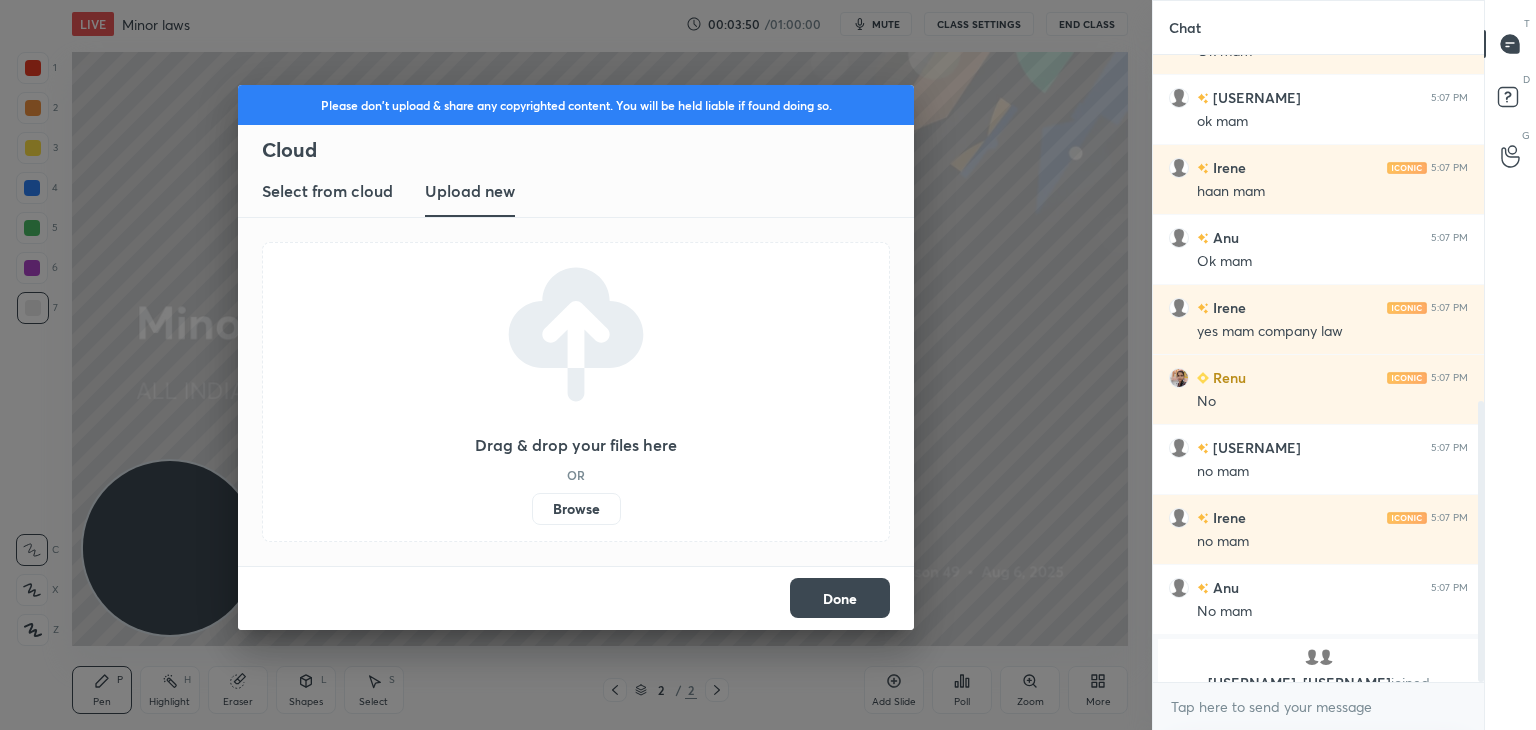 scroll, scrollTop: 774, scrollLeft: 0, axis: vertical 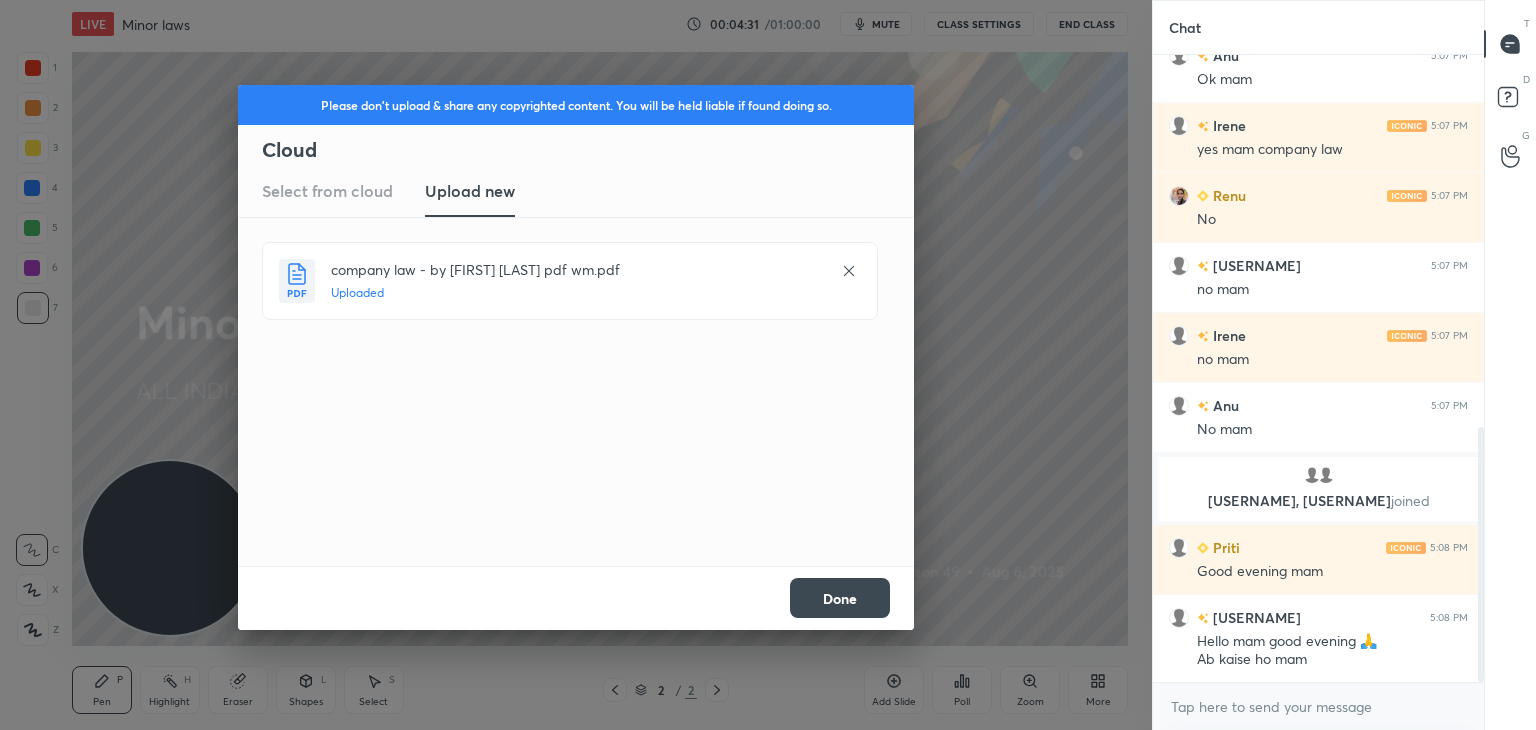 click on "Done" at bounding box center [840, 598] 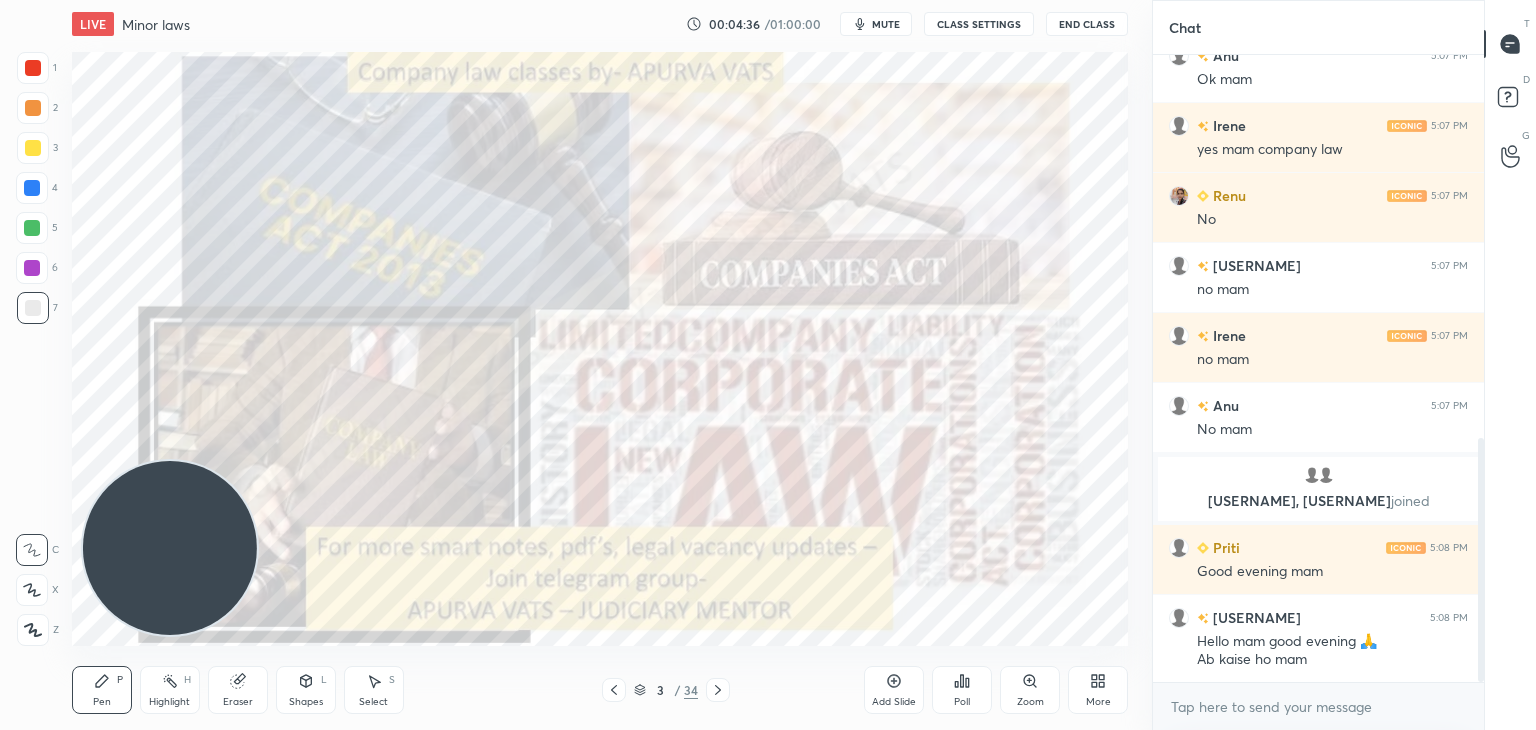 scroll, scrollTop: 986, scrollLeft: 0, axis: vertical 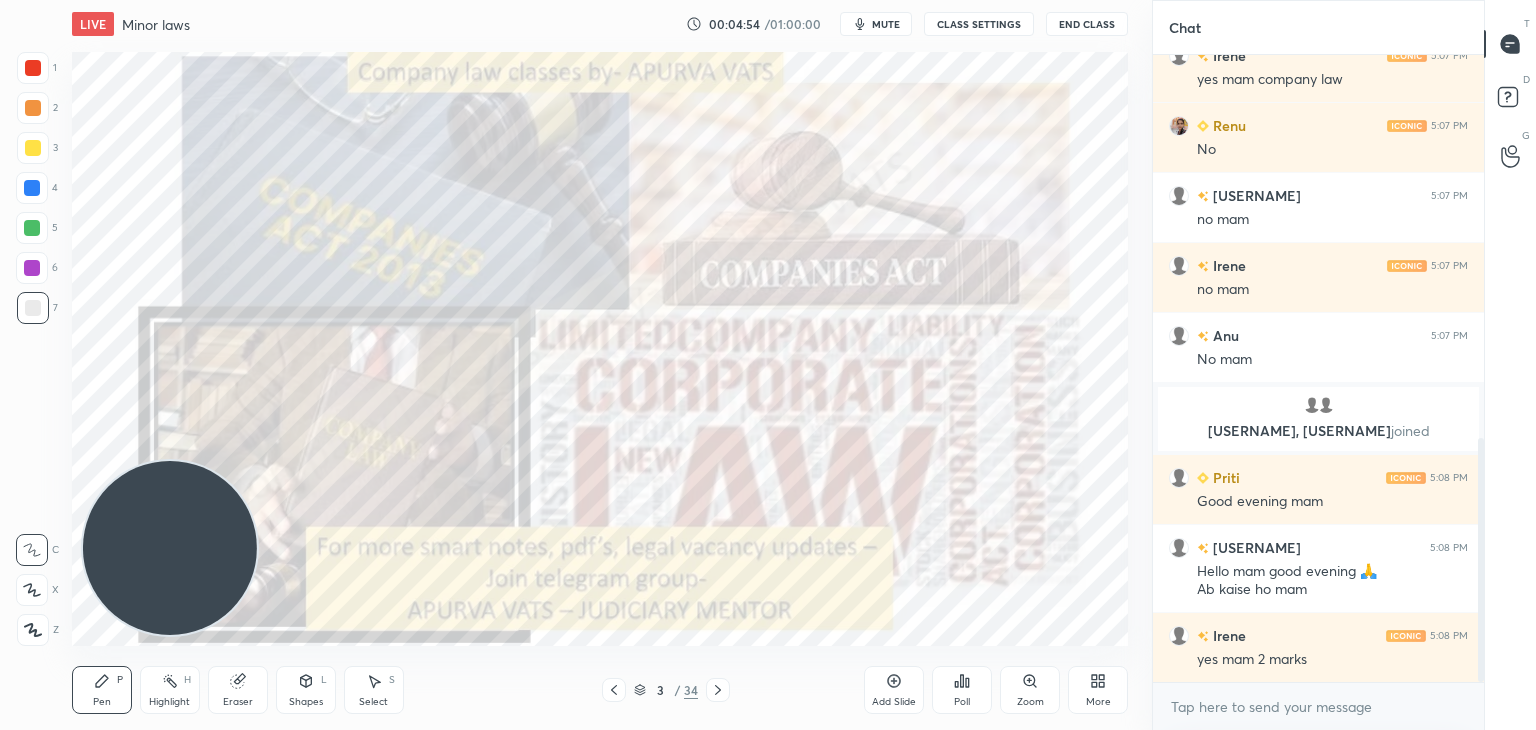 click on "T Messages (T) D Doubts (D) G Raise Hand (G)" at bounding box center [1510, 365] 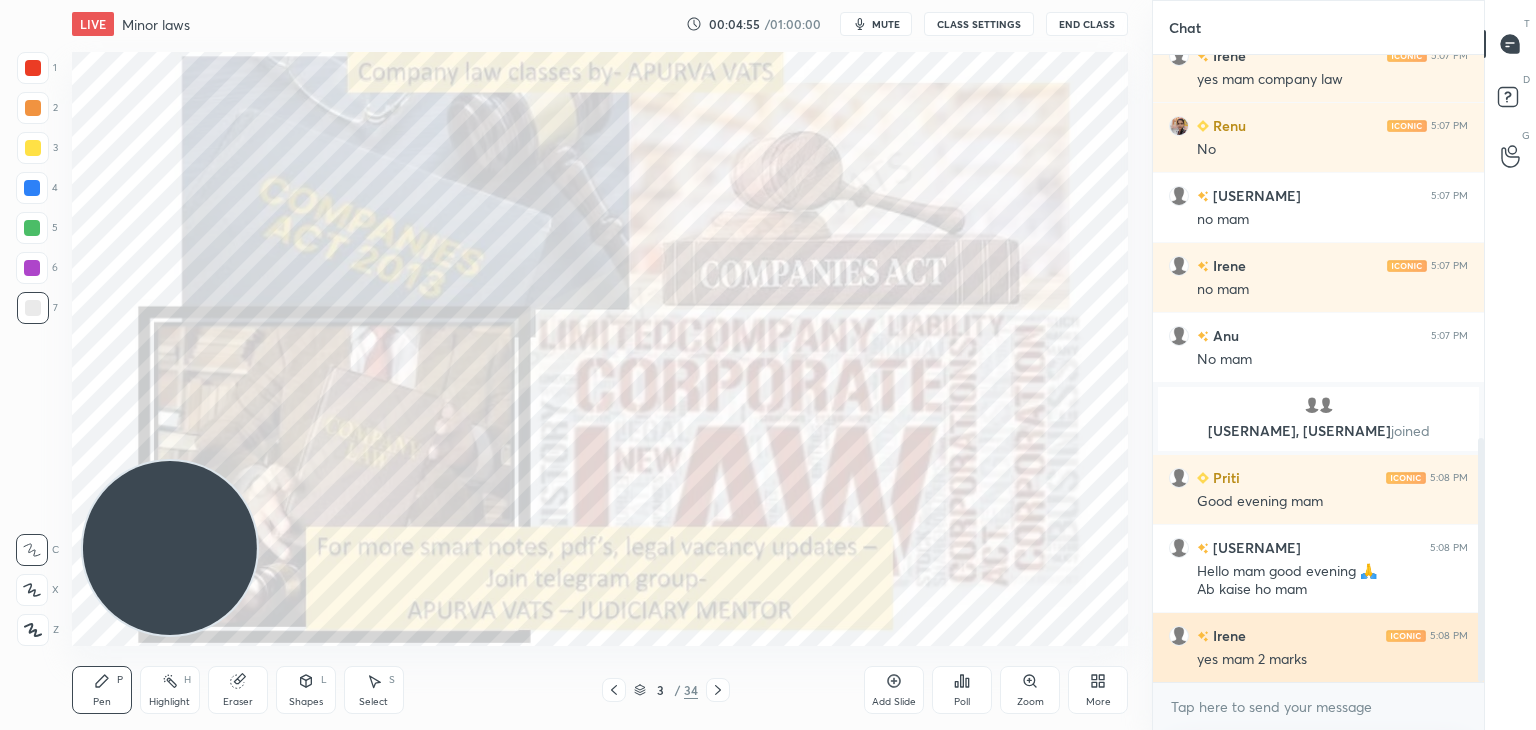 click on "[USERNAME] 5:08 PM yes mam 2 marks" at bounding box center [1318, 647] 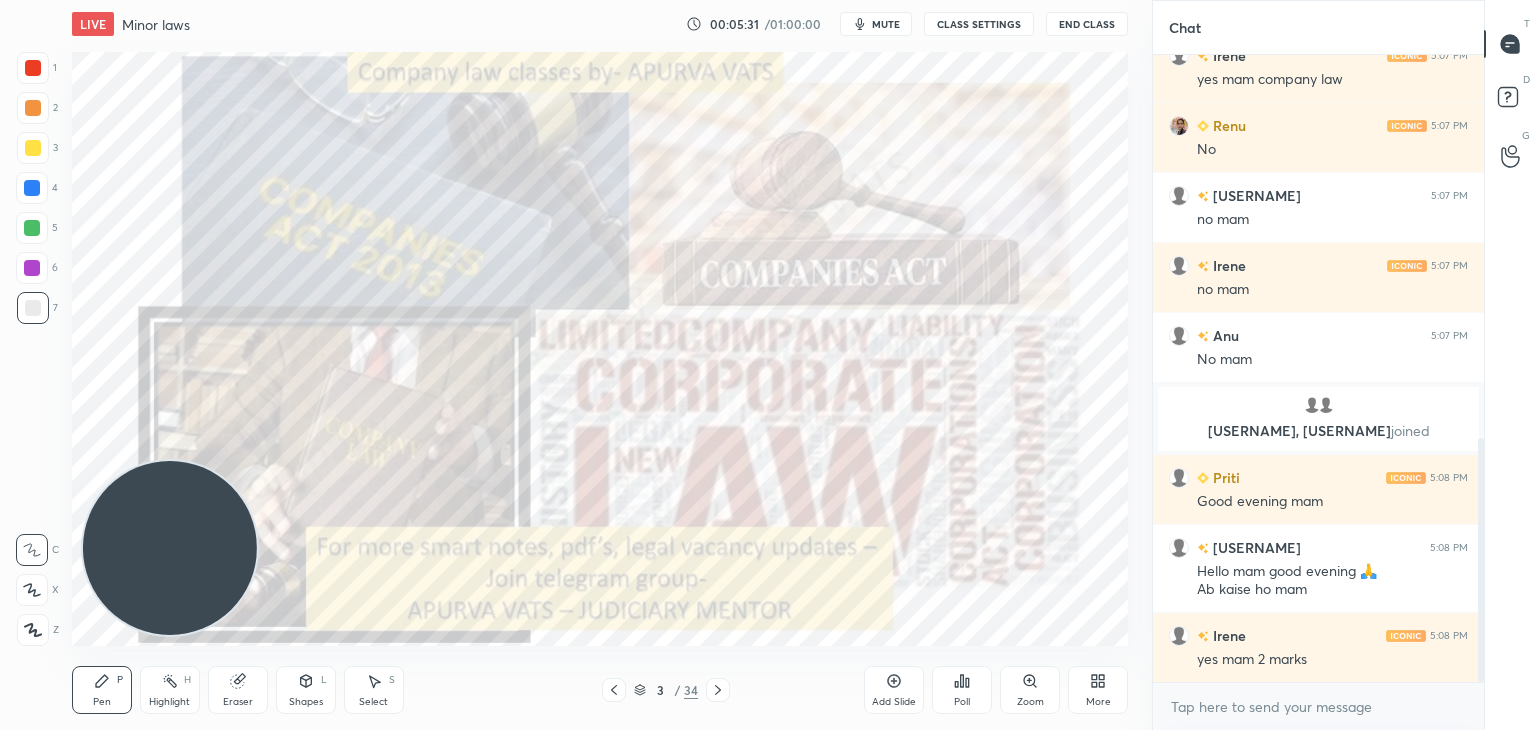 click at bounding box center [33, 68] 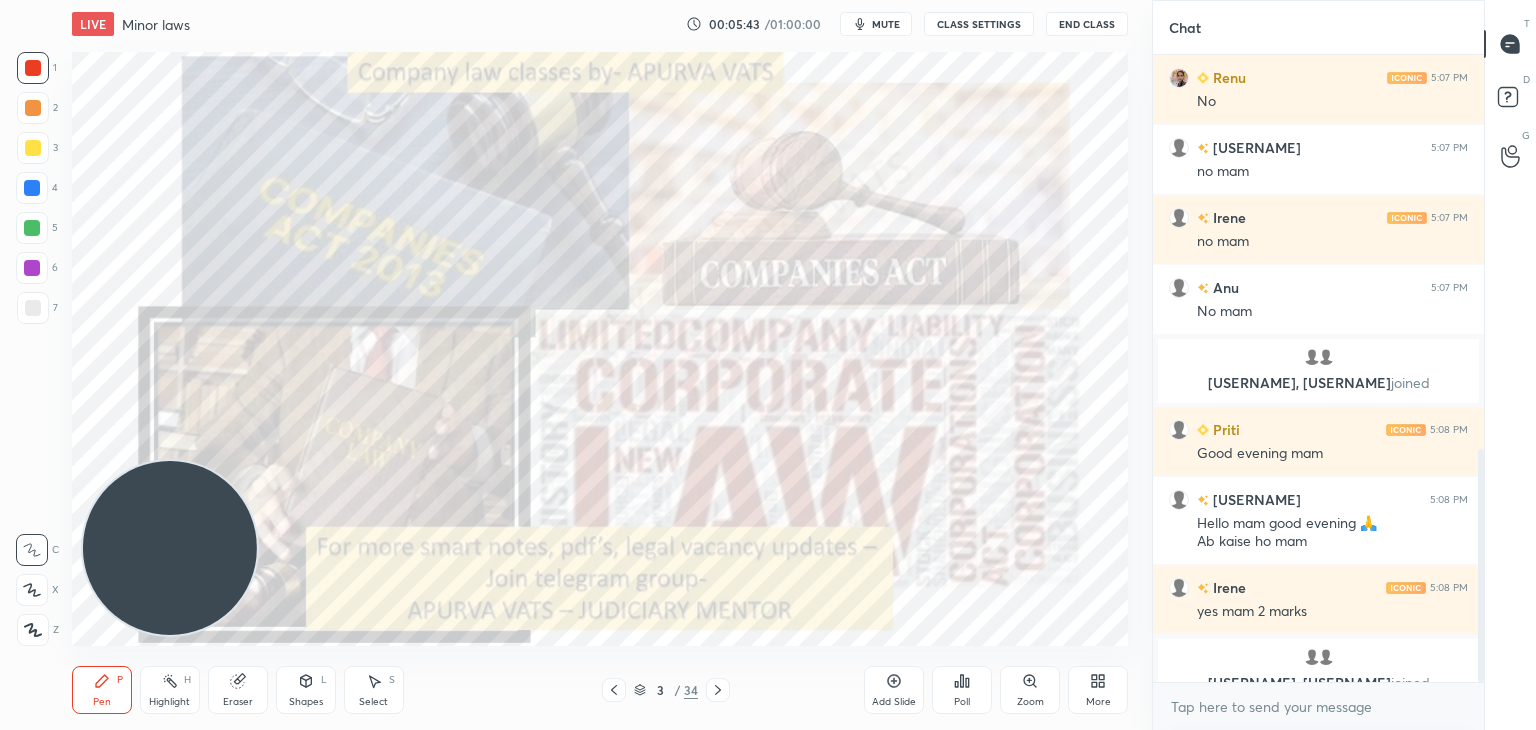 scroll, scrollTop: 1058, scrollLeft: 0, axis: vertical 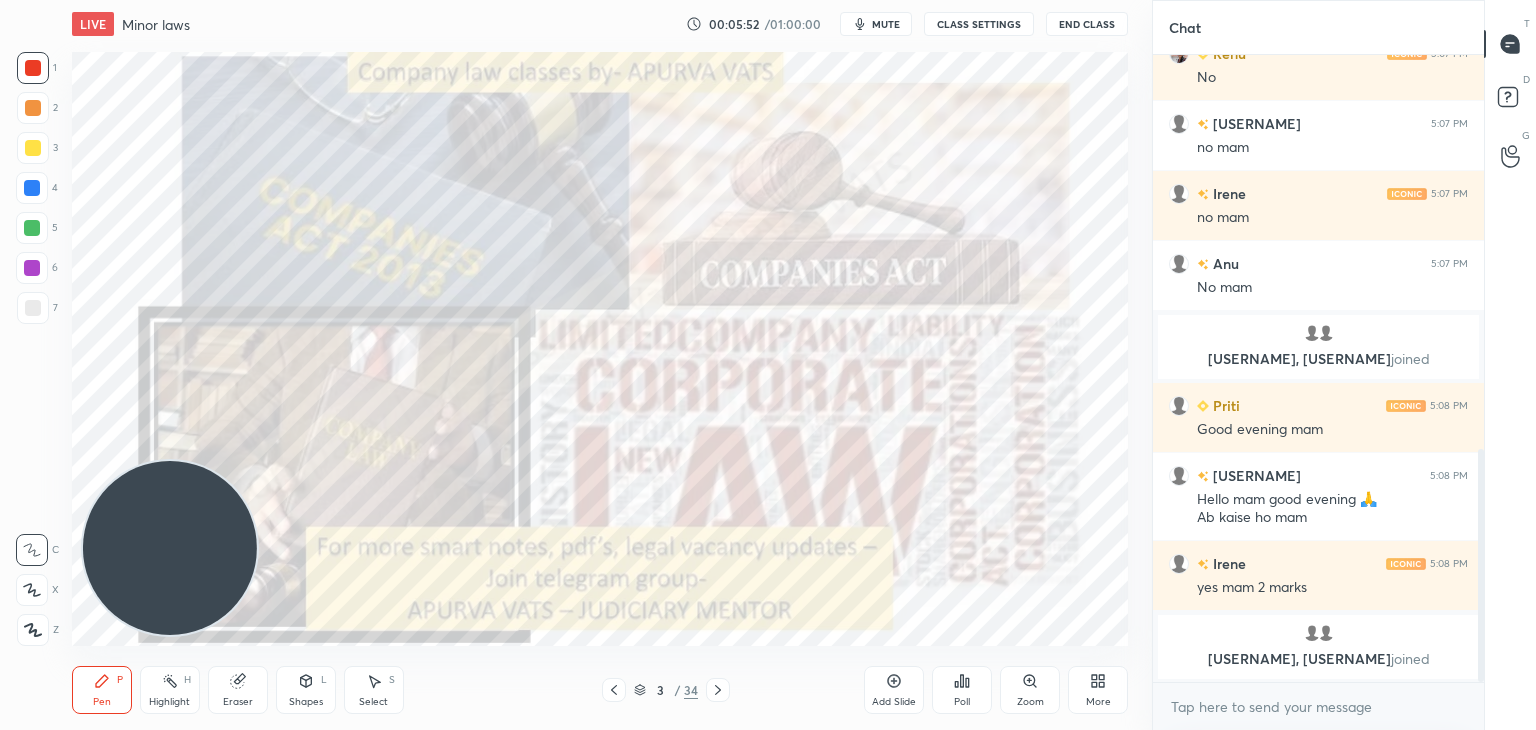 click on "mute" at bounding box center (876, 24) 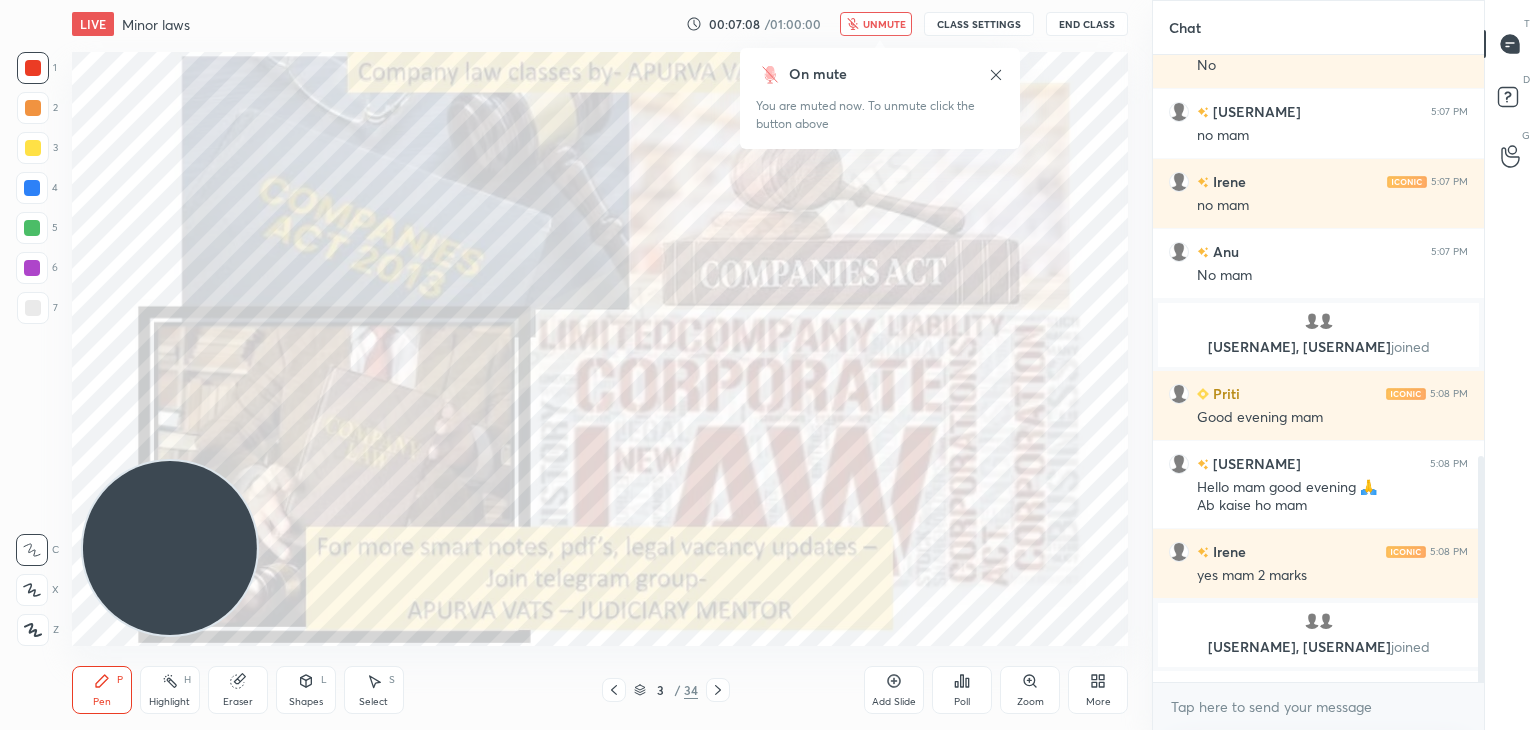 scroll, scrollTop: 1116, scrollLeft: 0, axis: vertical 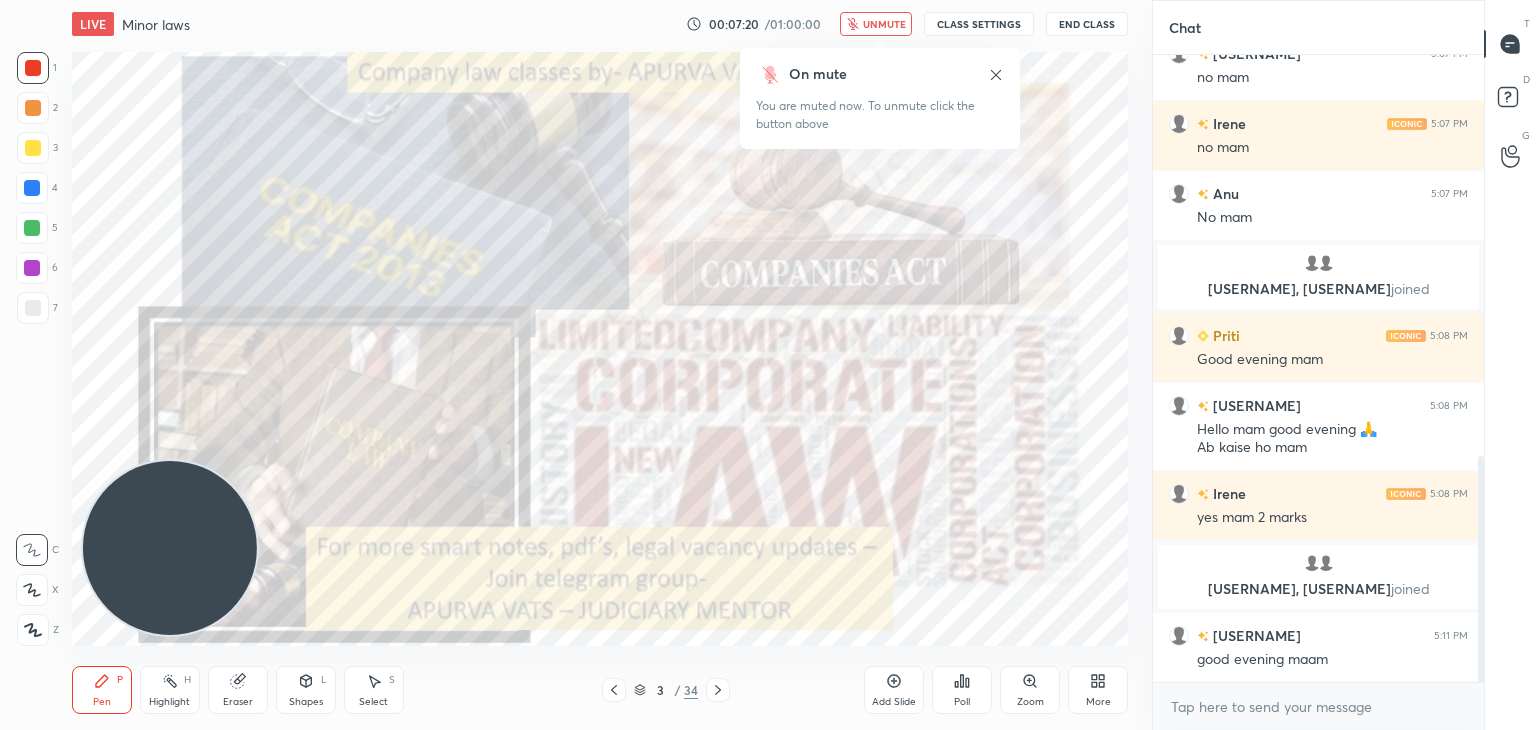 click on "unmute" at bounding box center (884, 24) 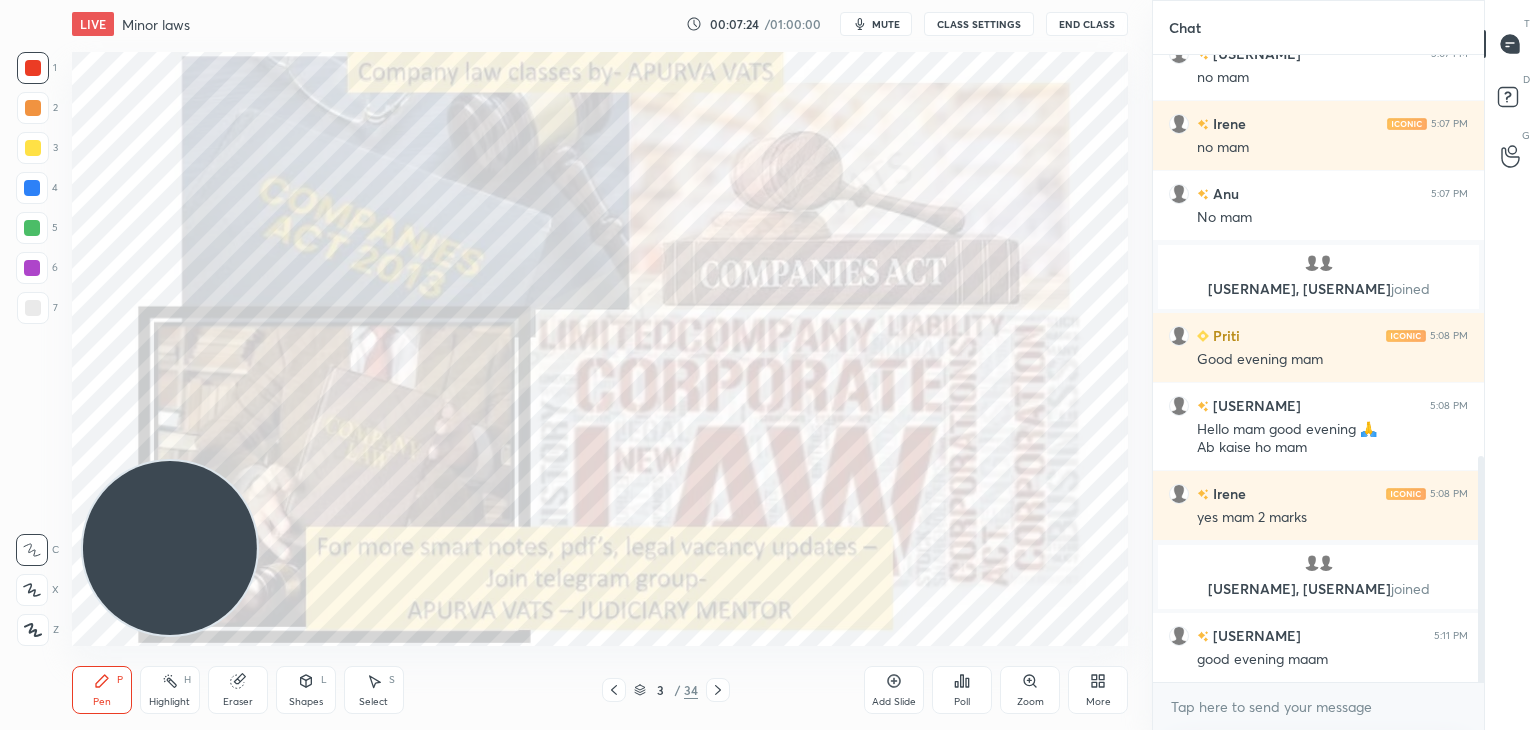 scroll, scrollTop: 1222, scrollLeft: 0, axis: vertical 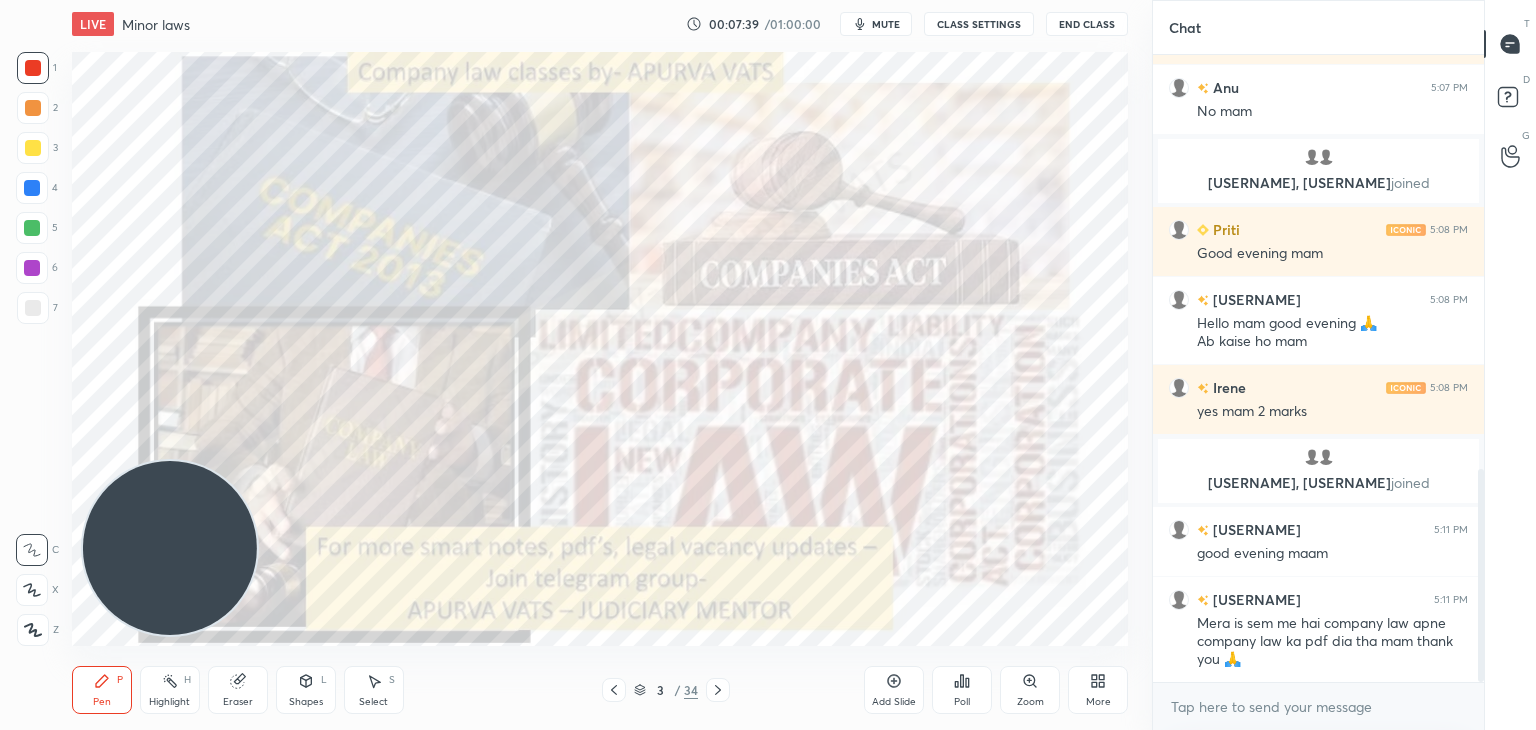 click at bounding box center (33, 148) 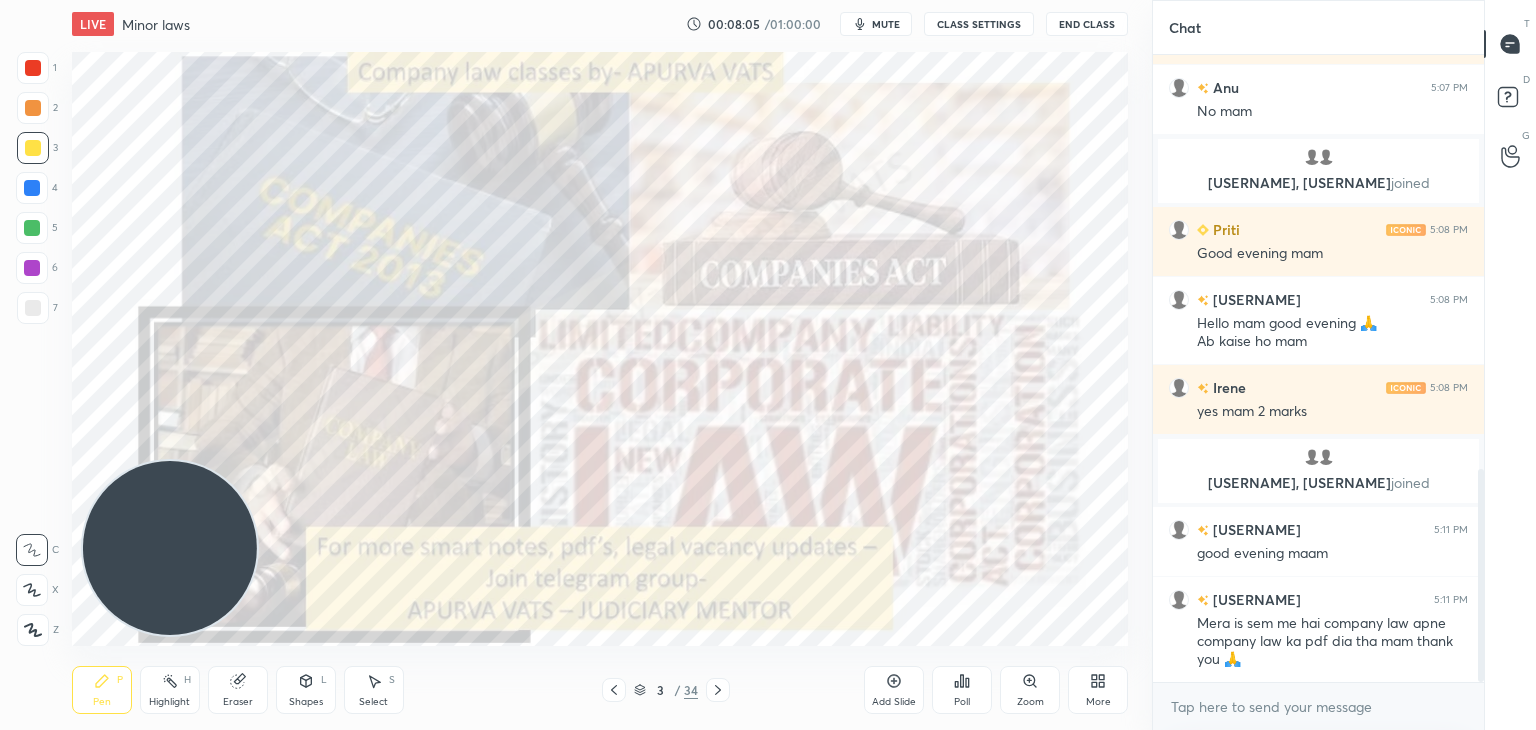 click on "mute" at bounding box center (876, 24) 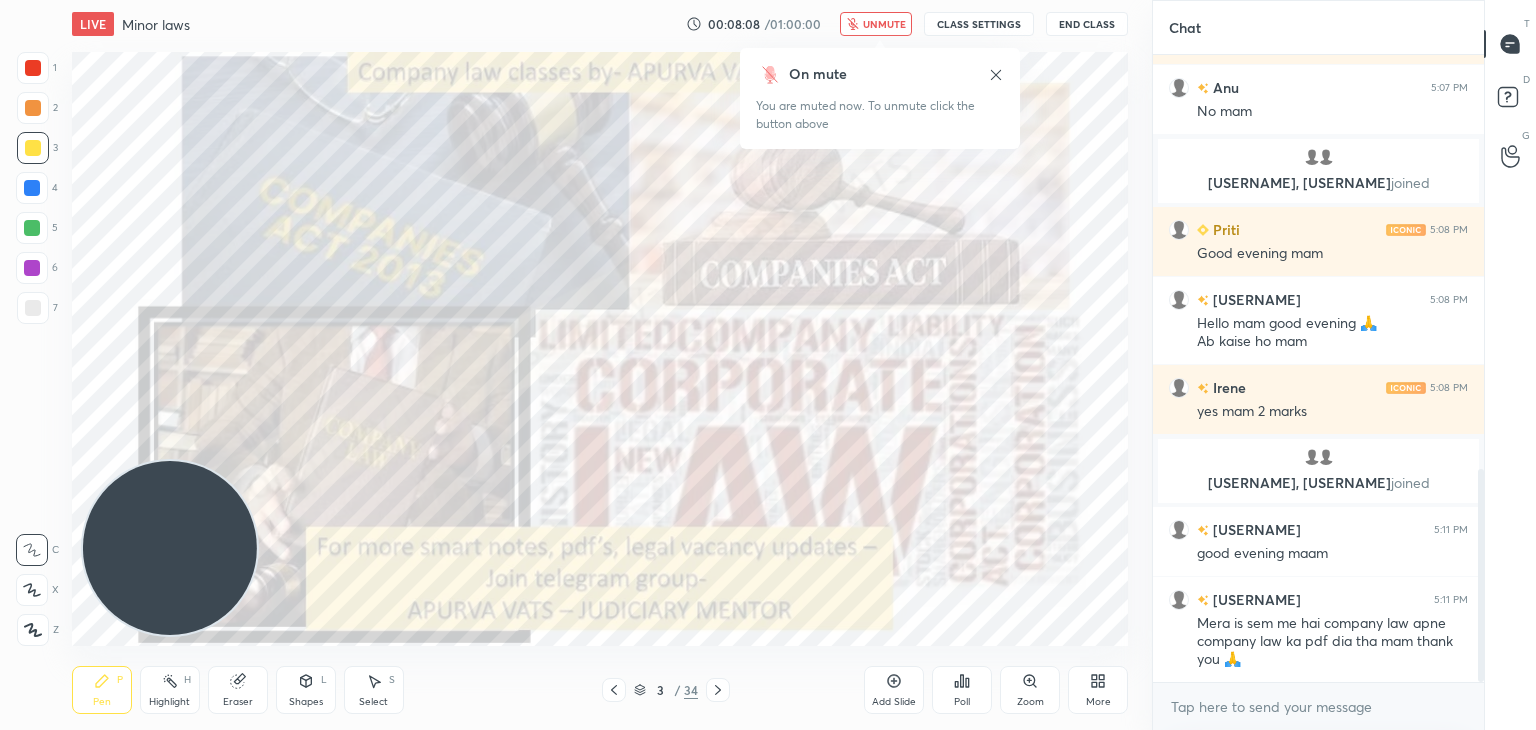 click on "unmute" at bounding box center [884, 24] 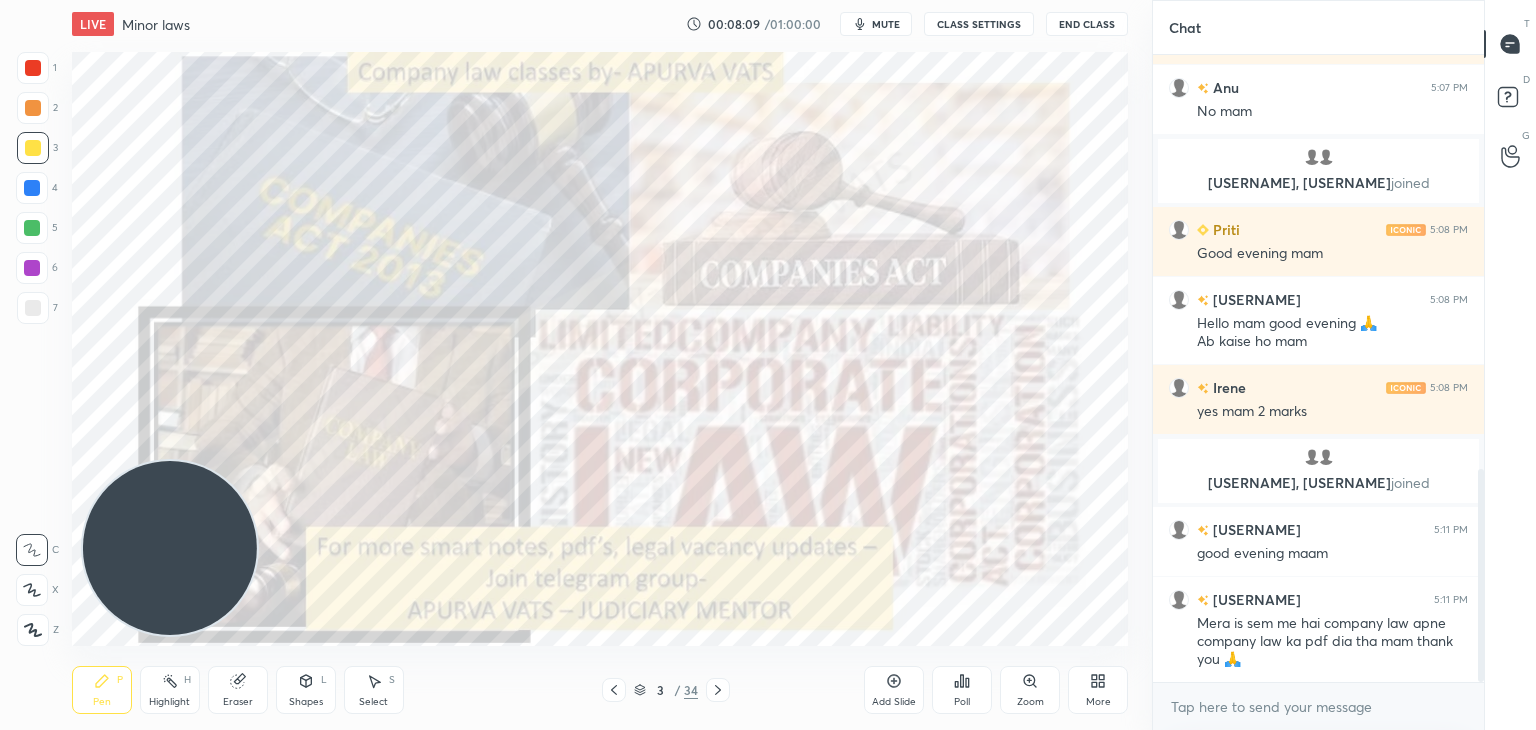 click 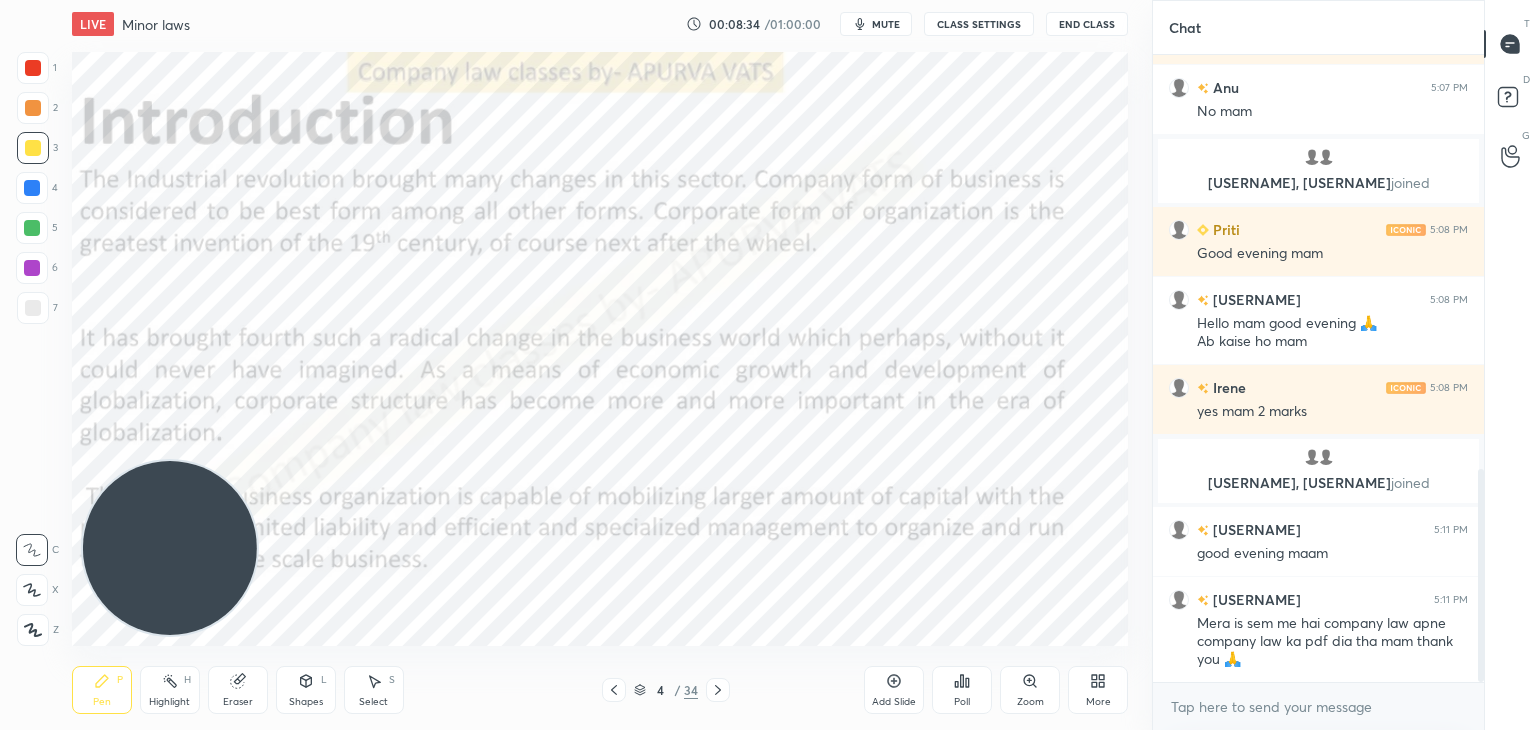 click at bounding box center (33, 68) 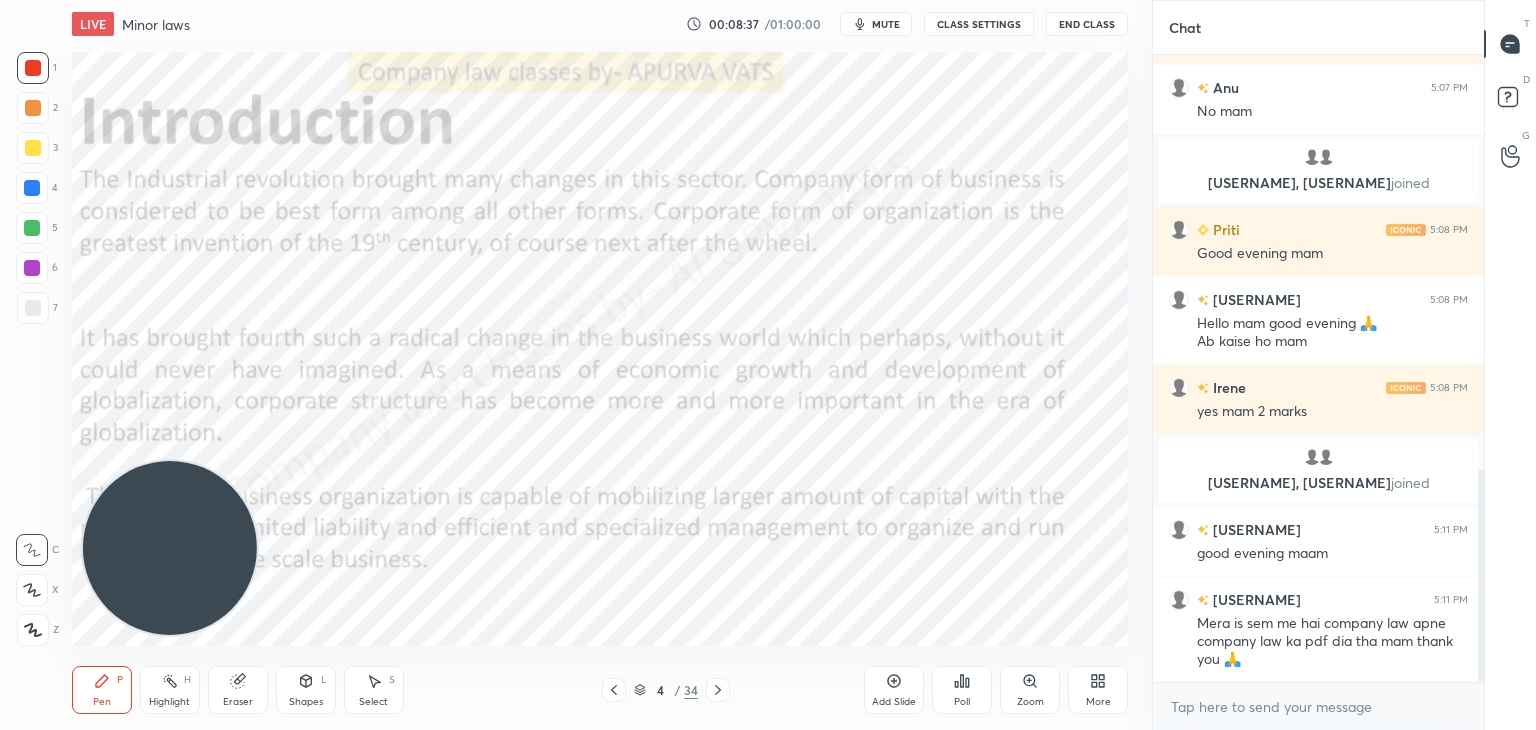 click at bounding box center [33, 630] 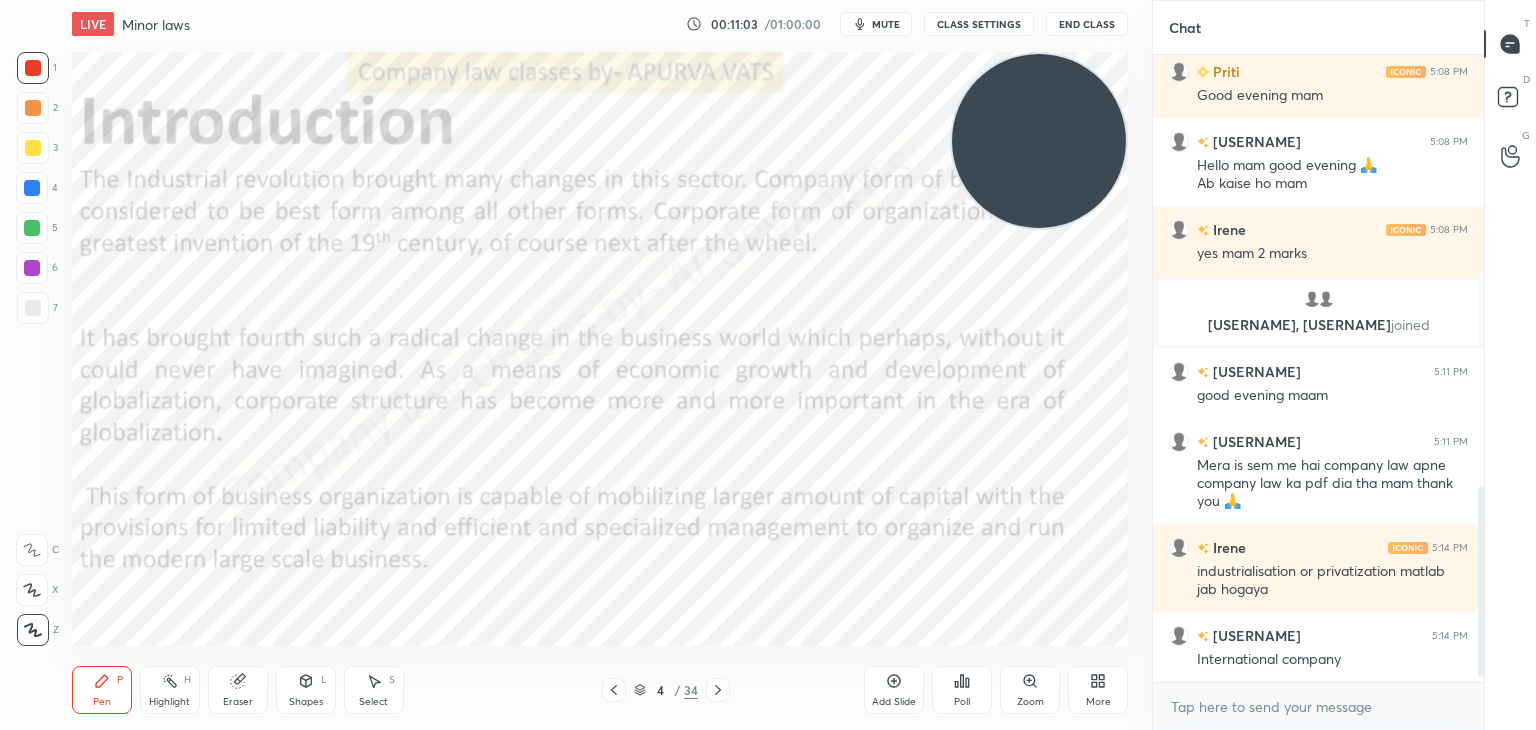 scroll, scrollTop: 1450, scrollLeft: 0, axis: vertical 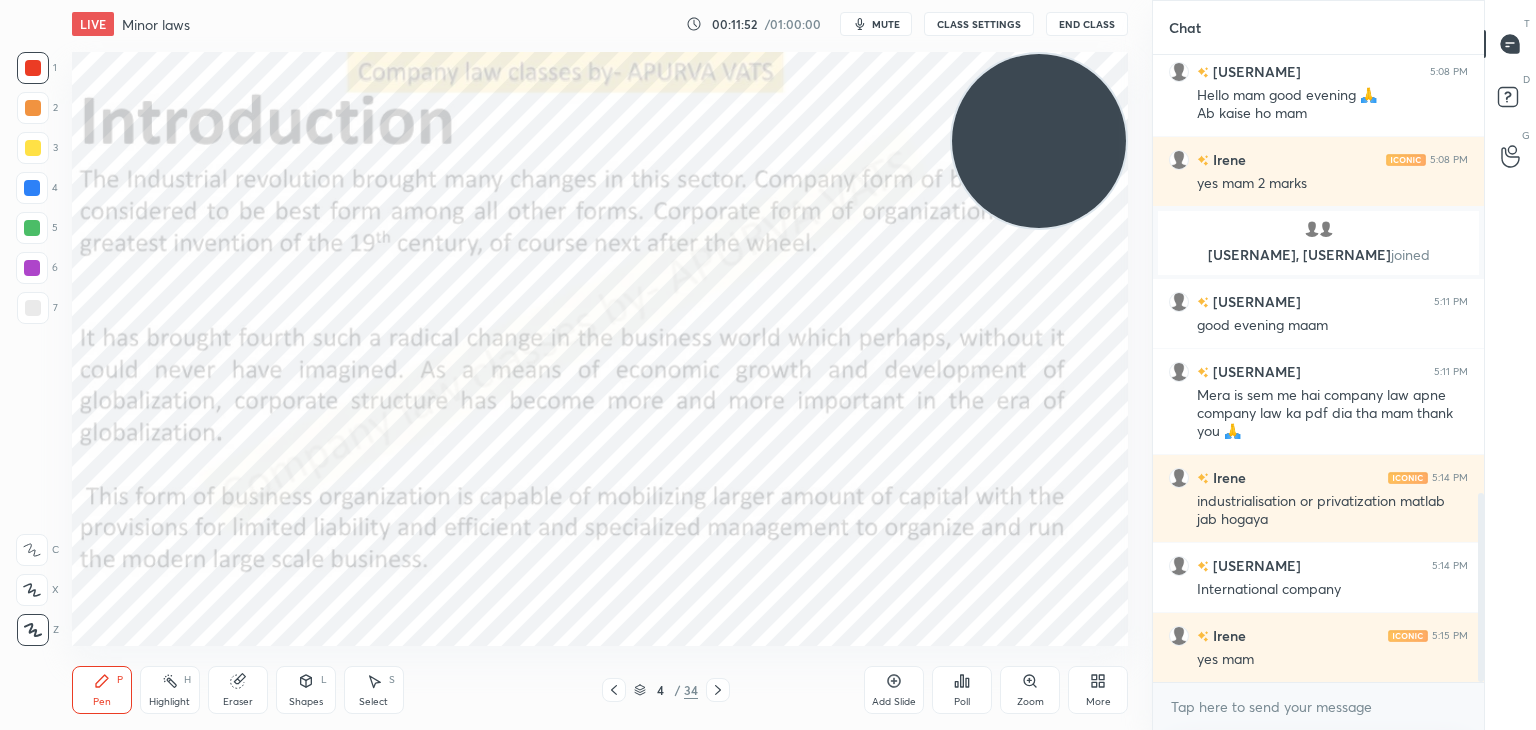 click 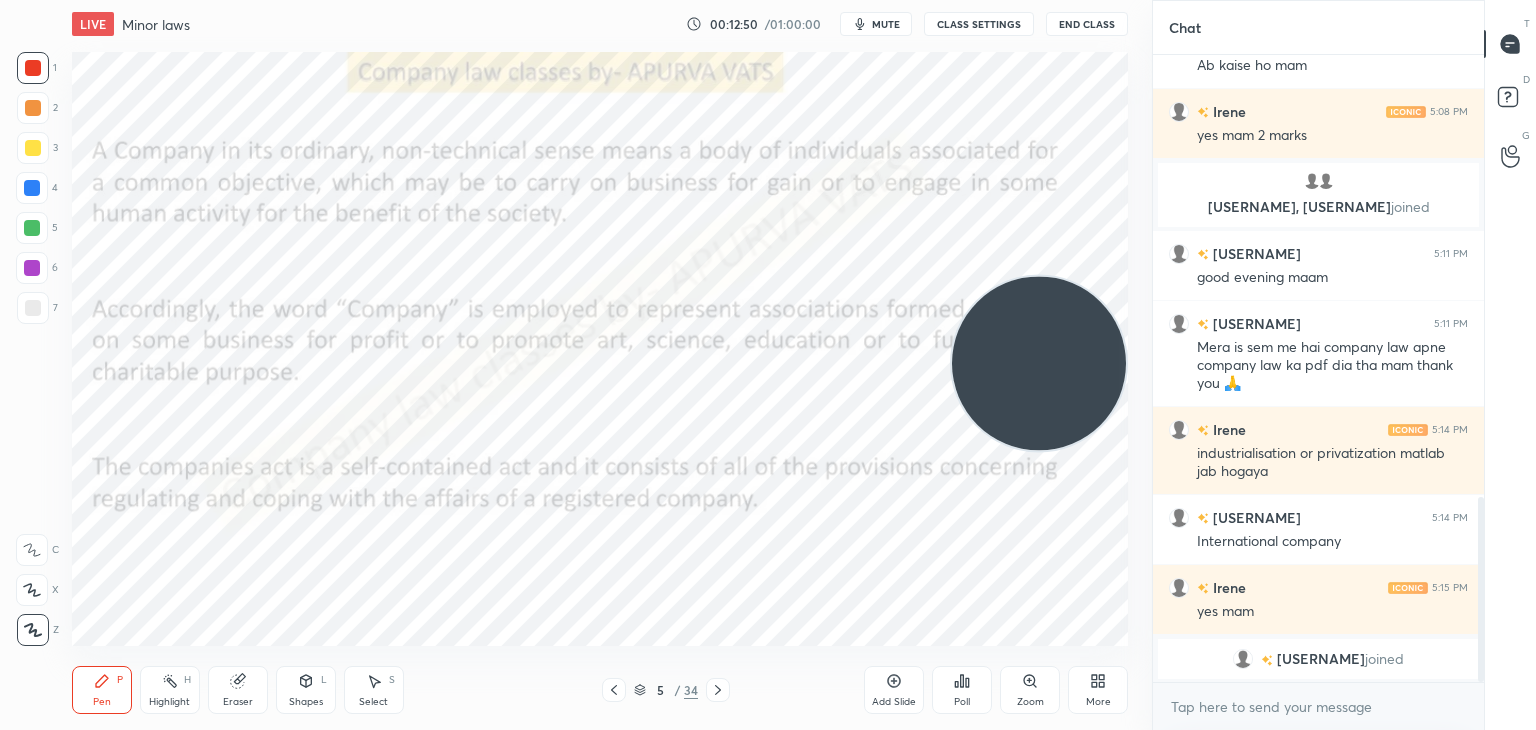scroll, scrollTop: 1516, scrollLeft: 0, axis: vertical 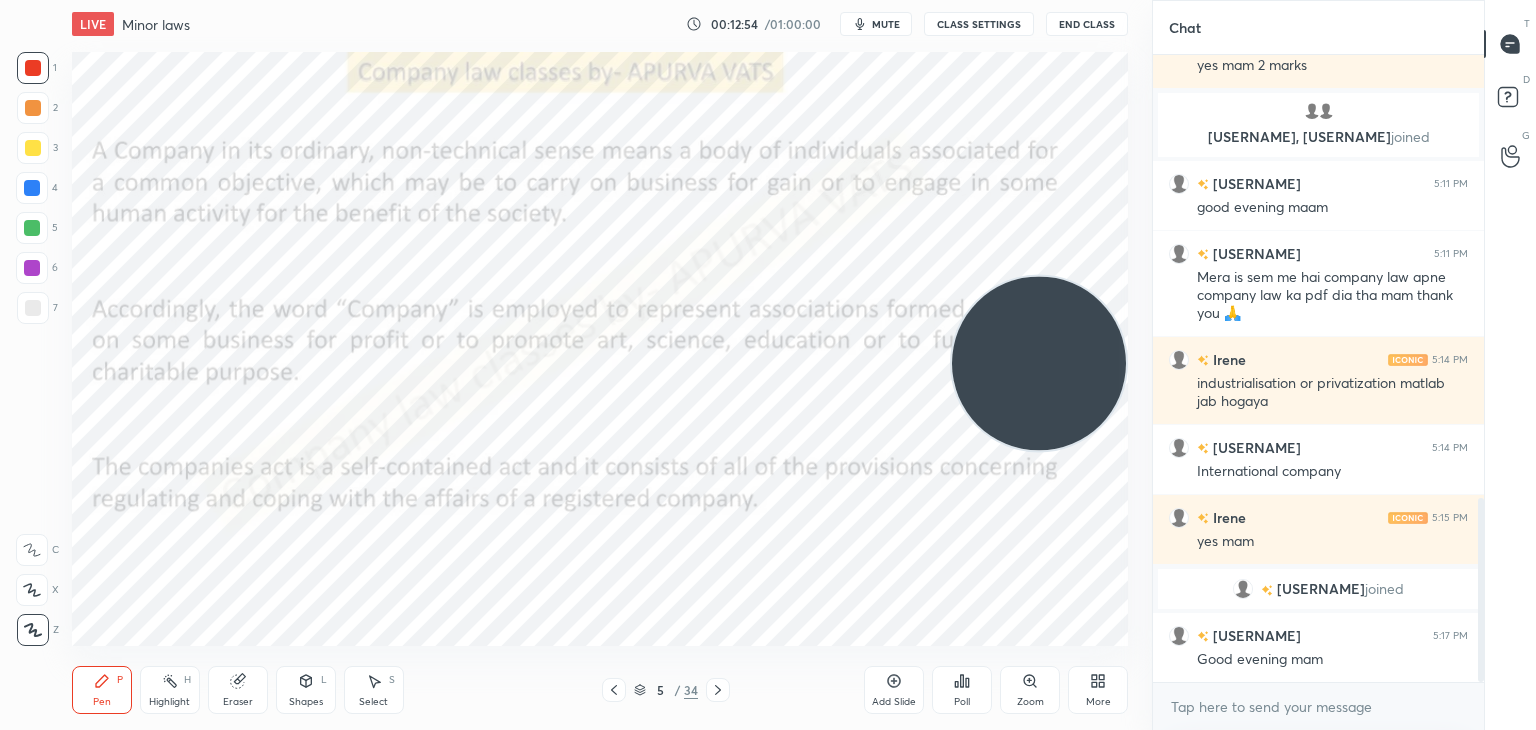 click at bounding box center (1039, 363) 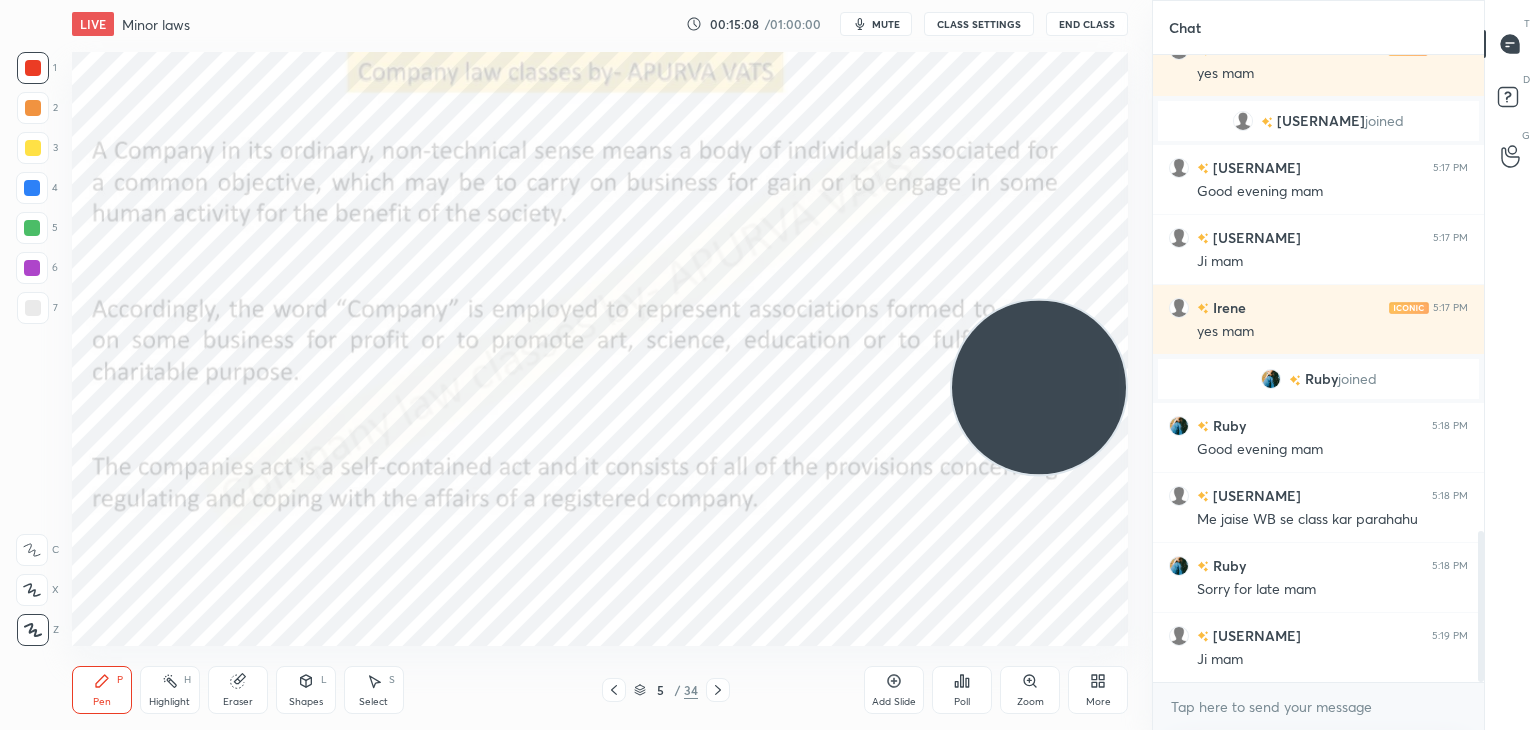 scroll, scrollTop: 1974, scrollLeft: 0, axis: vertical 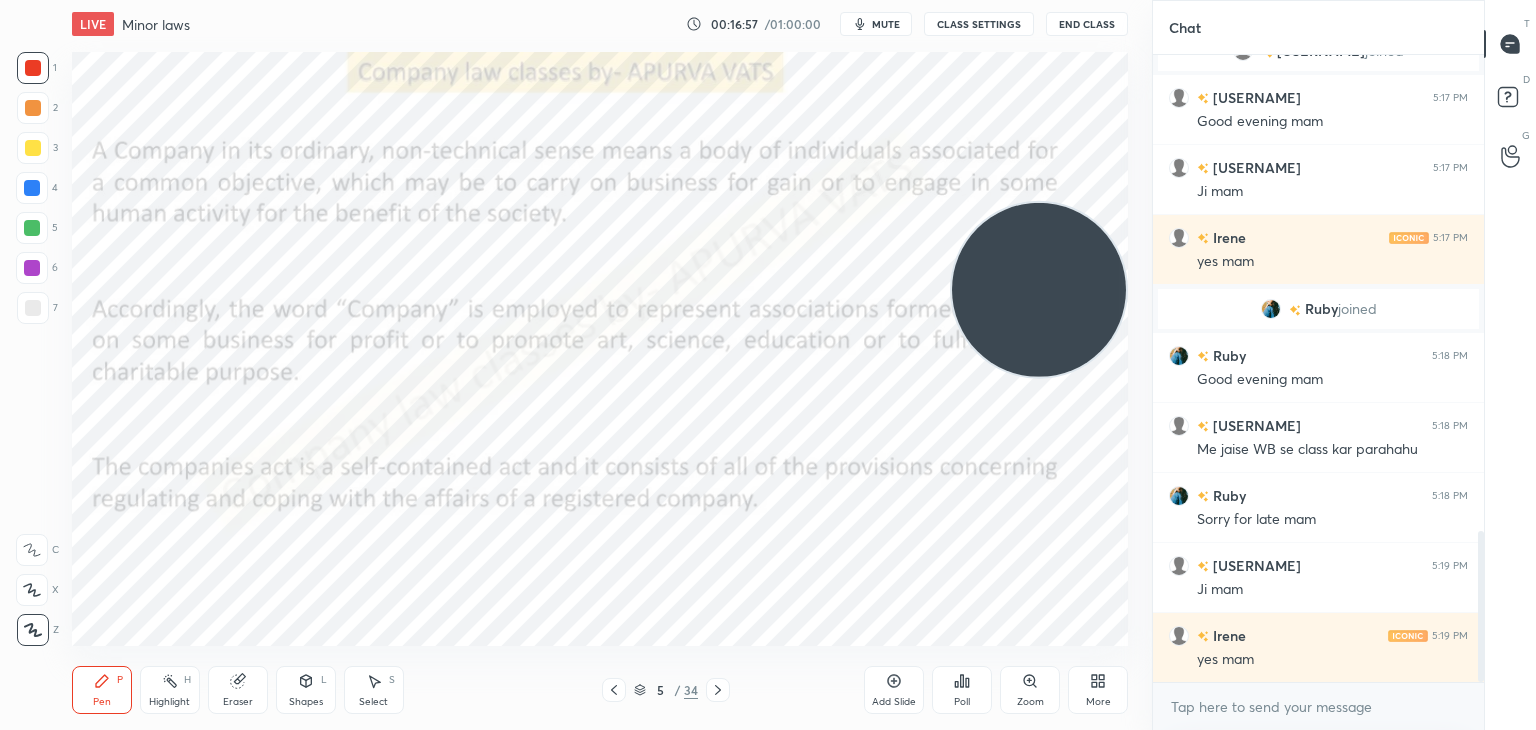click 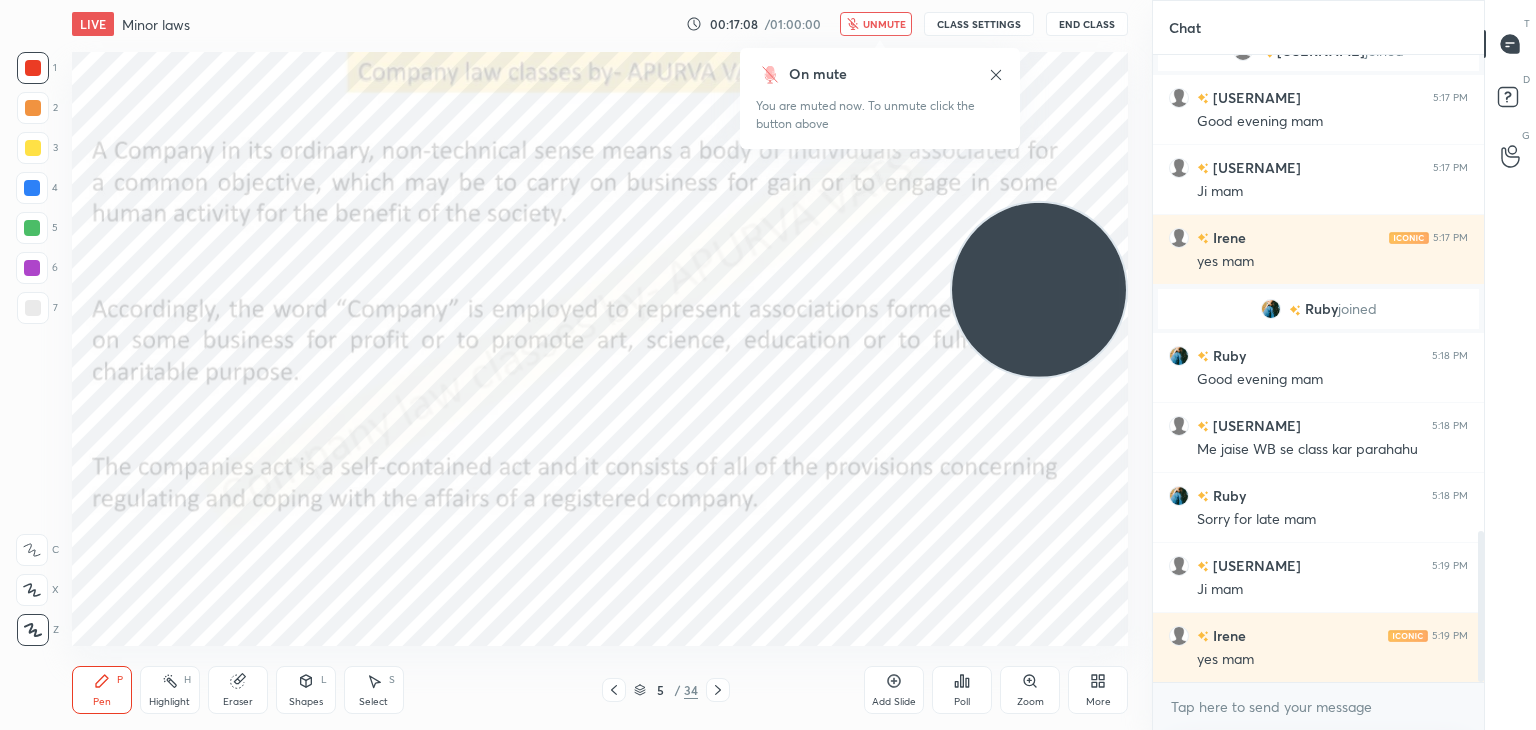 click on "unmute" at bounding box center (884, 24) 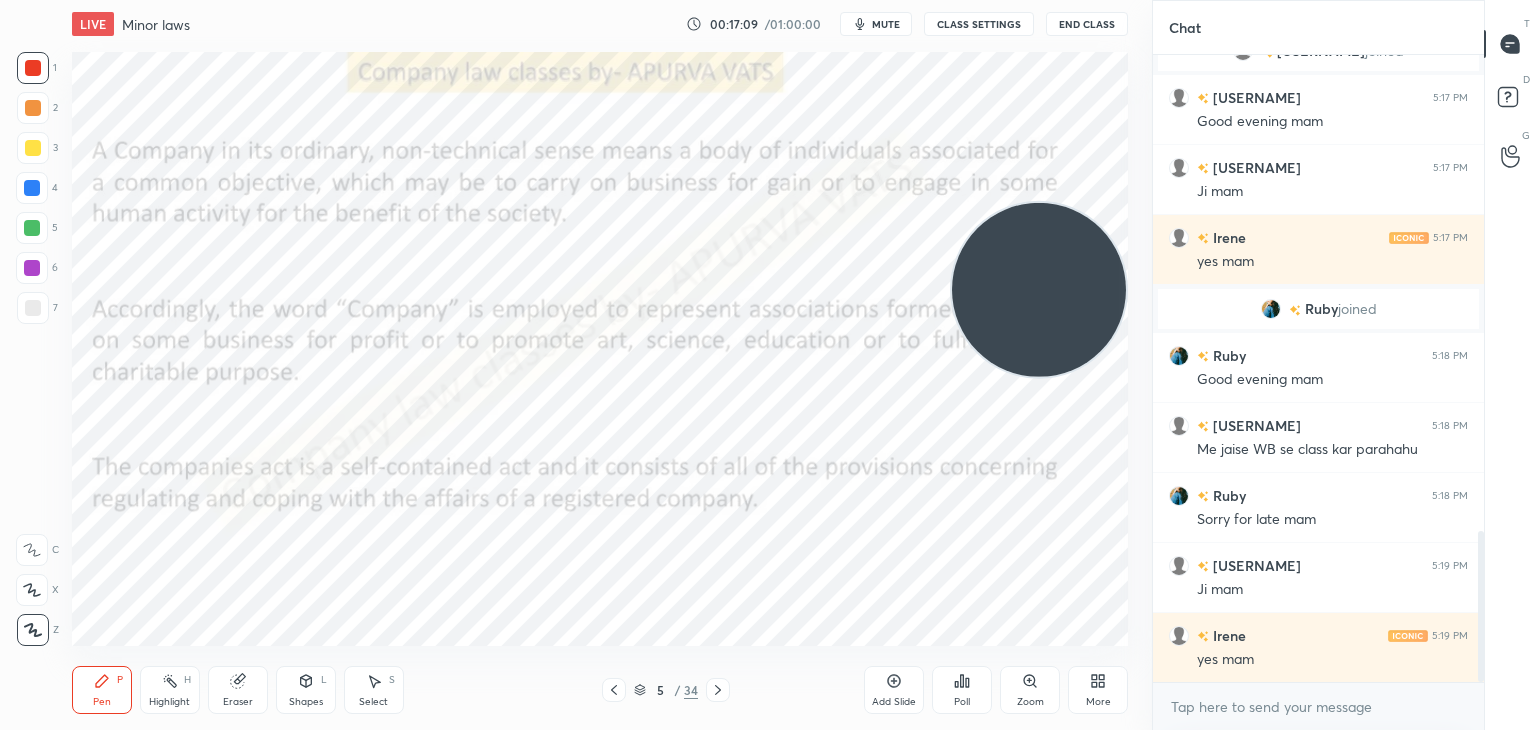 click at bounding box center (718, 690) 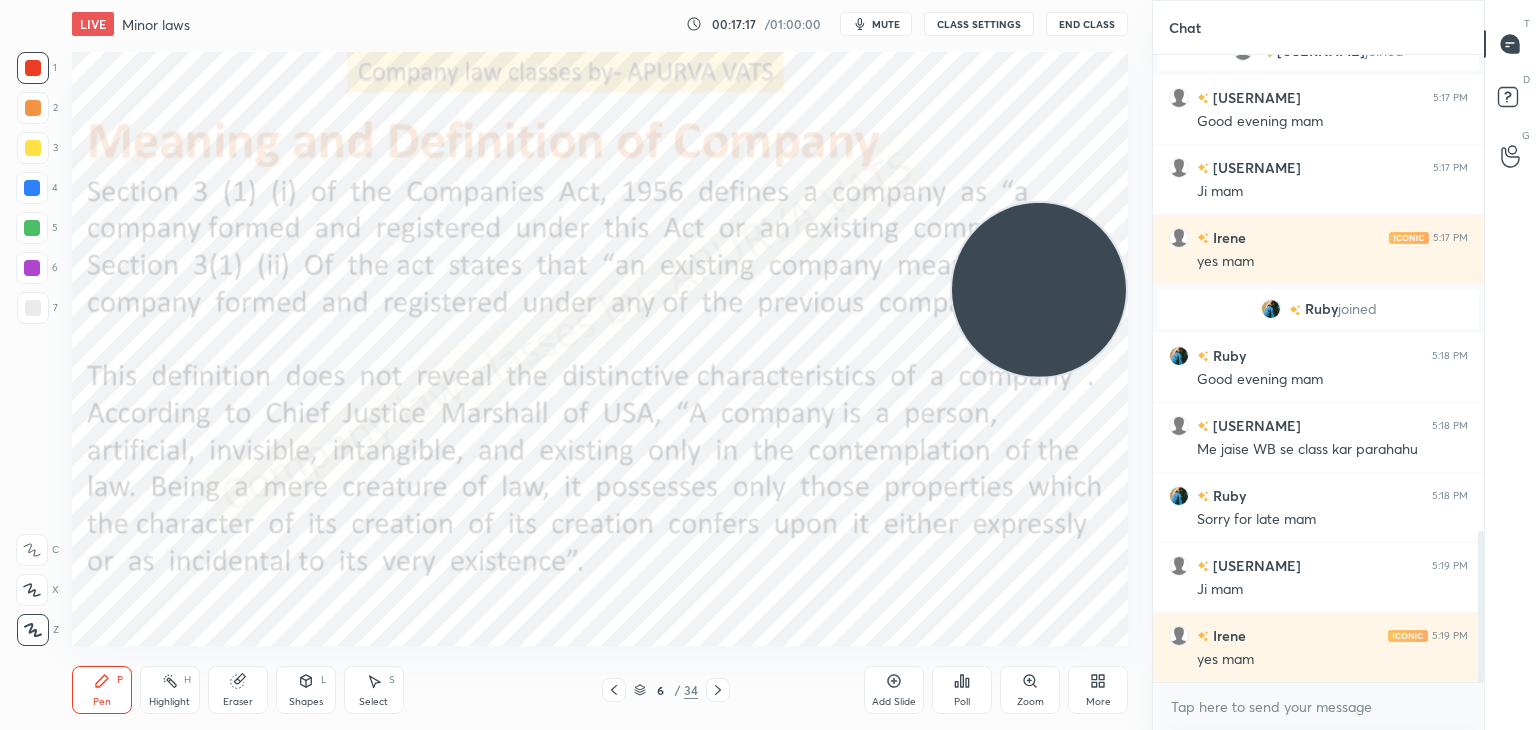 click on "mute" at bounding box center [886, 24] 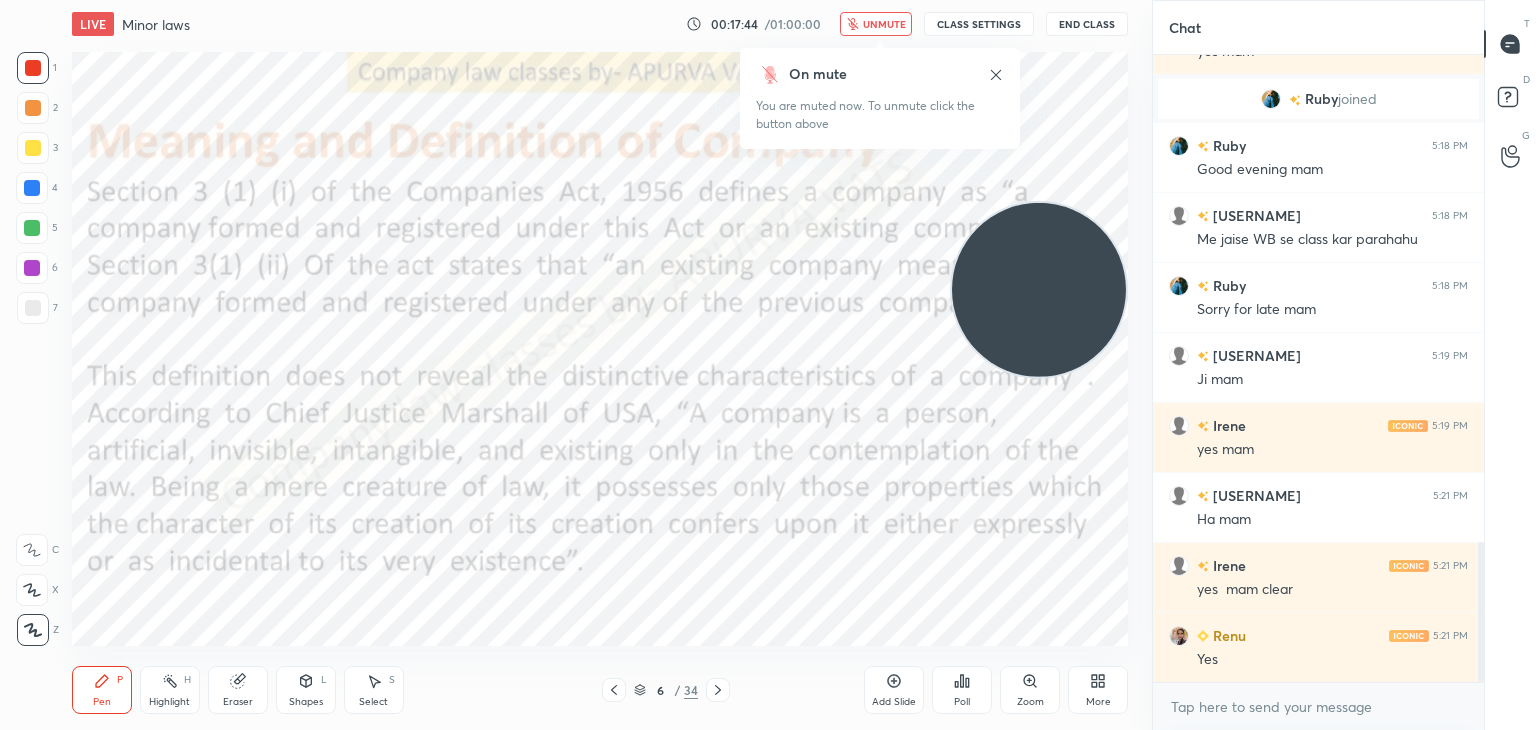 scroll, scrollTop: 2254, scrollLeft: 0, axis: vertical 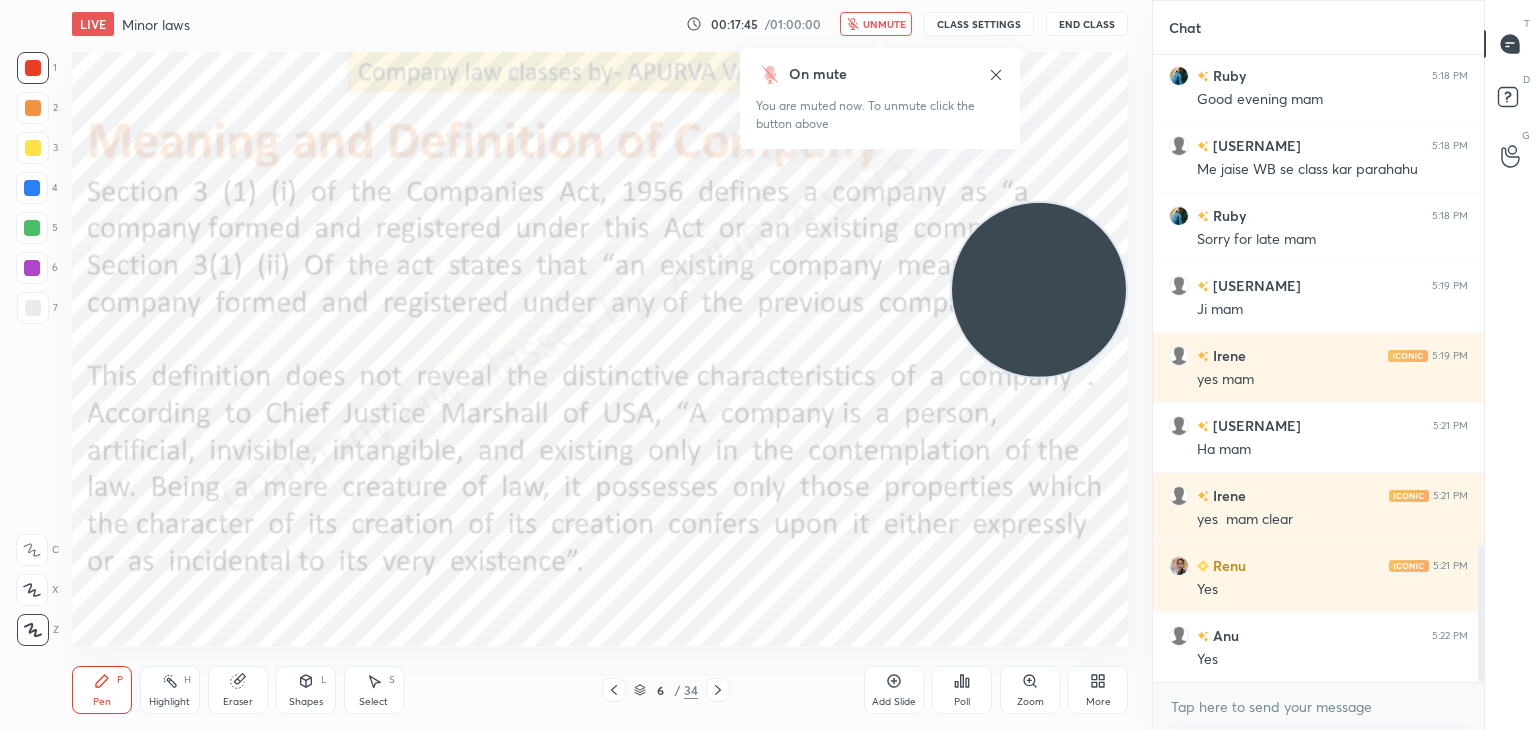 click on "unmute" at bounding box center (884, 24) 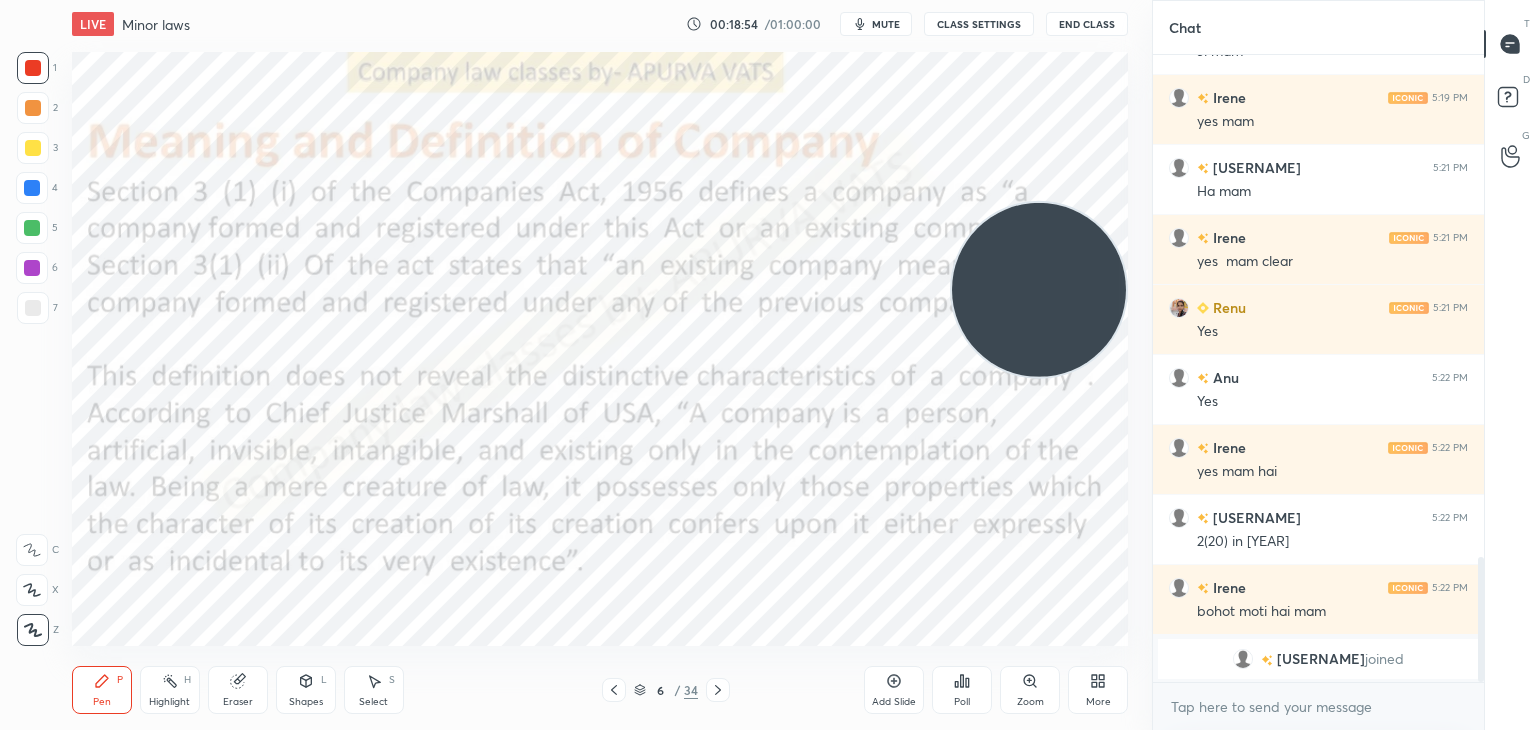 scroll, scrollTop: 2264, scrollLeft: 0, axis: vertical 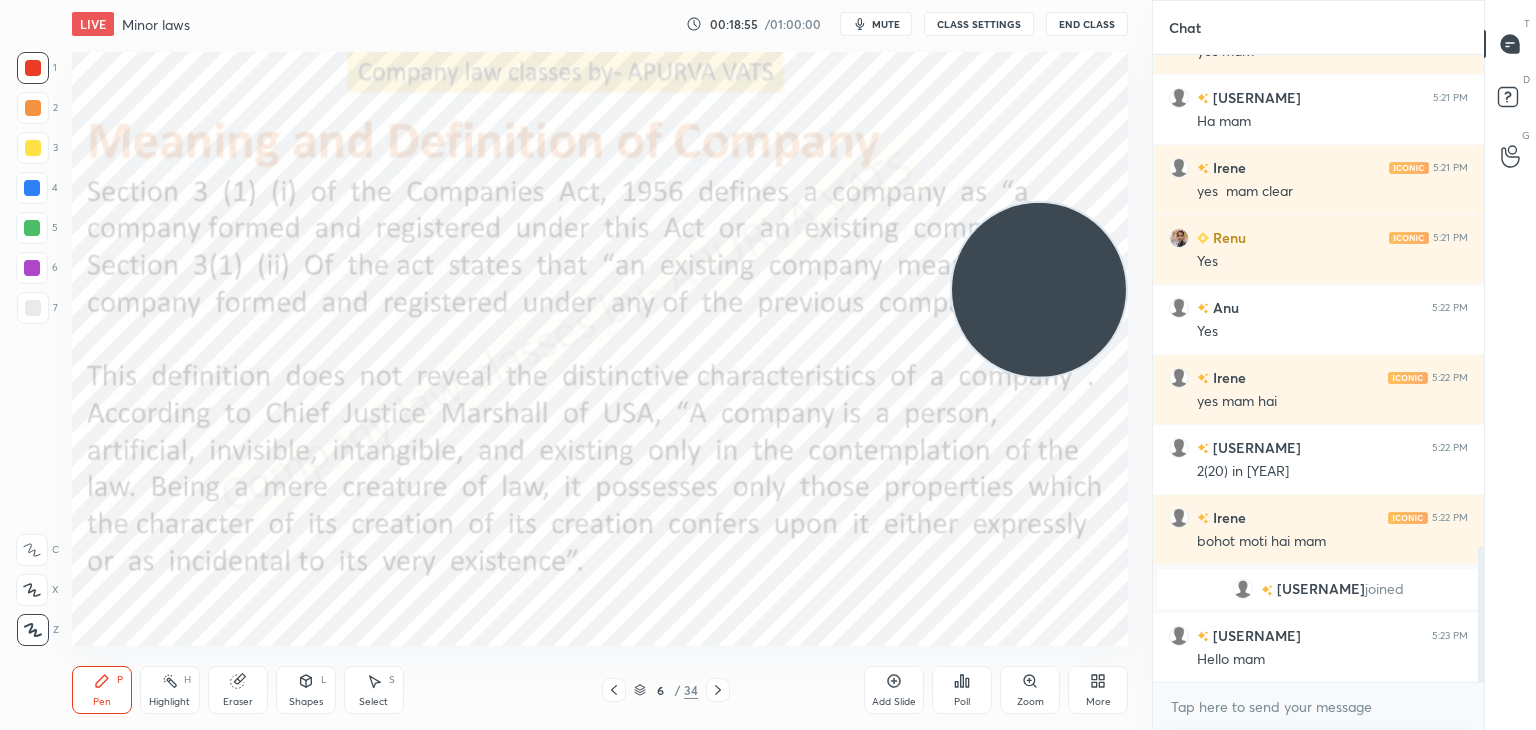 click on "mute" at bounding box center [886, 24] 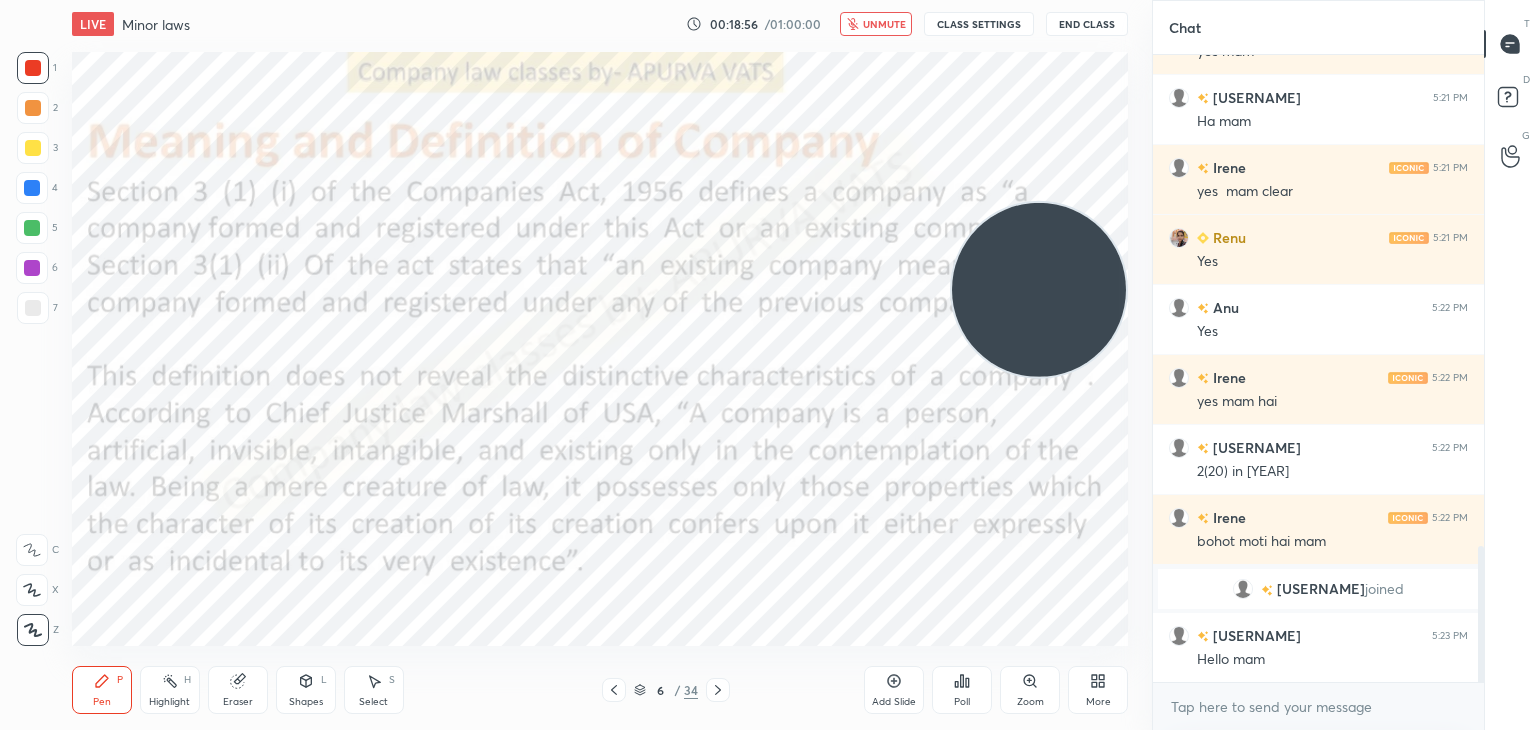 click on "1 2 3 4 5 6 7 C X Z C X Z E E Erase all   H H LIVE Minor laws 00:18:56 /  01:00:00 unmute CLASS SETTINGS End Class Setting up your live class Poll for   secs No correct answer Start poll Back Minor laws • L49 of ALL INDIA BAR EXAM - 20 (BARRISTER BATCH) by [FIRST] [LAST] [FIRST] [LAST] Pen P Highlight H Eraser Shapes L Select S 6 / 34 Add Slide Poll Zoom More Chat [USERNAME] 5:19 PM Ji mam [USERNAME] 5:19 PM yes mam [USERNAME] 5:21 PM Ha mam [USERNAME] 5:21 PM yes  mam clear [USERNAME] 5:21 PM Yes [USERNAME] 5:22 PM Yes [USERNAME] 5:22 PM yes mam hai [USERNAME] 5:22 PM 2(20) in [YEAR] [USERNAME] 5:22 PM bohot moti hai mam [USERNAME]  joined [USERNAME] 5:23 PM Hello mam JUMP TO LATEST Enable hand raising Enable raise hand to speak to learners. Once enabled, chat will be turned off temporarily. Enable x   Doubts asked by learners will show up here NEW DOUBTS ASKED No one has raised a hand yet Can't raise hand Looks like educator just invited you to speak. Please wait before you can raise your hand again. Got it T Messages (T) D Doubts (D) G Raise Hand (G) Report an issue" at bounding box center (768, 365) 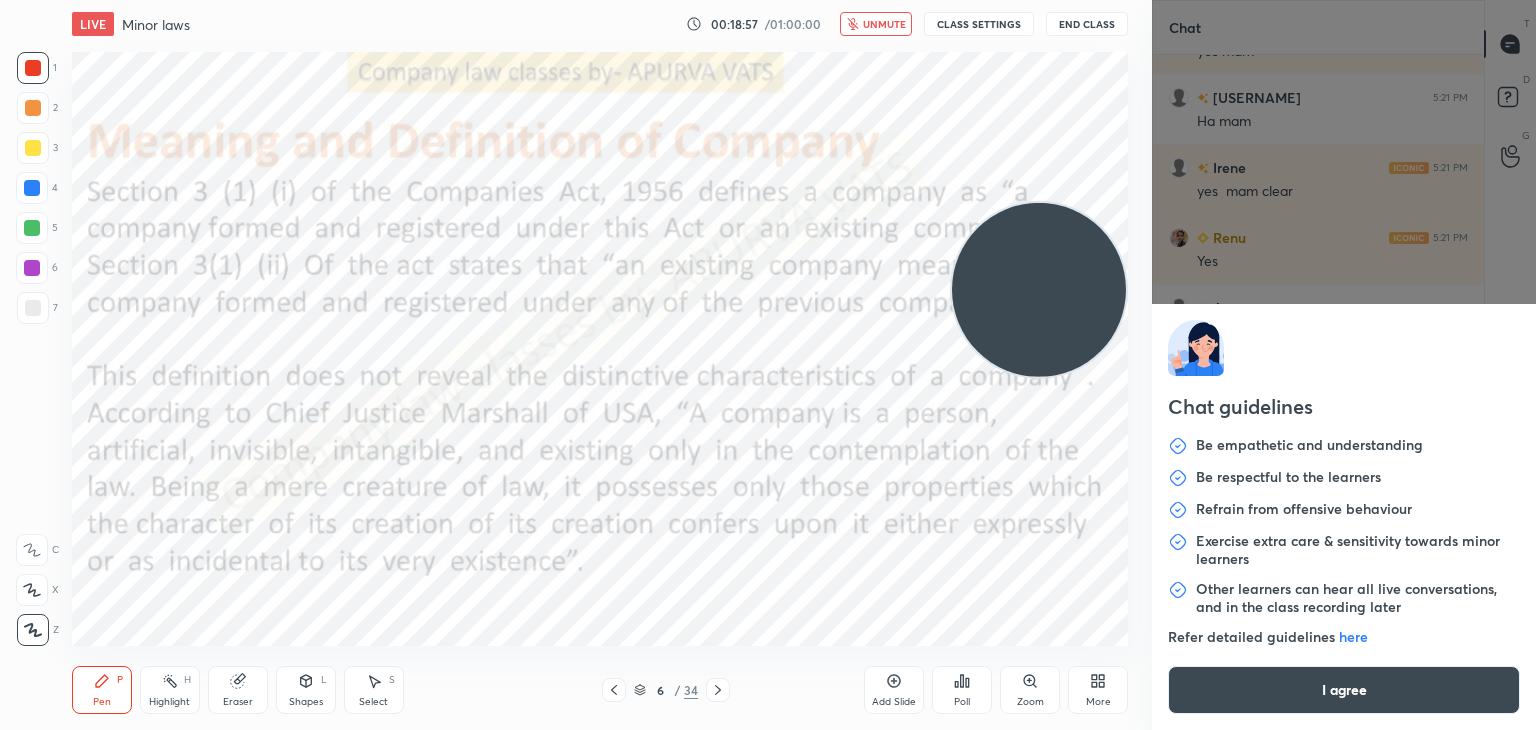 click on "I agree" at bounding box center [1344, 690] 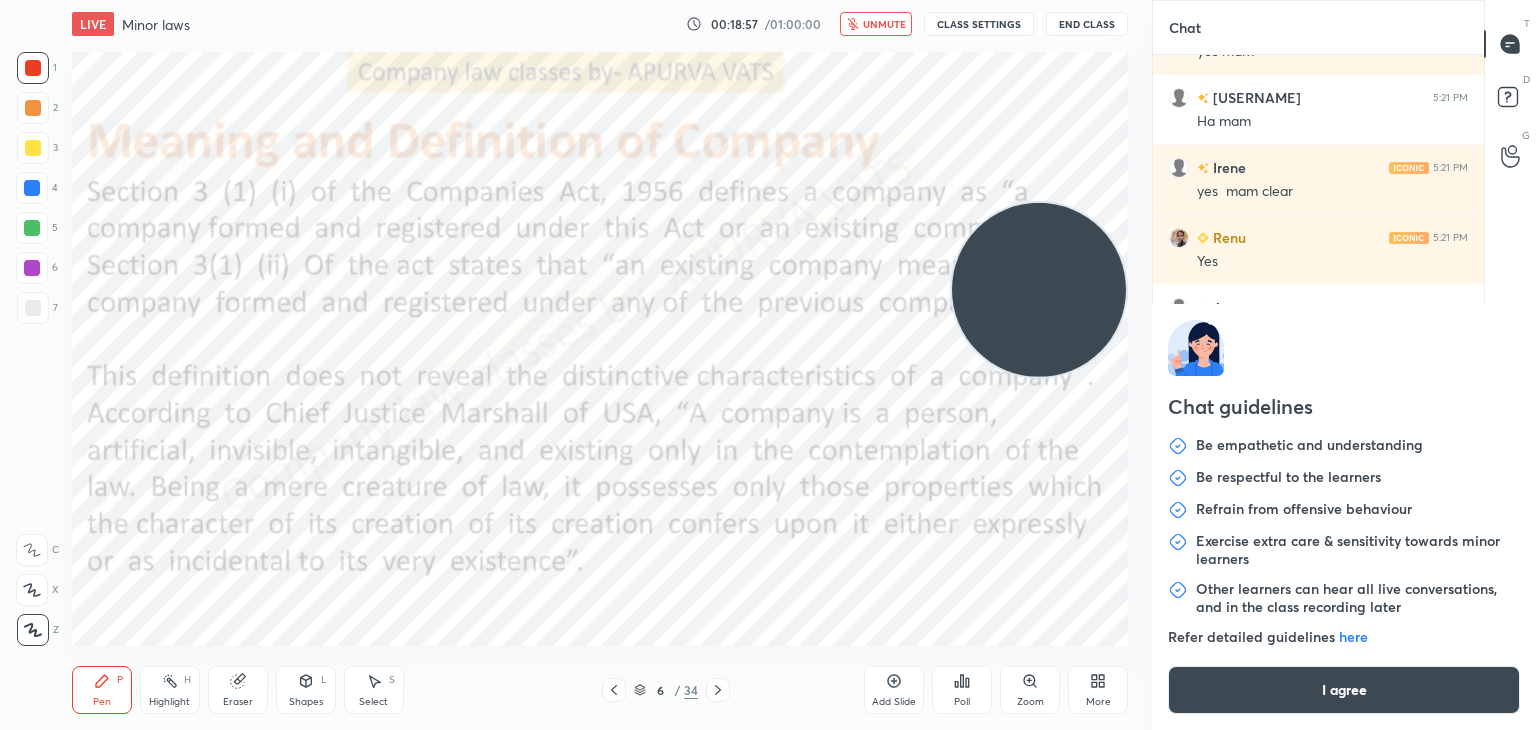 type on "x" 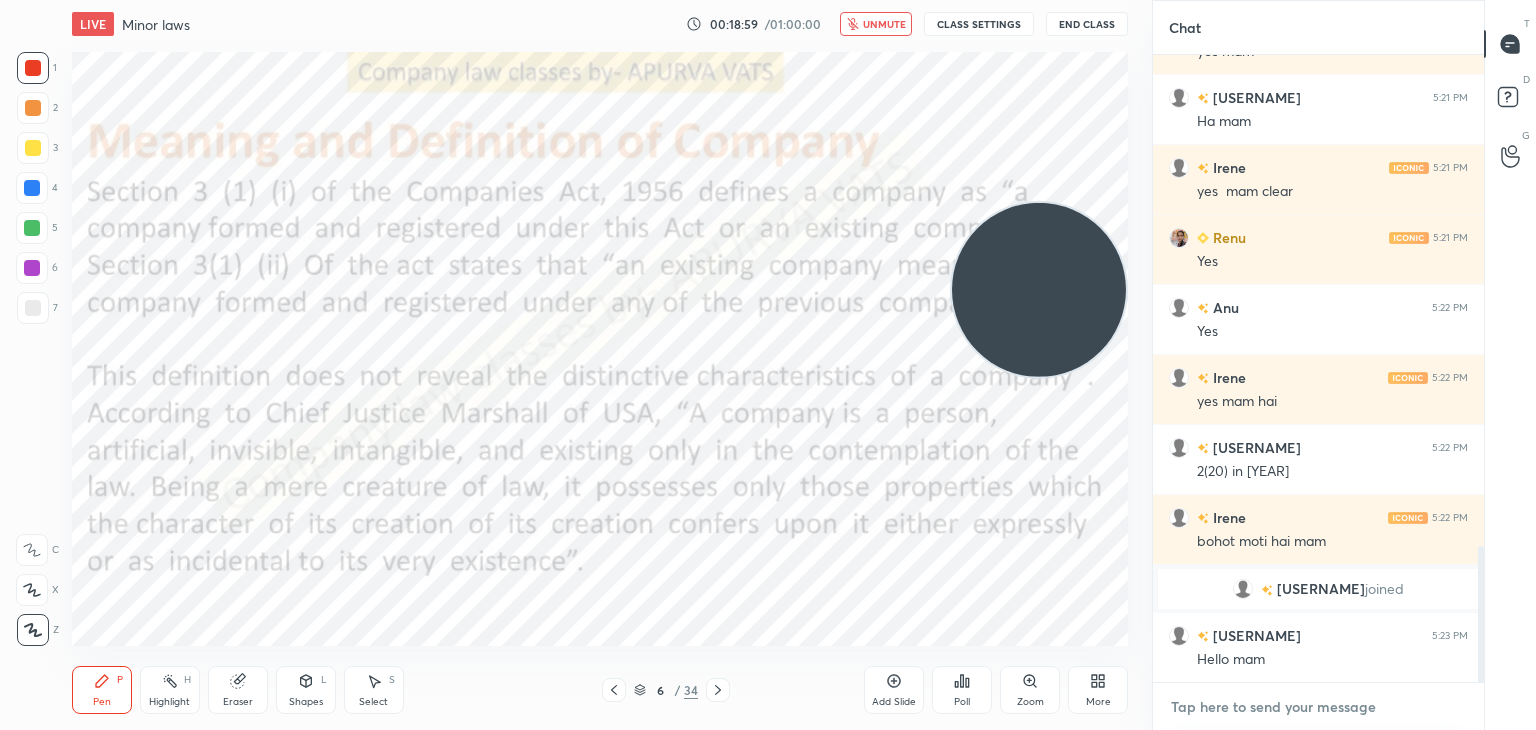 paste on "https://t.me/[USERNAME]" 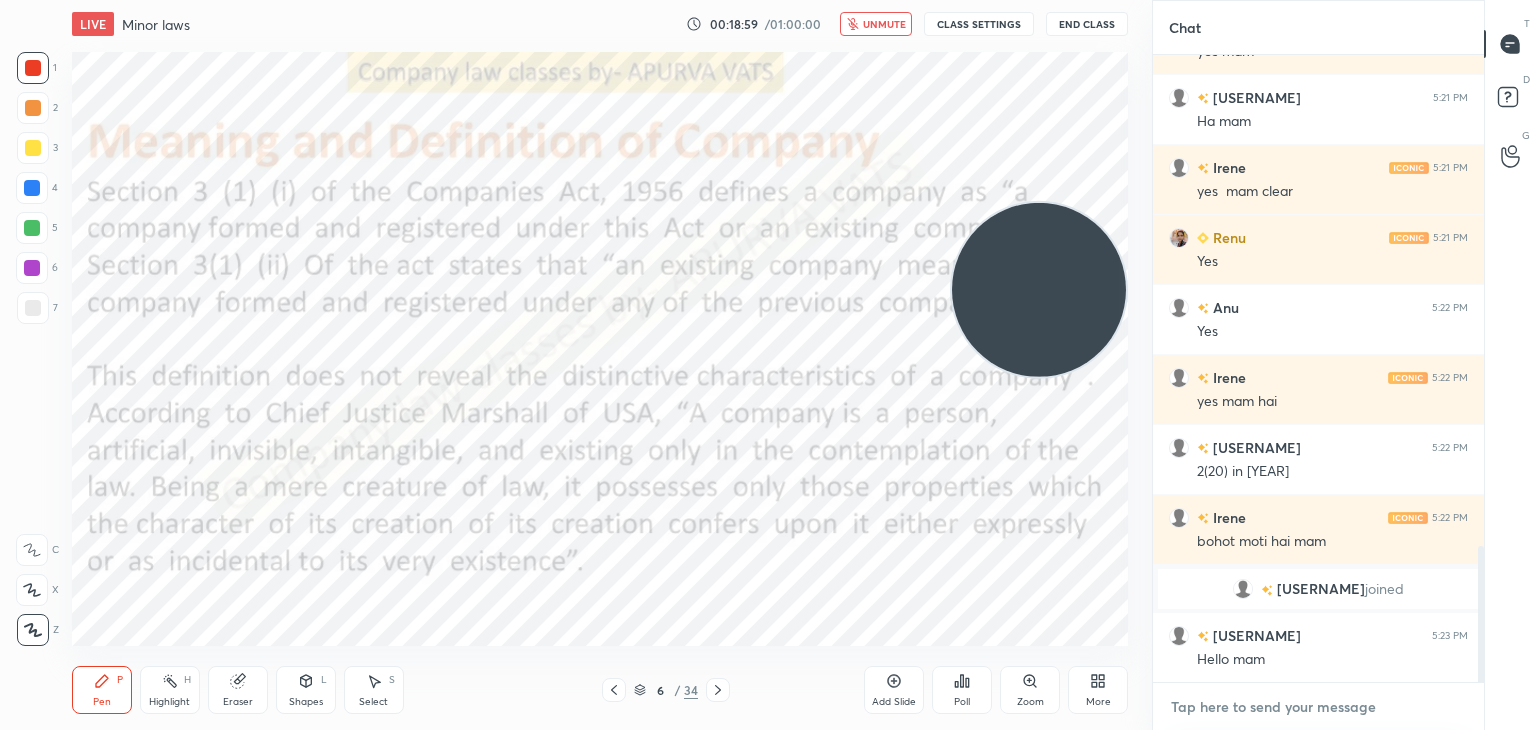 type on "https://t.me/[USERNAME]" 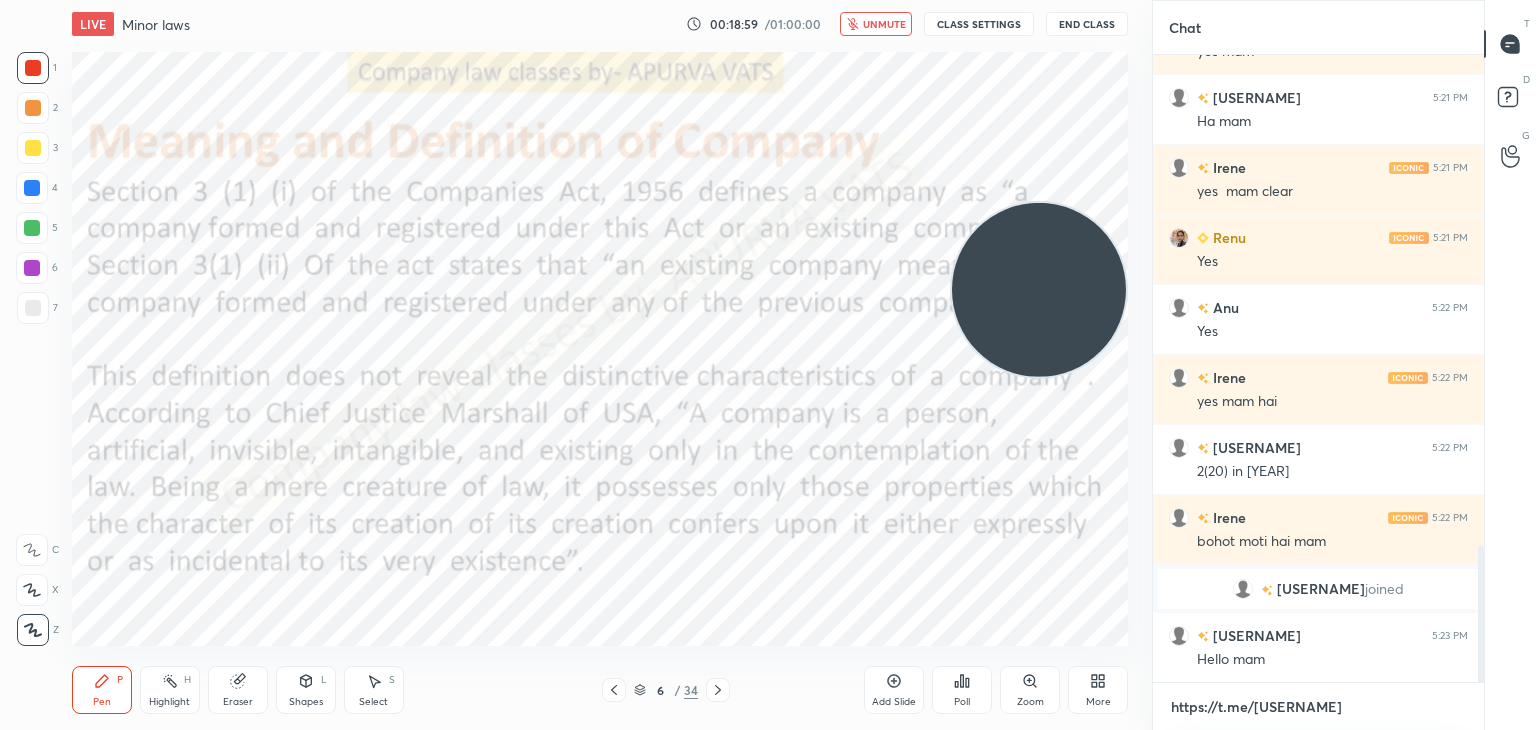 type on "x" 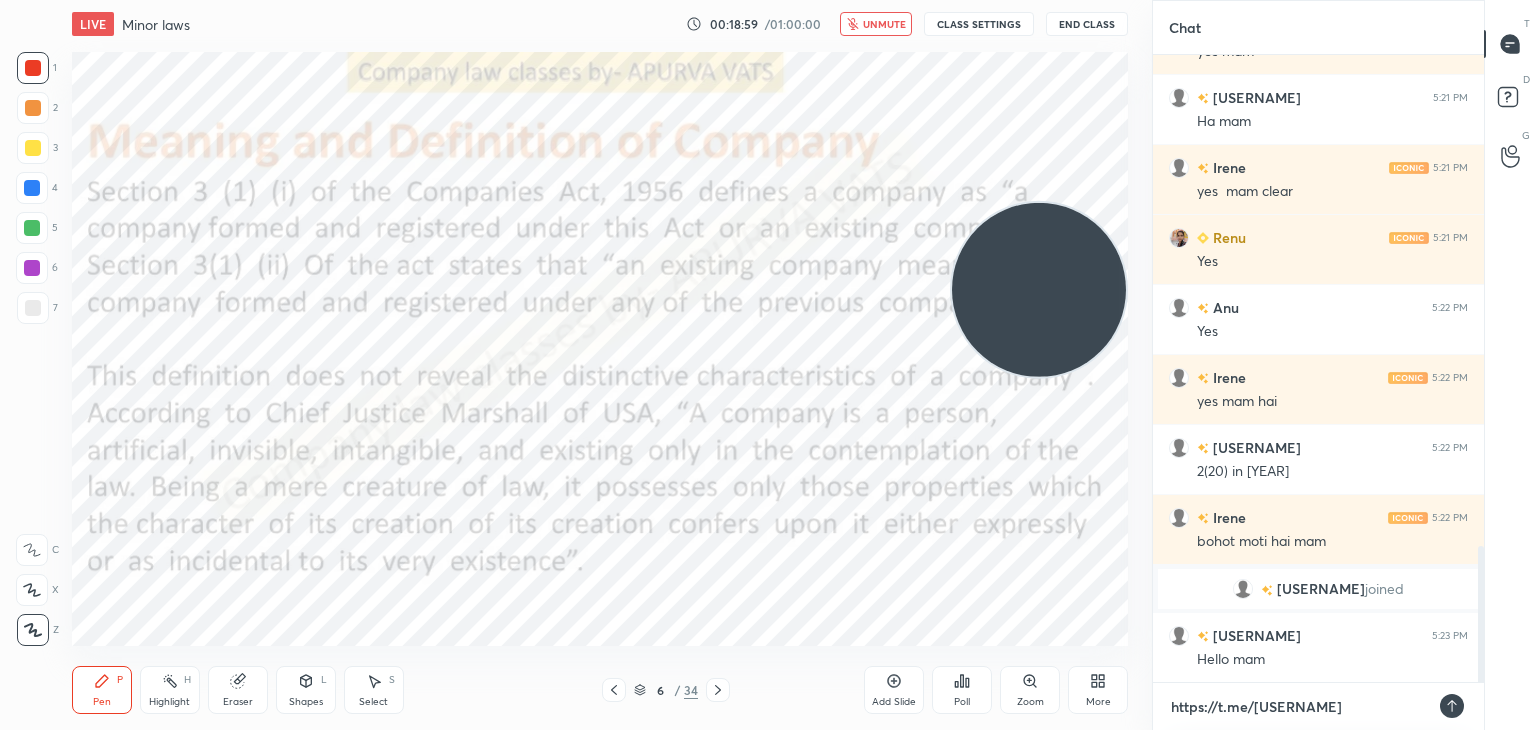 scroll, scrollTop: 6, scrollLeft: 6, axis: both 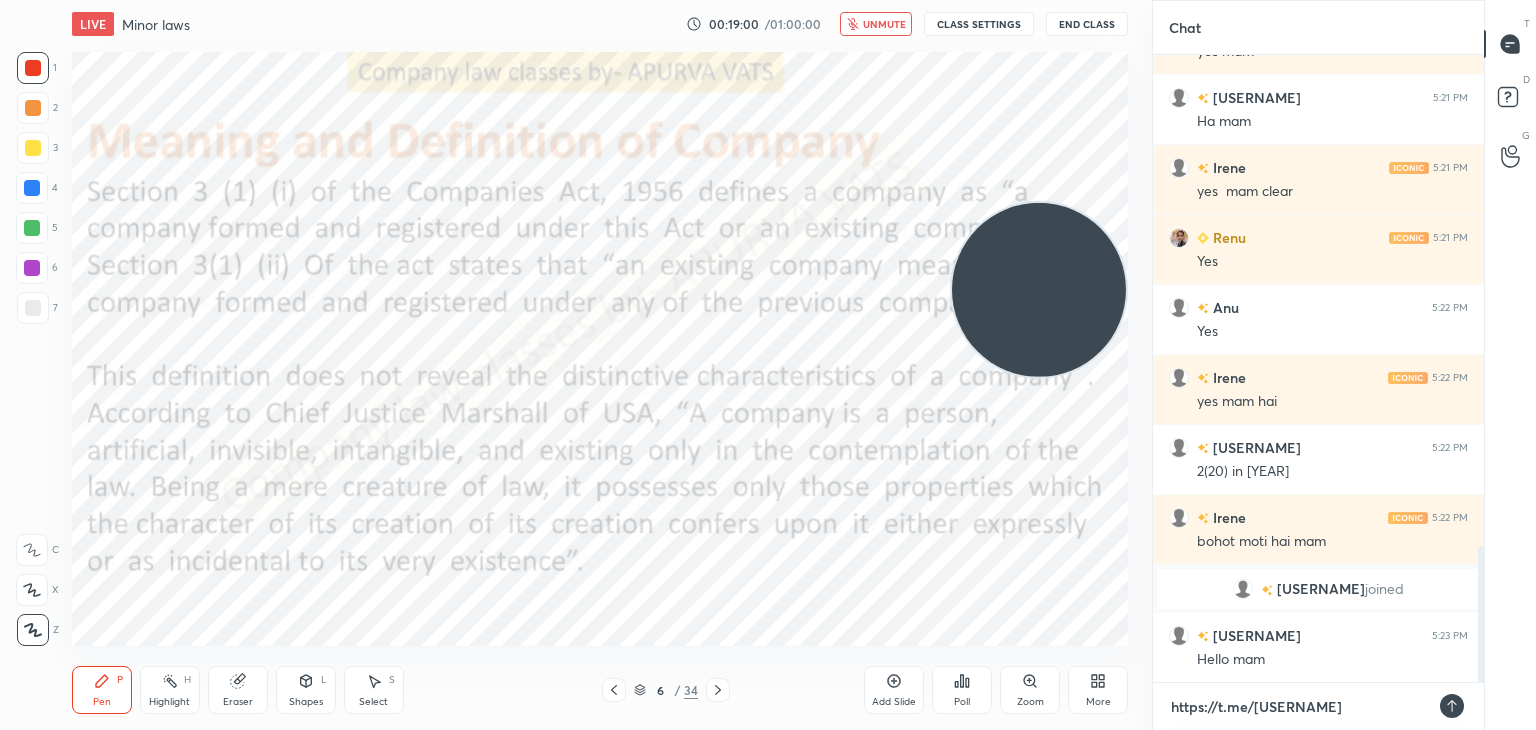 type 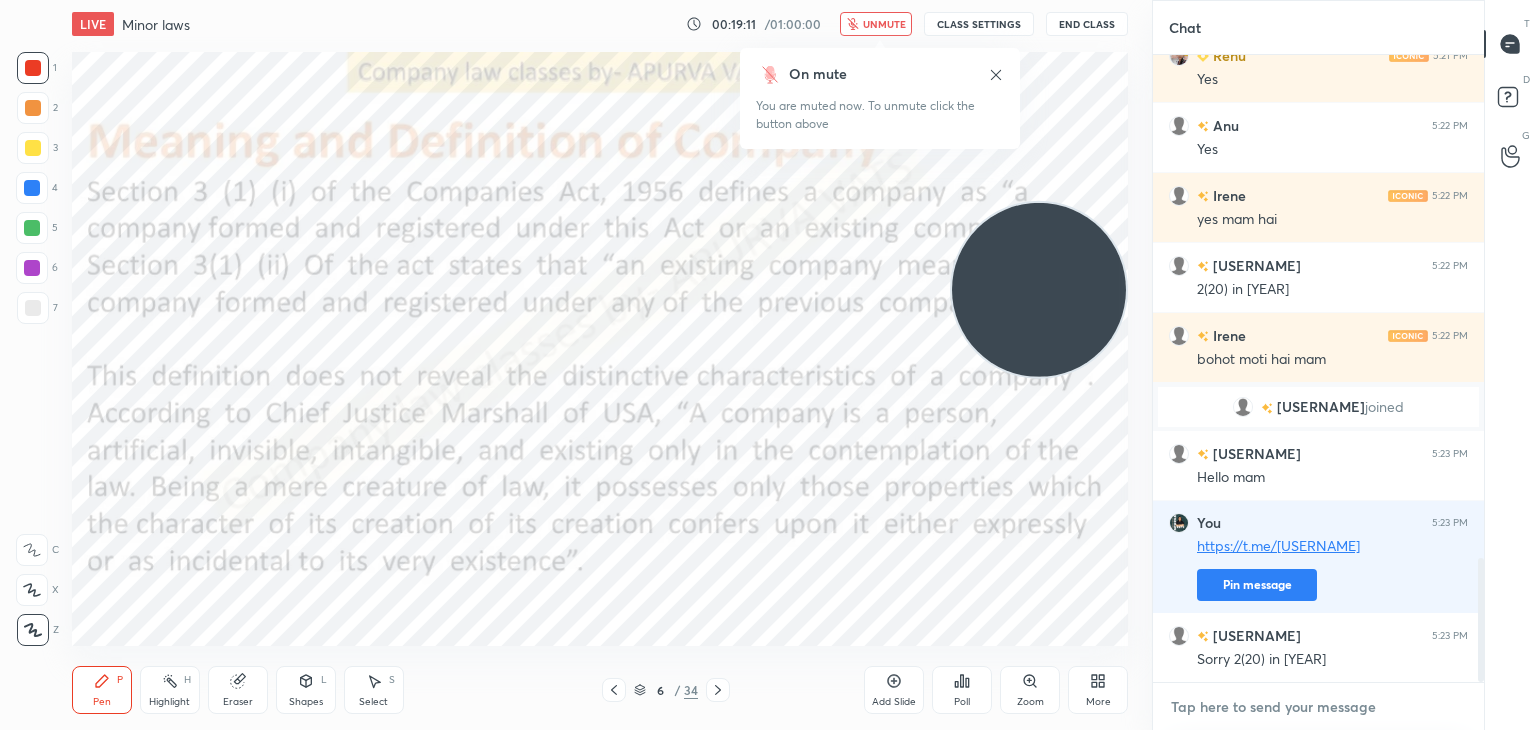 scroll, scrollTop: 2552, scrollLeft: 0, axis: vertical 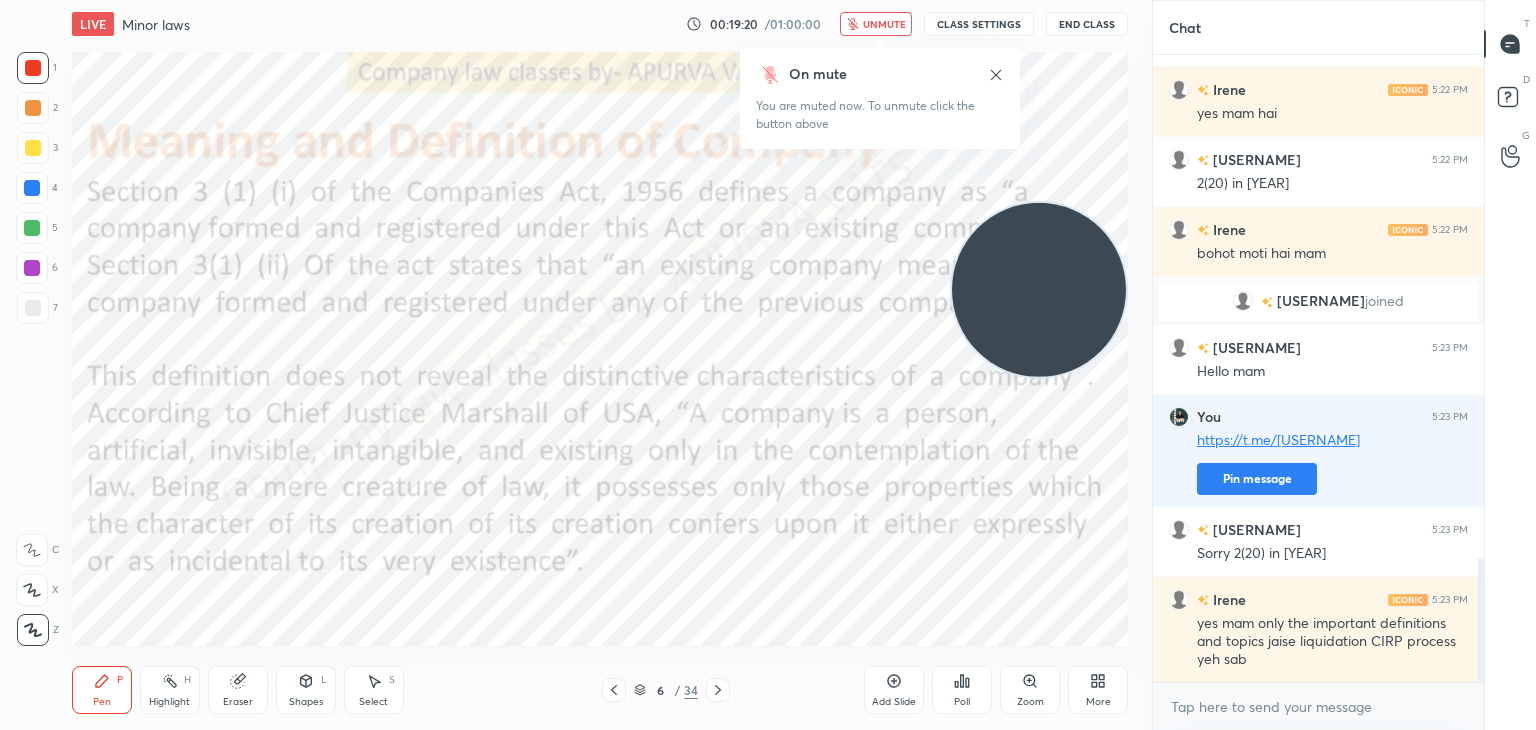 click on "You are muted now. To unmute click the
button above" at bounding box center [880, 115] 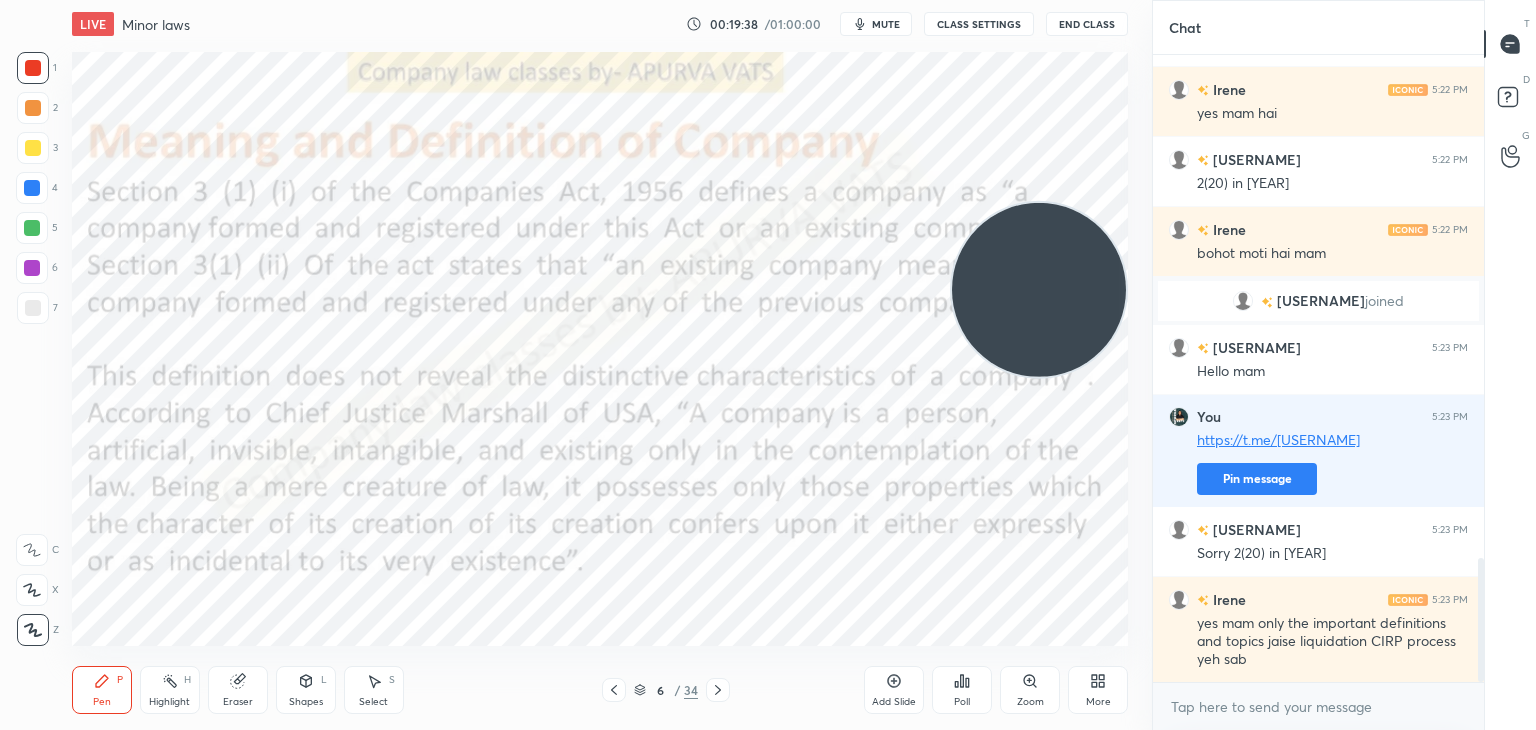 click at bounding box center (1039, 290) 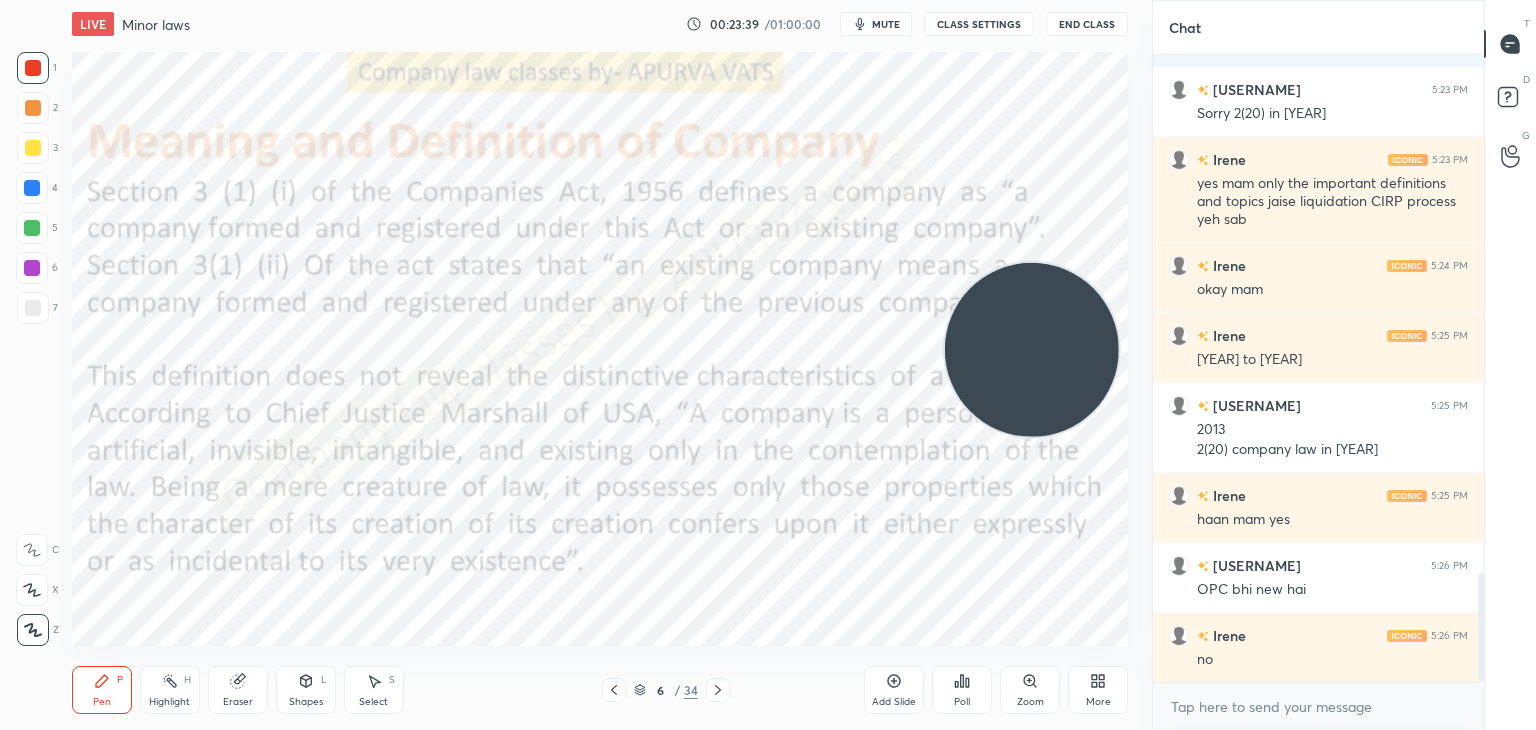 scroll, scrollTop: 3062, scrollLeft: 0, axis: vertical 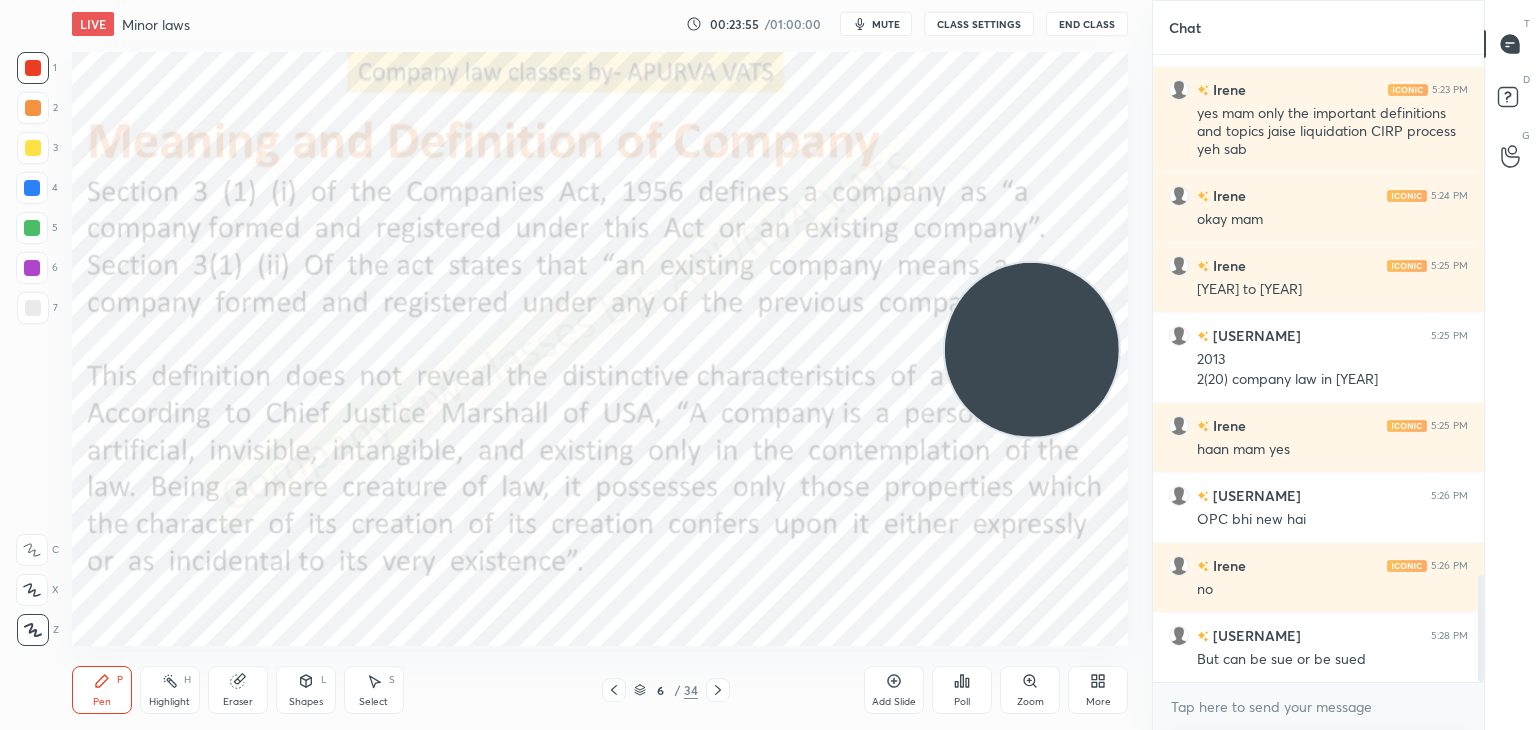 click 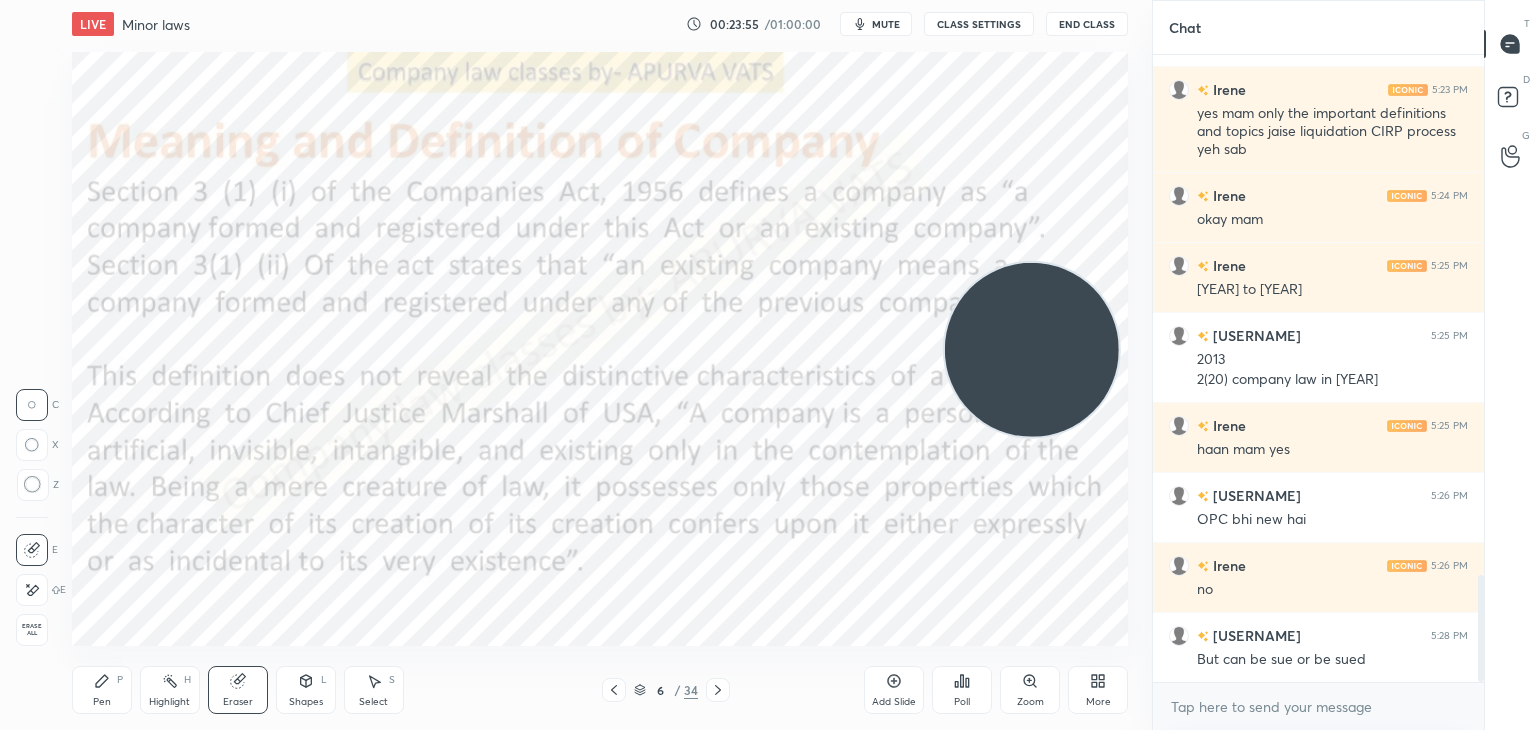 click on "Erase all" at bounding box center (32, 630) 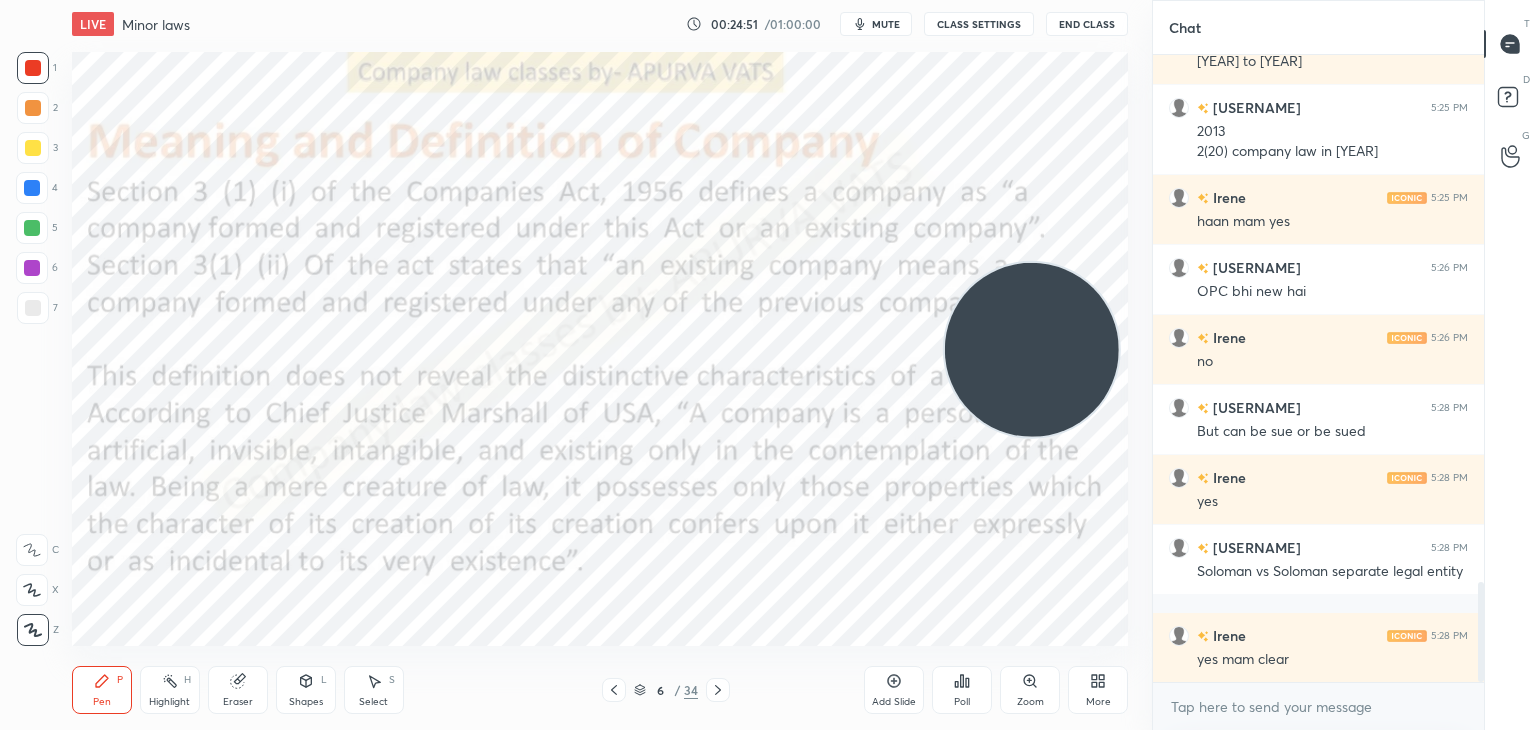 scroll, scrollTop: 3360, scrollLeft: 0, axis: vertical 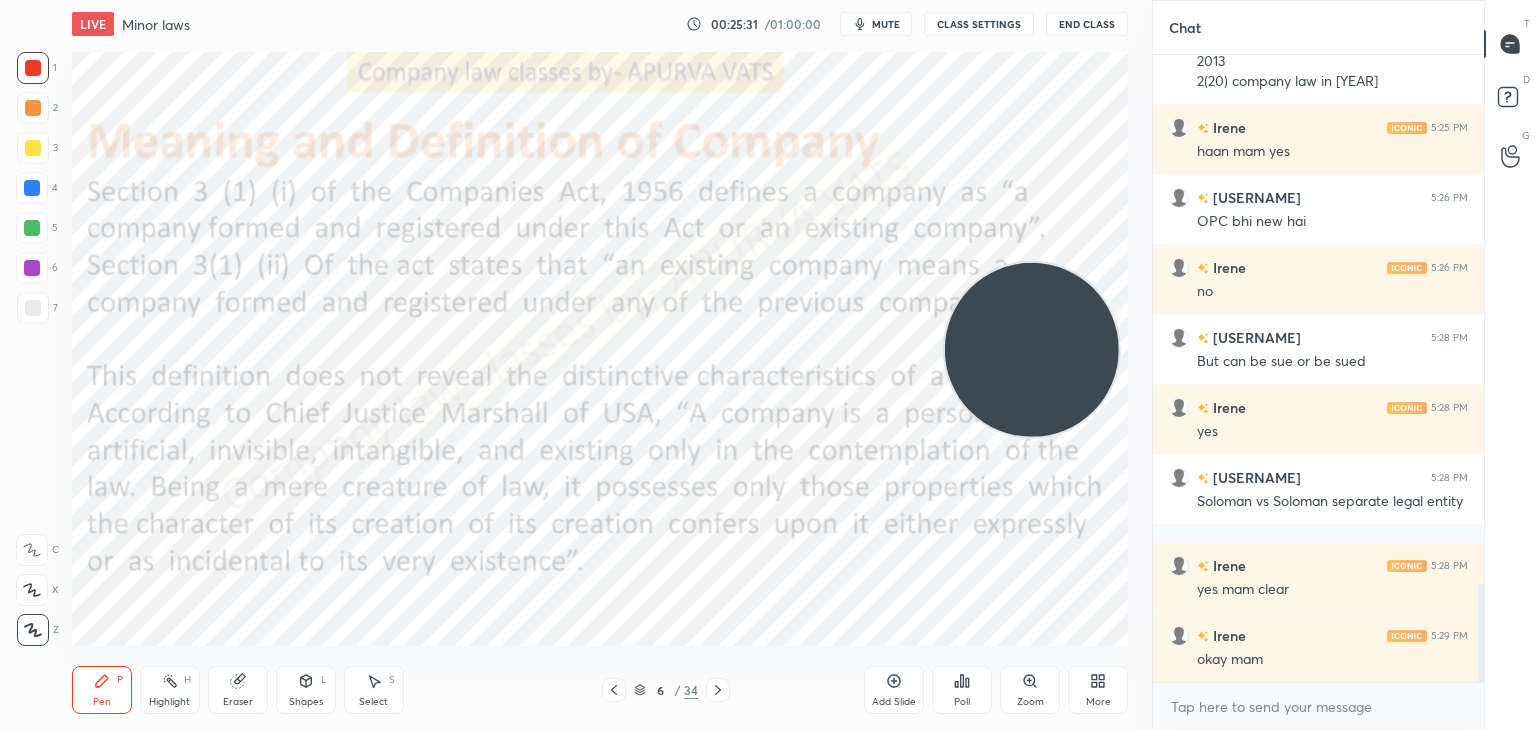 click 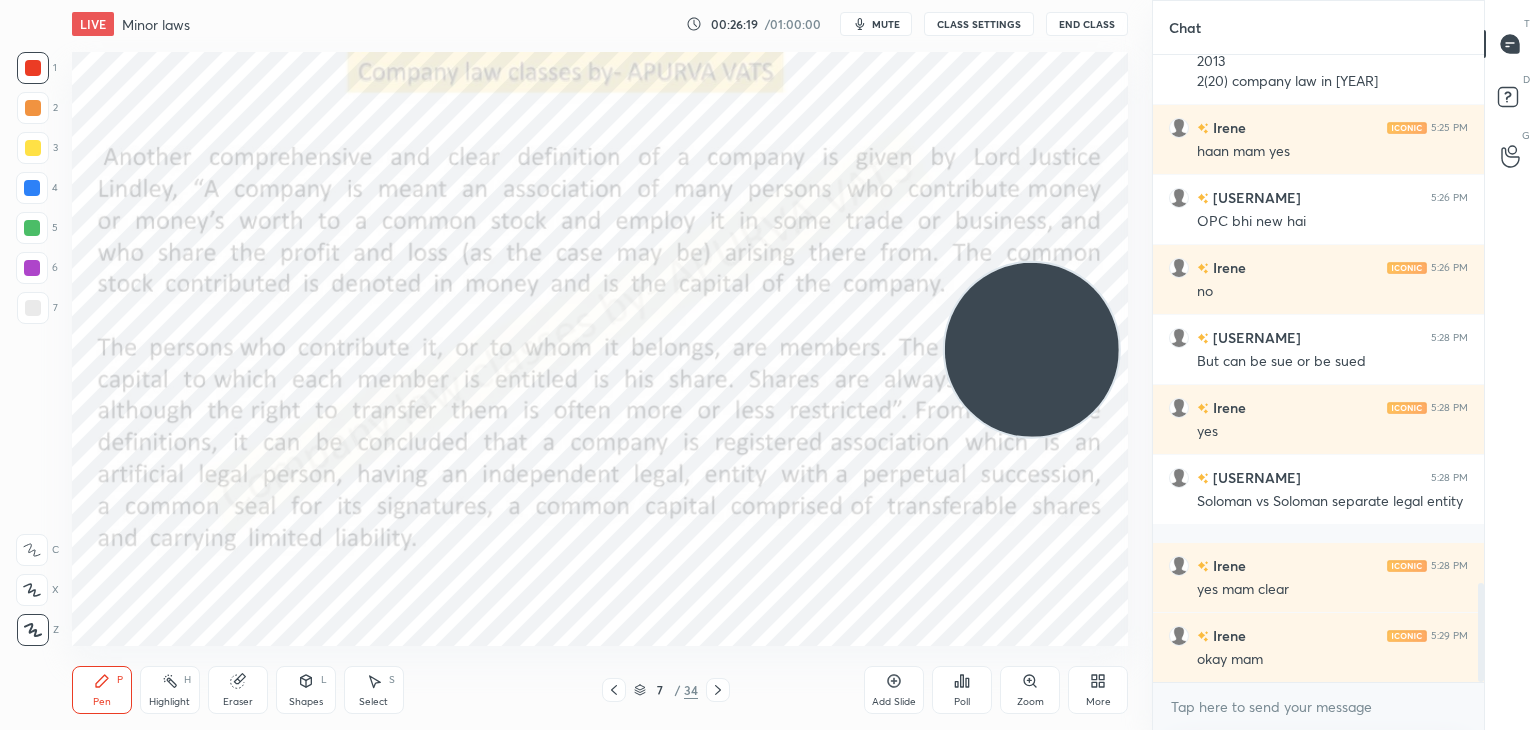scroll, scrollTop: 3448, scrollLeft: 0, axis: vertical 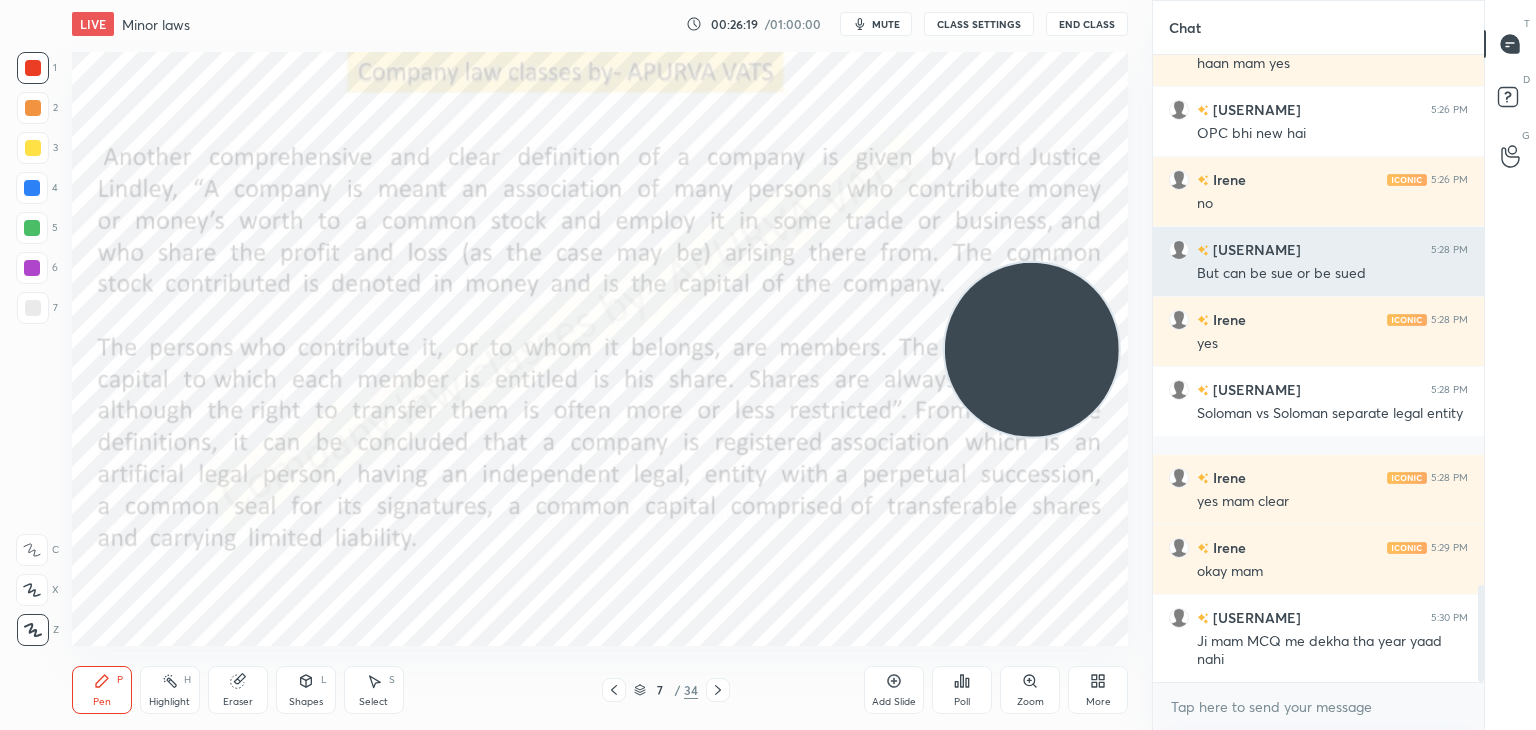 click on "[USERNAME] 5:28 PM But can be sue or be sued" at bounding box center (1318, 261) 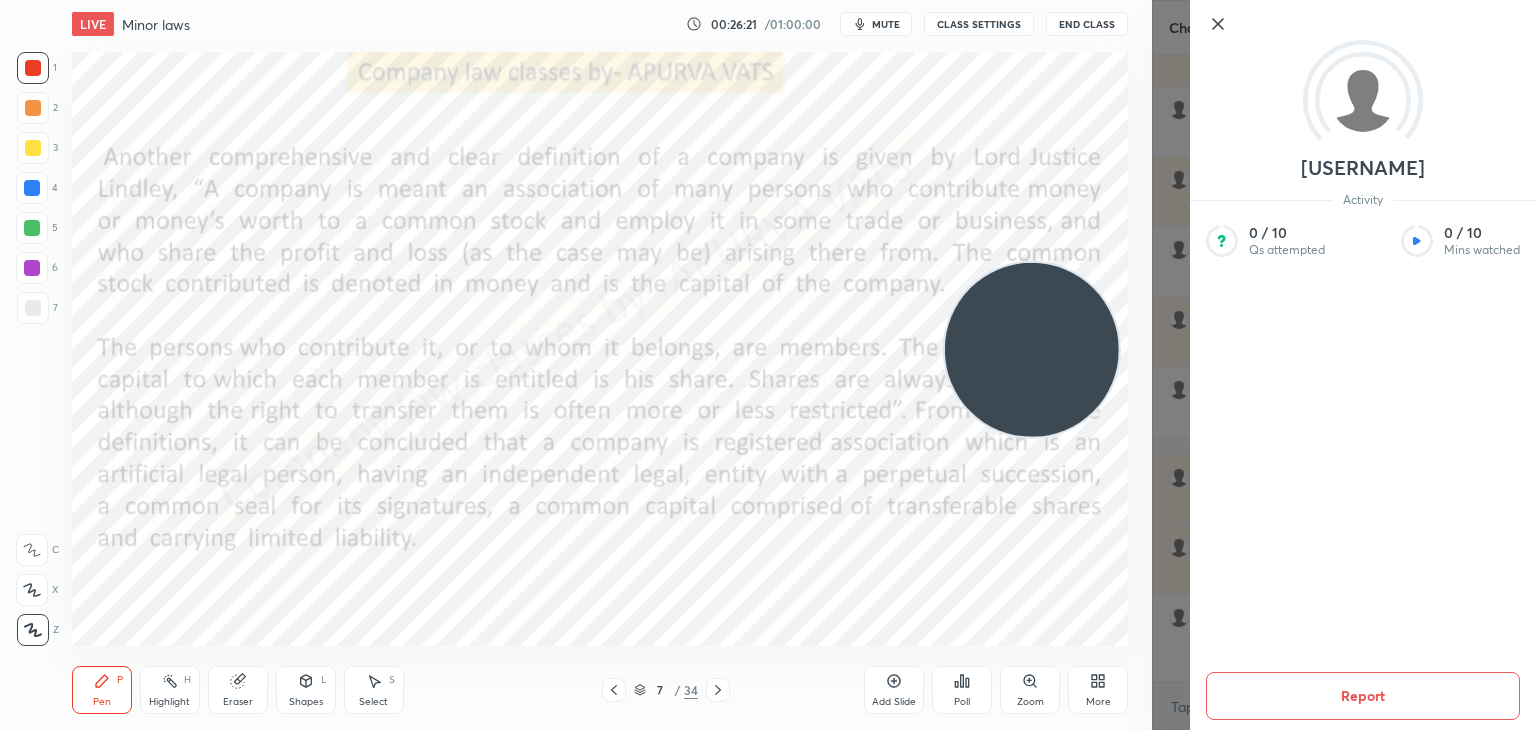 click 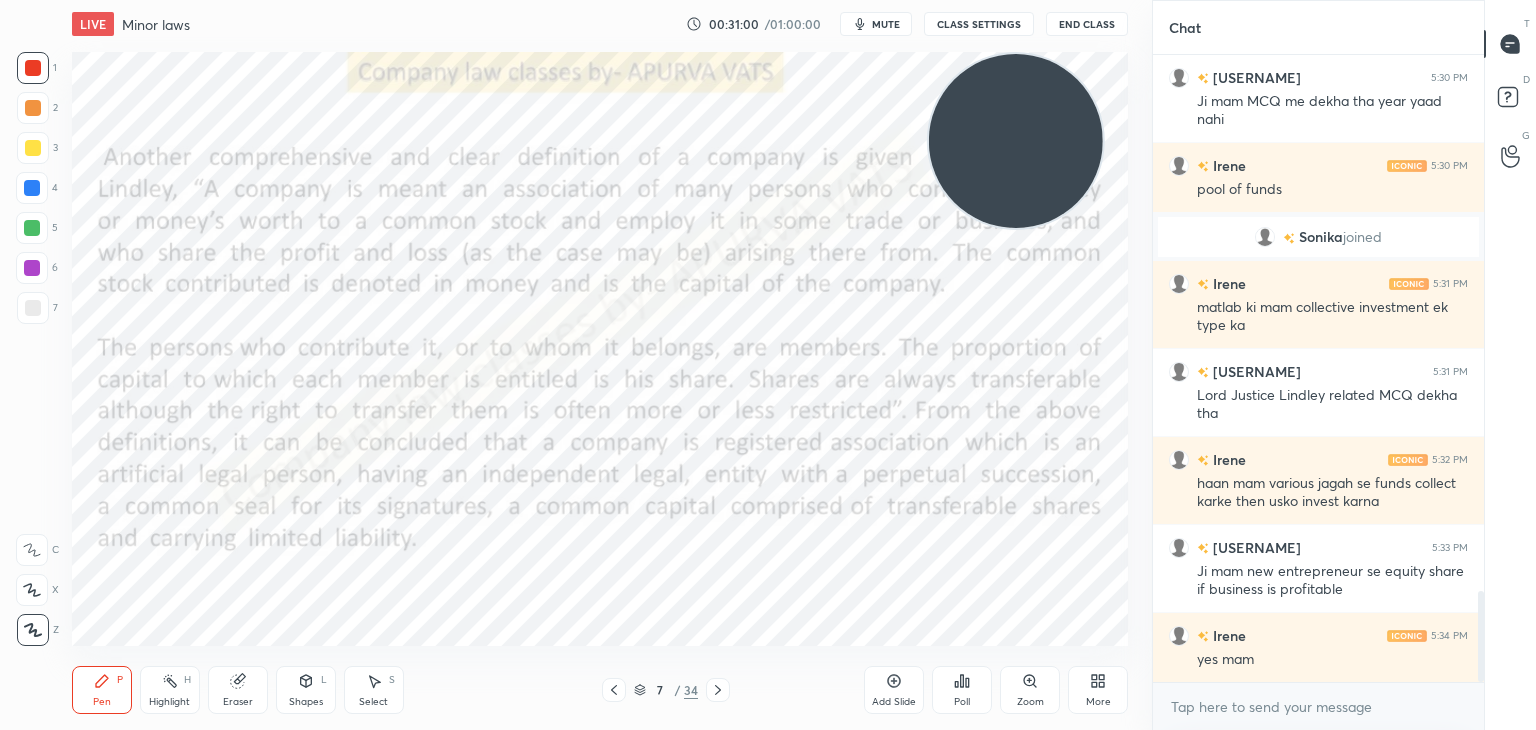 scroll, scrollTop: 3744, scrollLeft: 0, axis: vertical 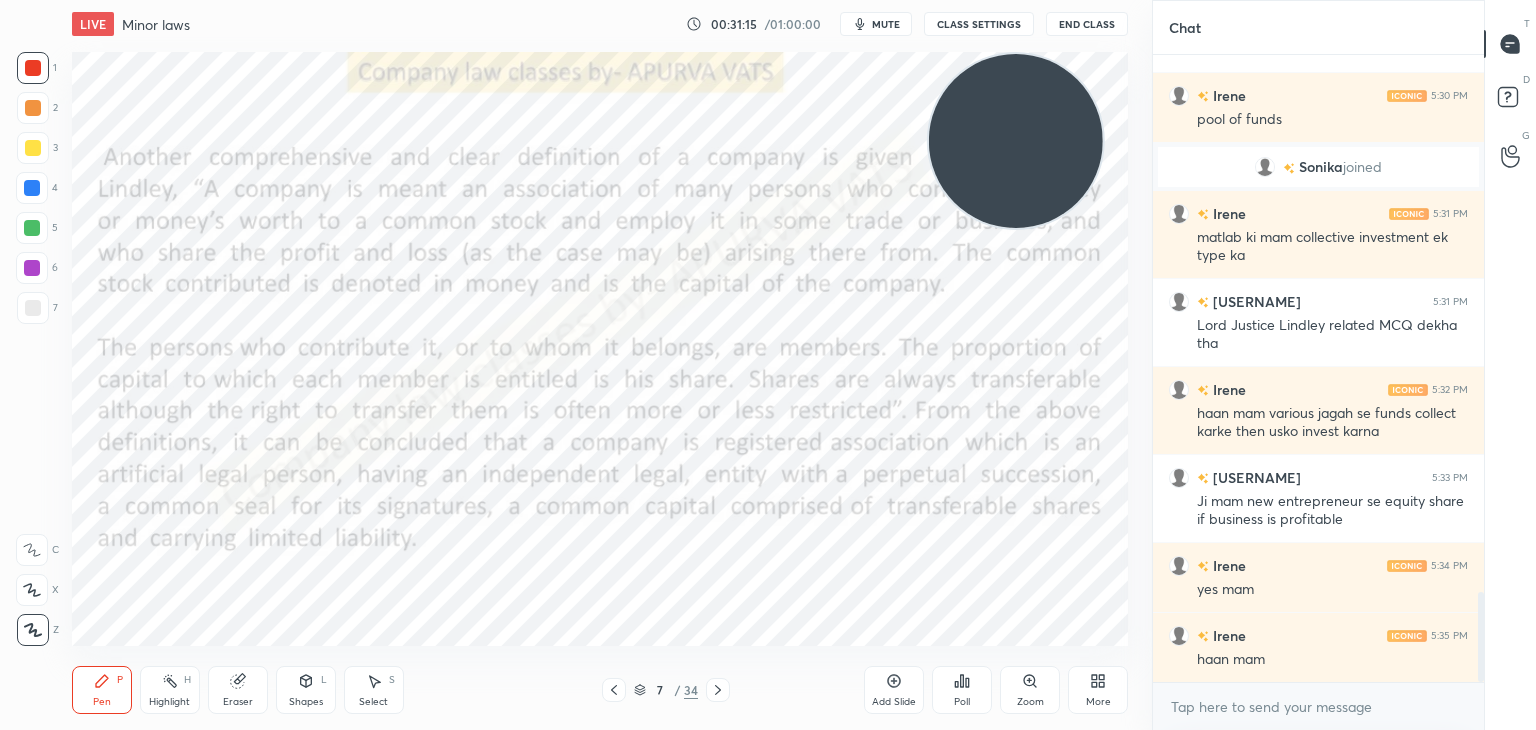 click 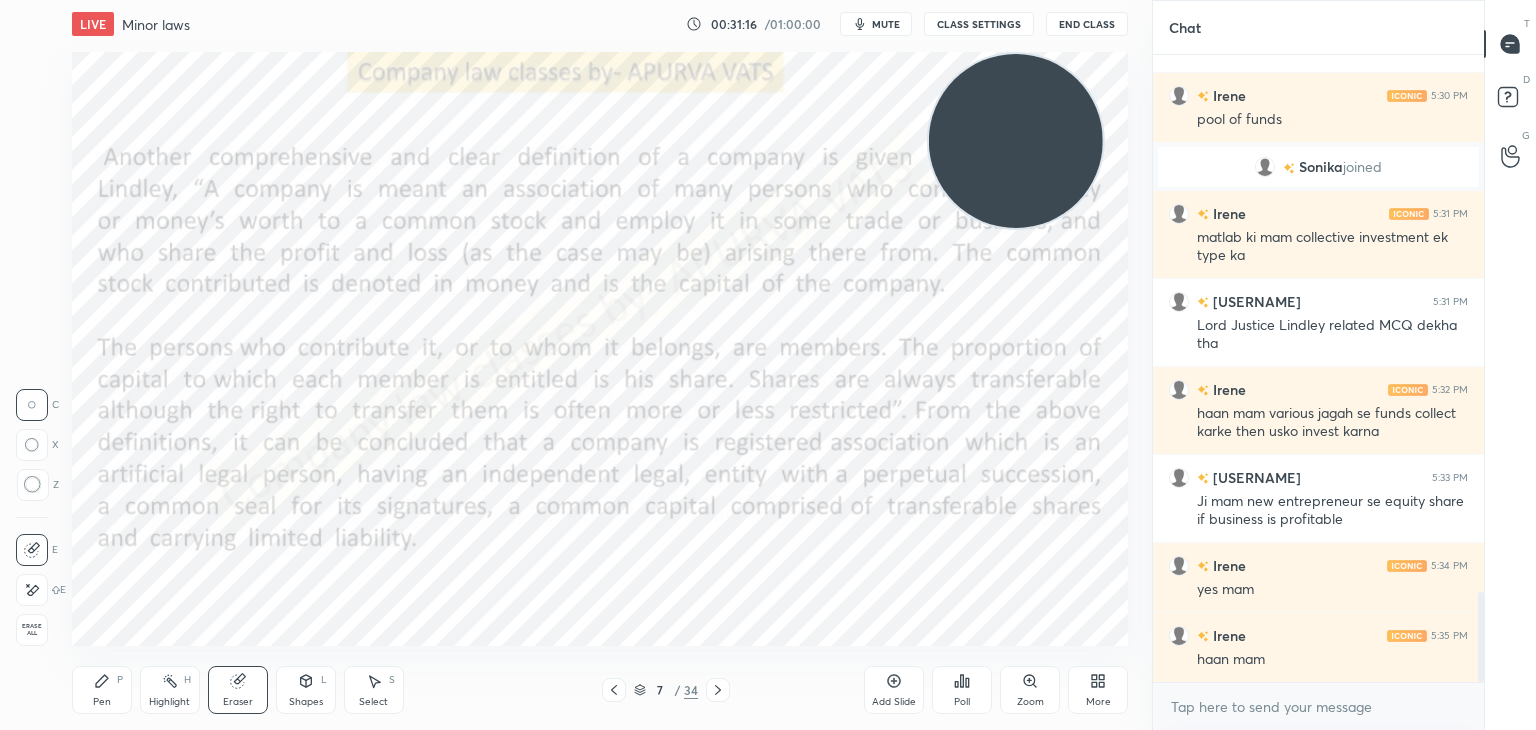click on "Erase all" at bounding box center (32, 630) 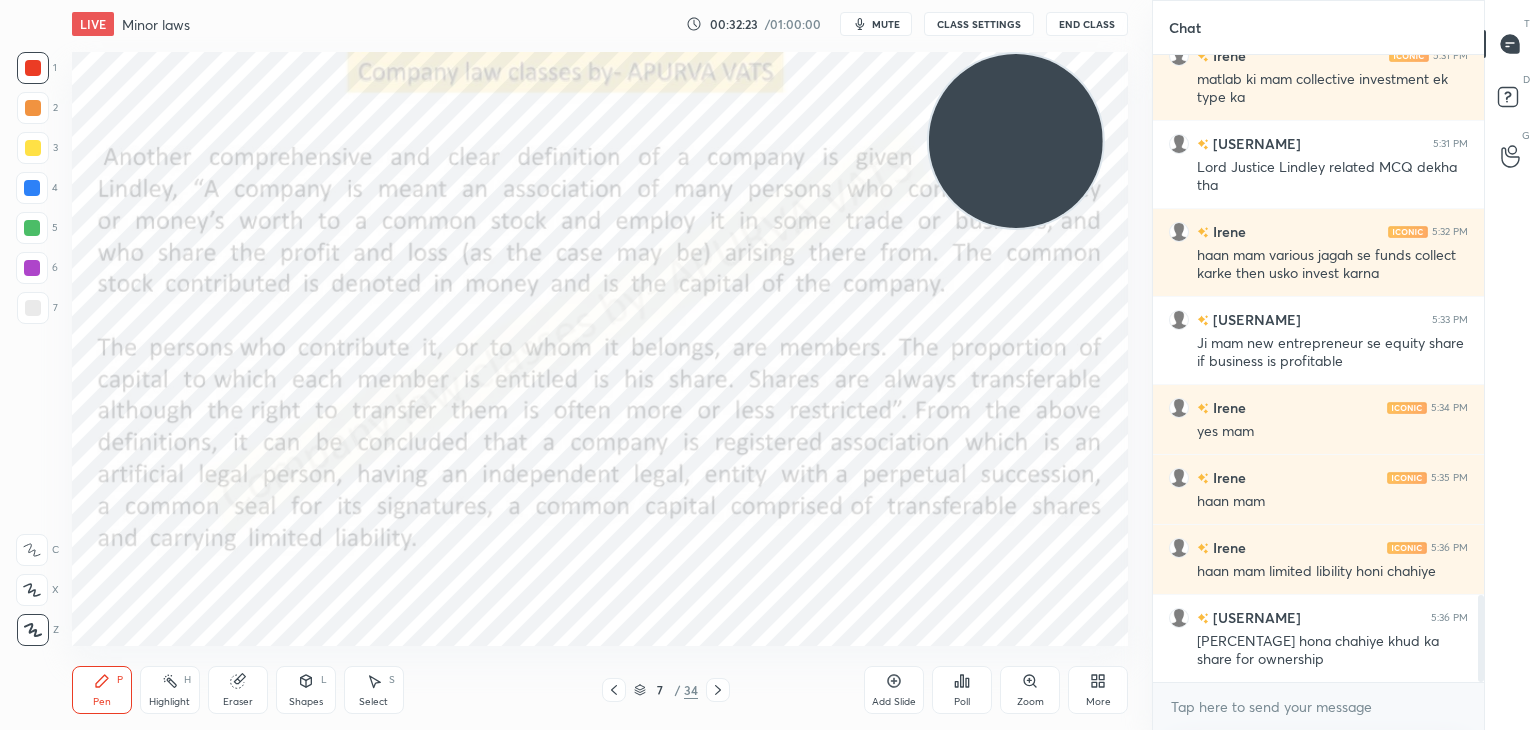 scroll, scrollTop: 3972, scrollLeft: 0, axis: vertical 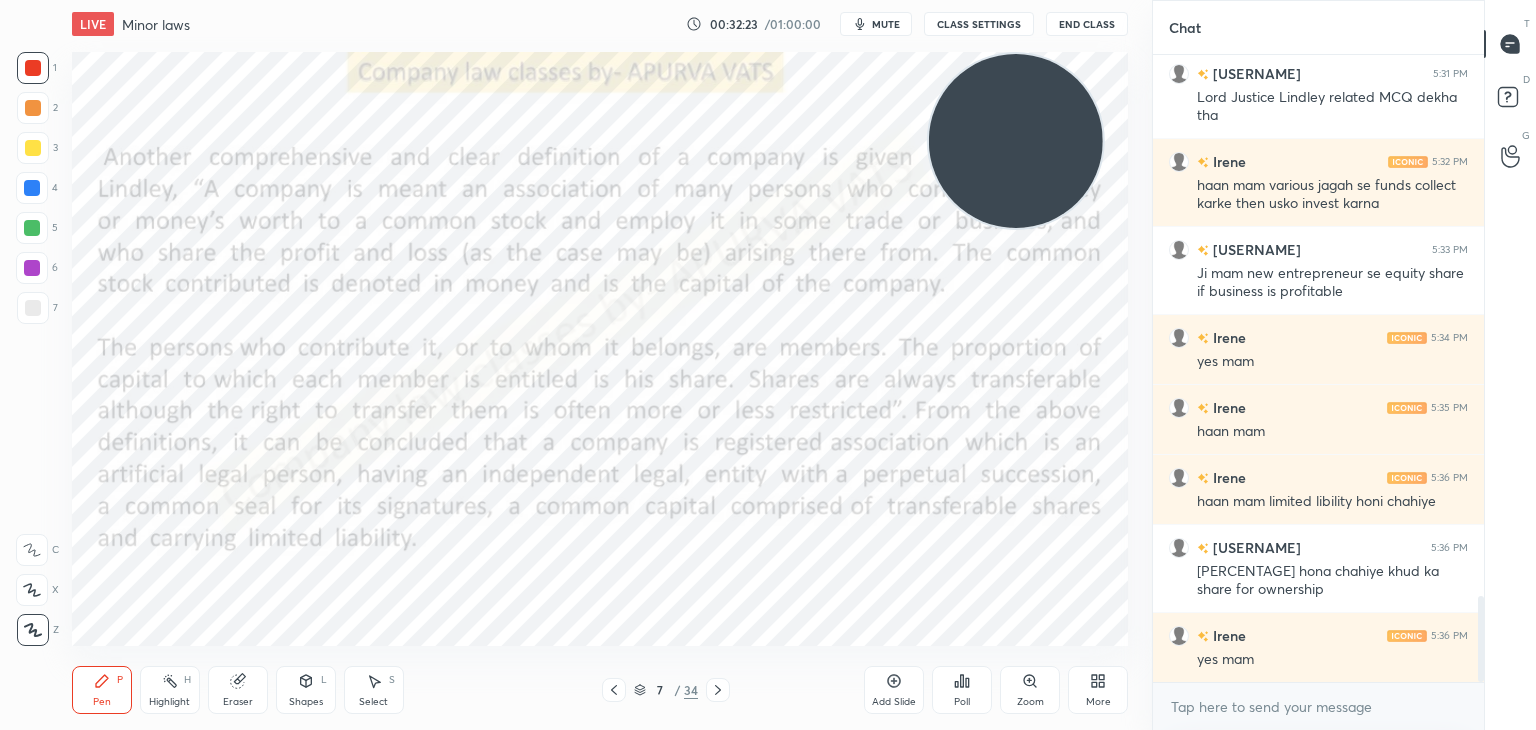 click 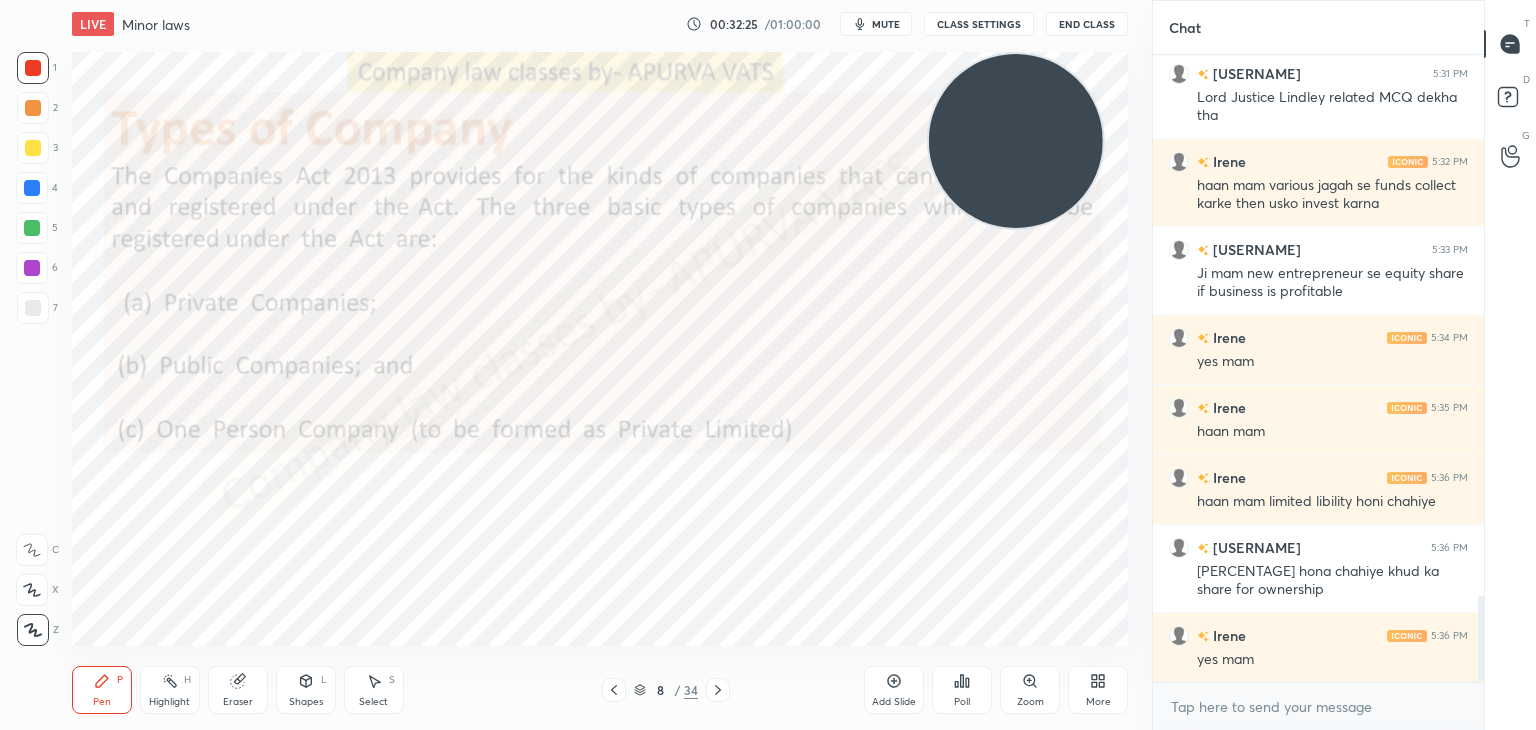 click 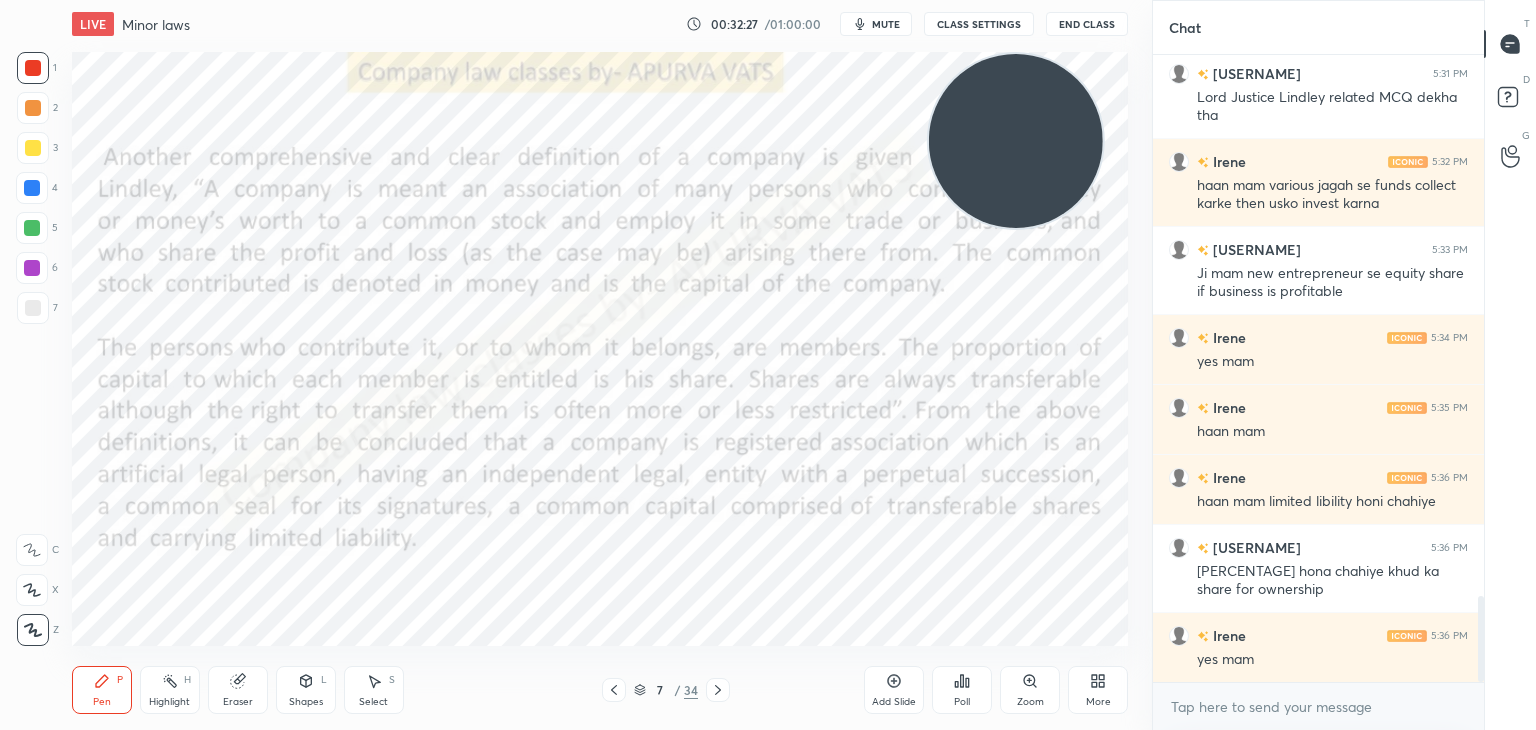 click 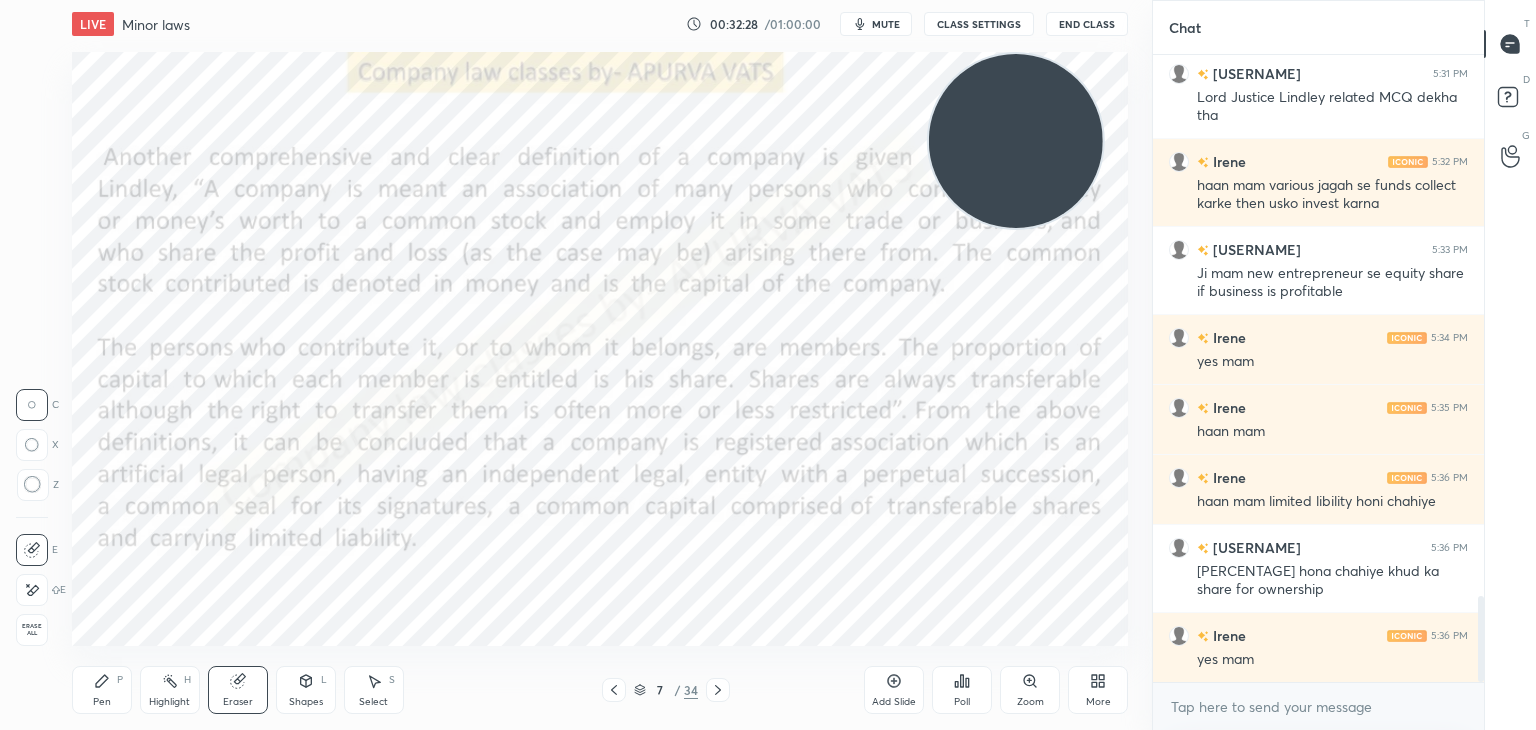 click on "Erase all" at bounding box center [32, 630] 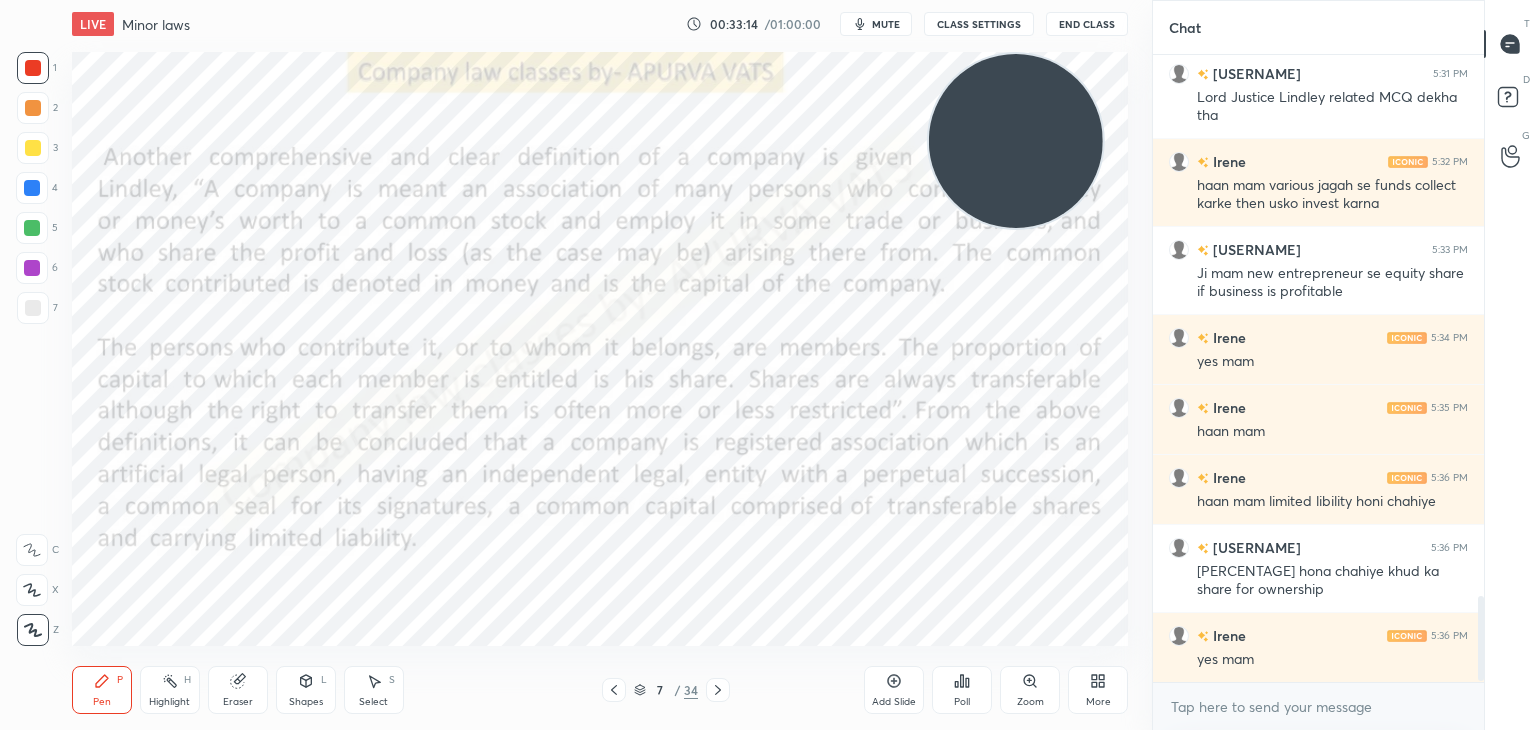 scroll, scrollTop: 4060, scrollLeft: 0, axis: vertical 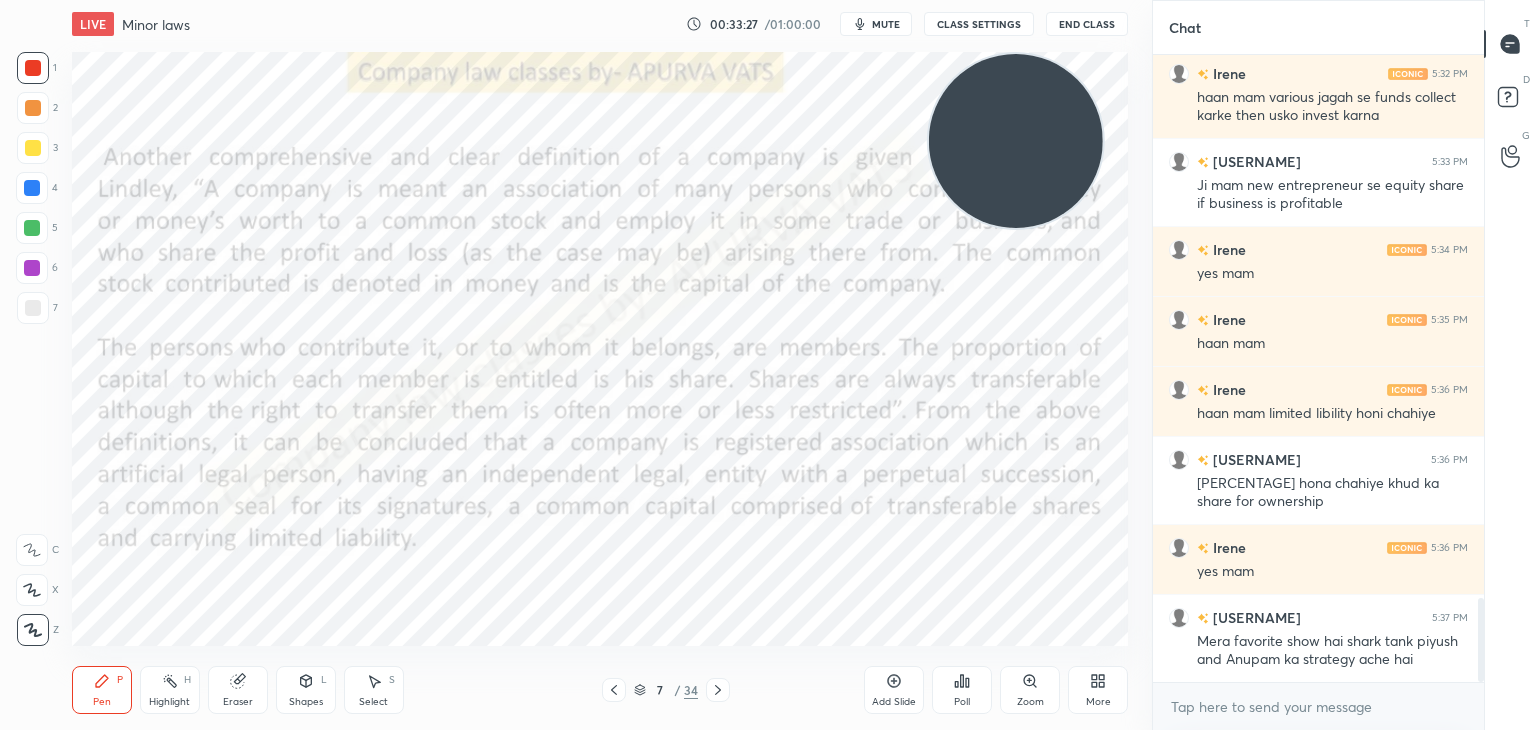 click 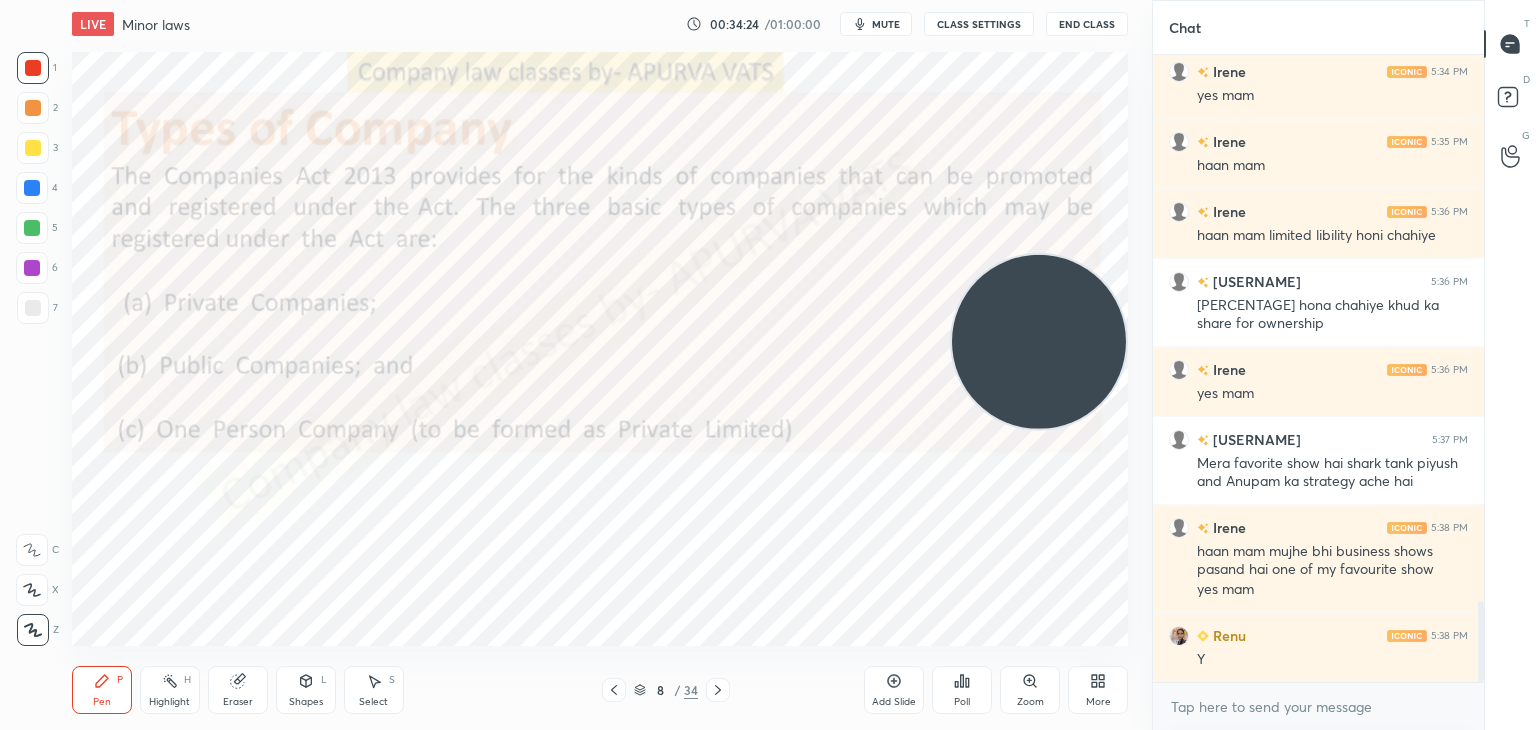 scroll, scrollTop: 4308, scrollLeft: 0, axis: vertical 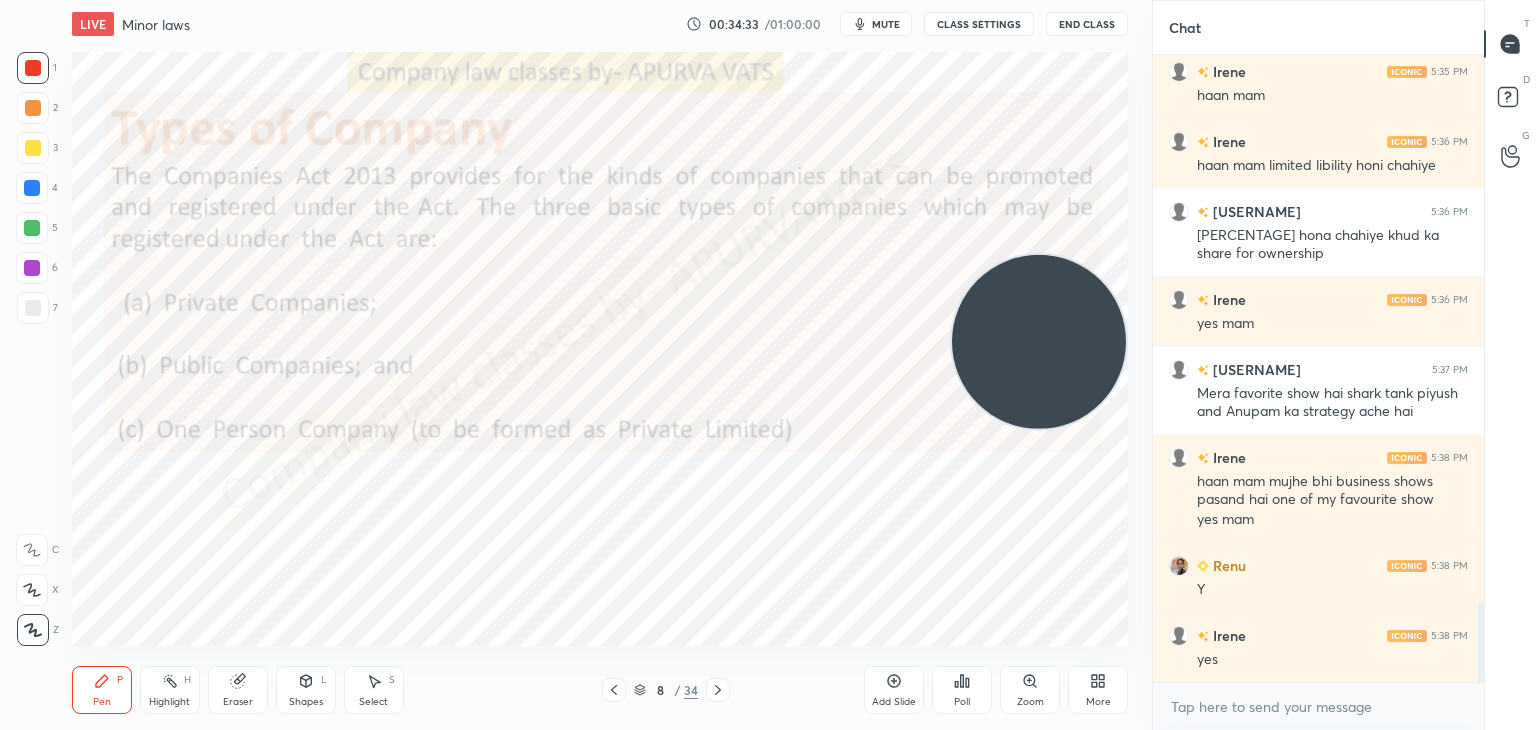 click on "Eraser" at bounding box center (238, 690) 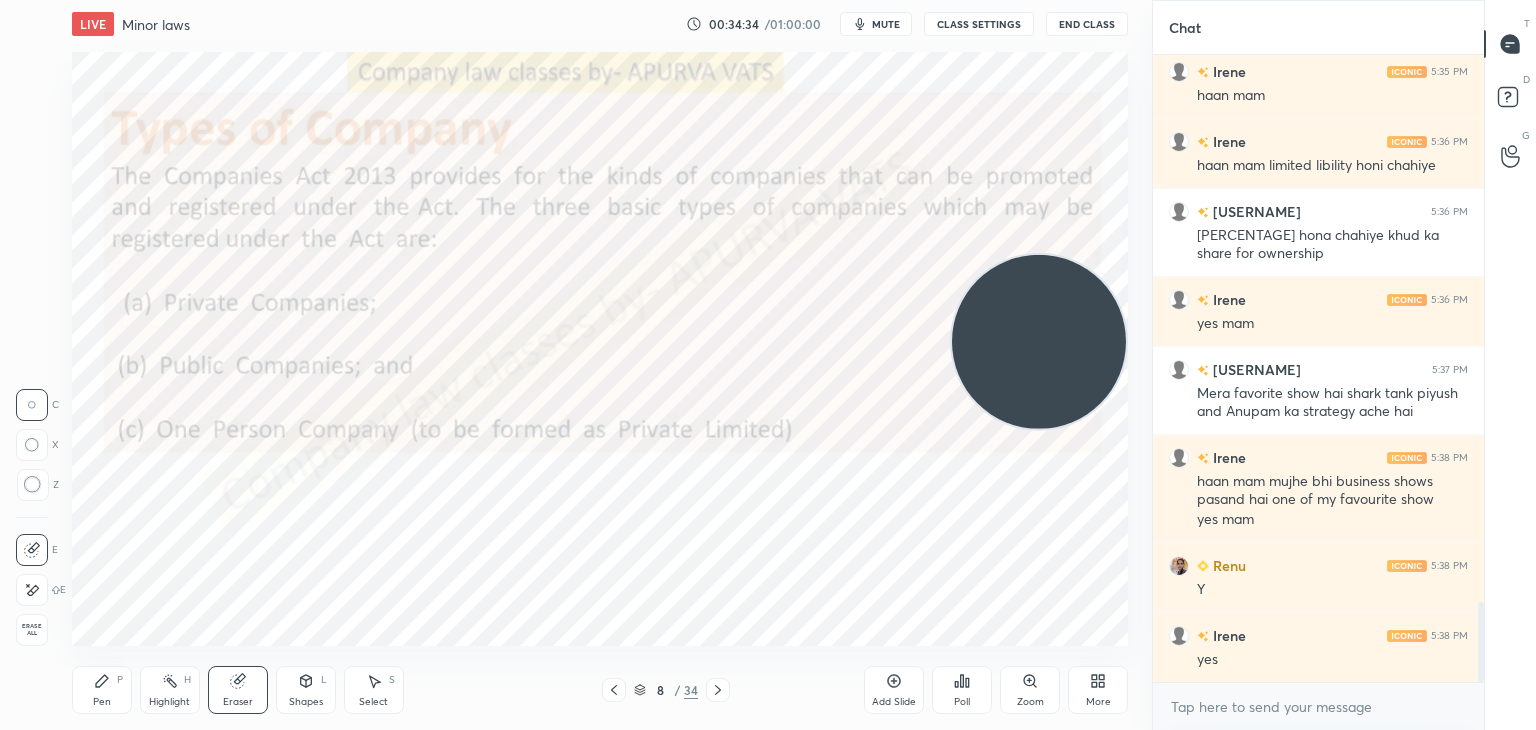 click on "Erase all" at bounding box center [32, 630] 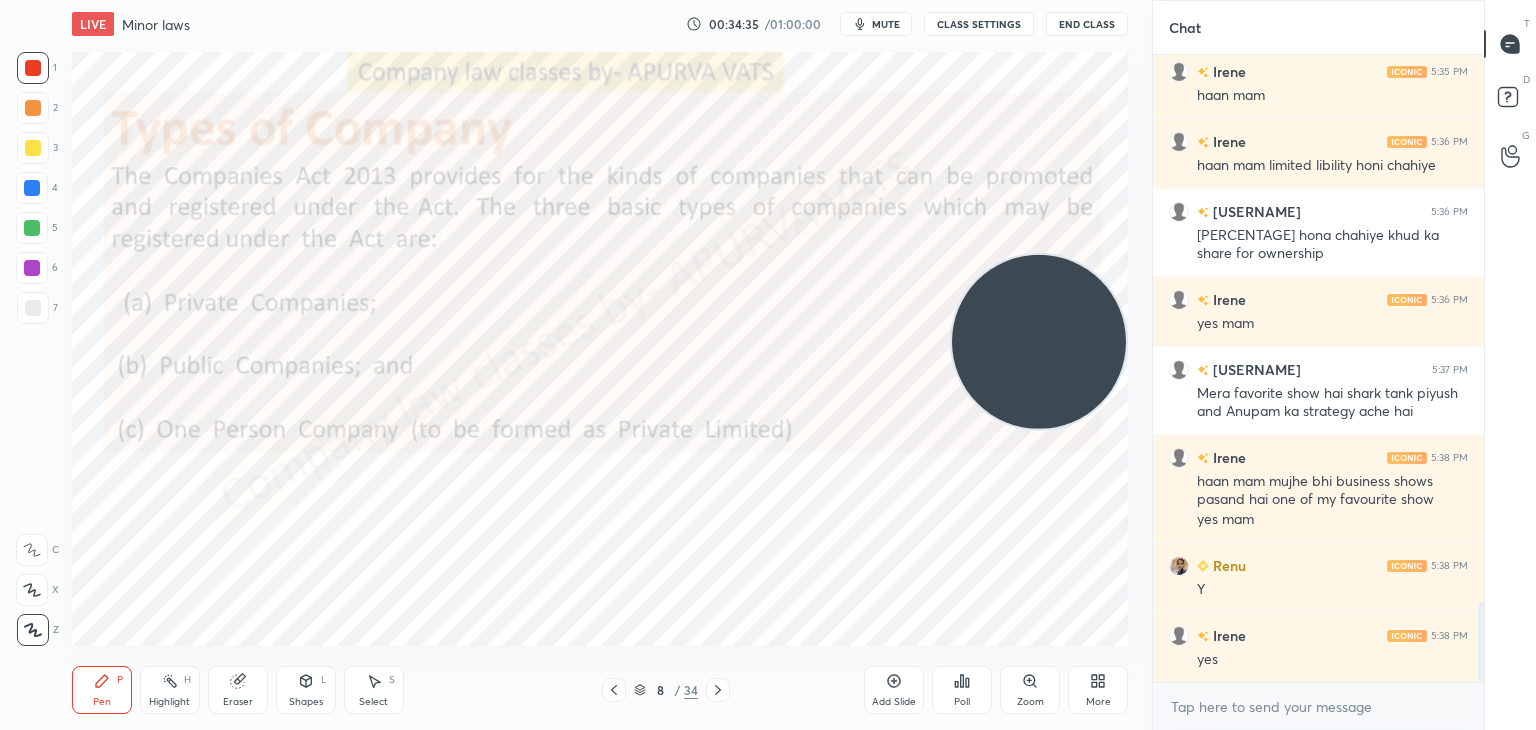 click 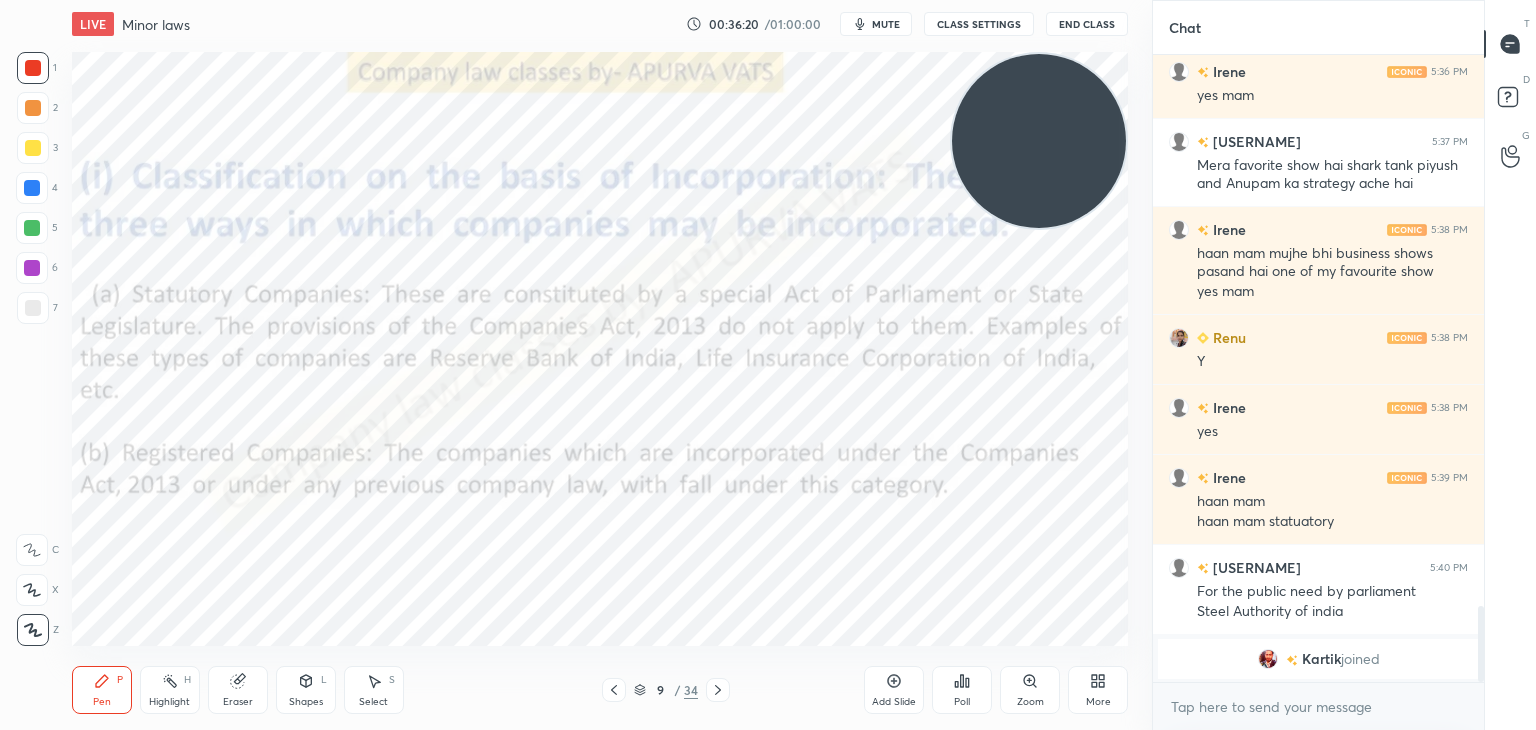 scroll, scrollTop: 4172, scrollLeft: 0, axis: vertical 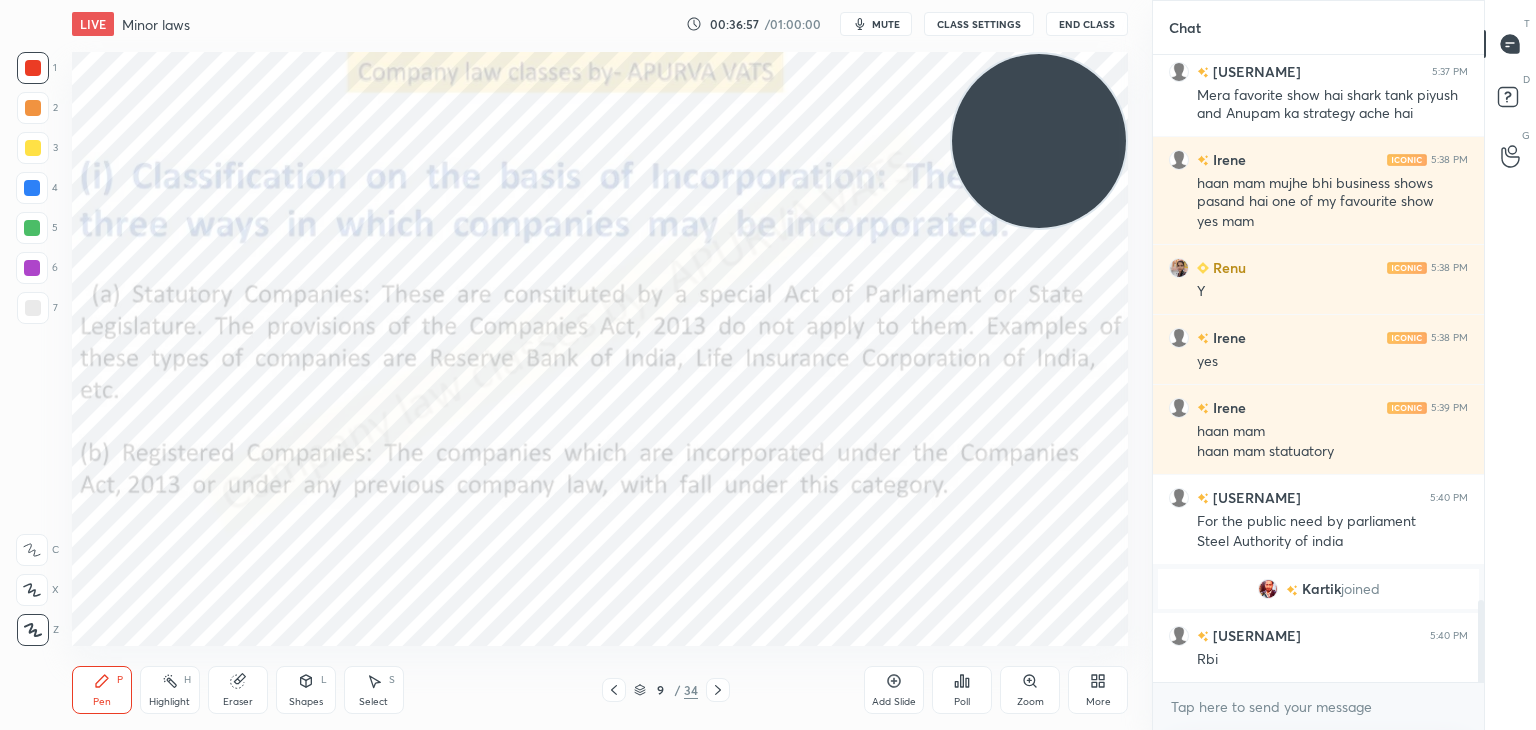 click on "Eraser" at bounding box center [238, 690] 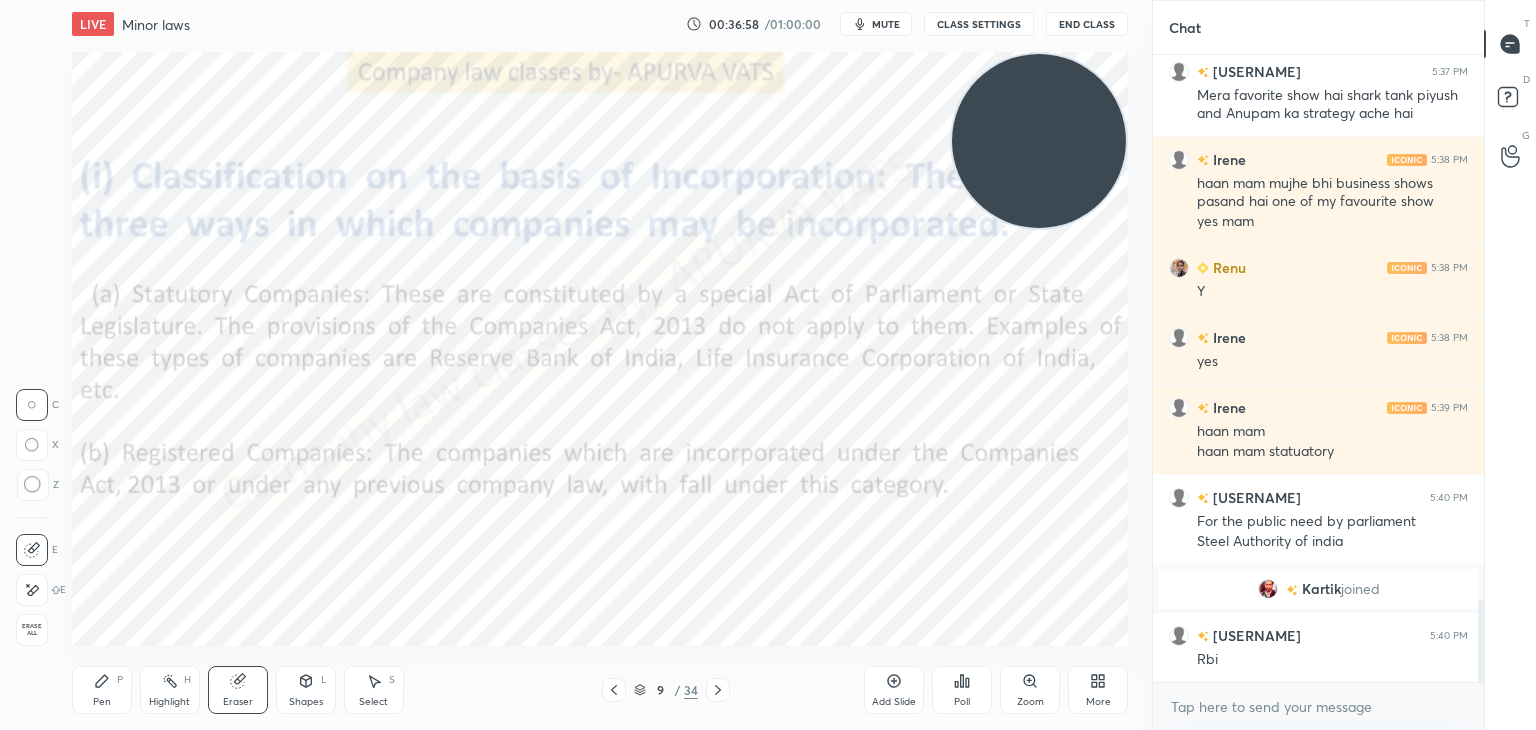 click on "Erase all" at bounding box center [32, 630] 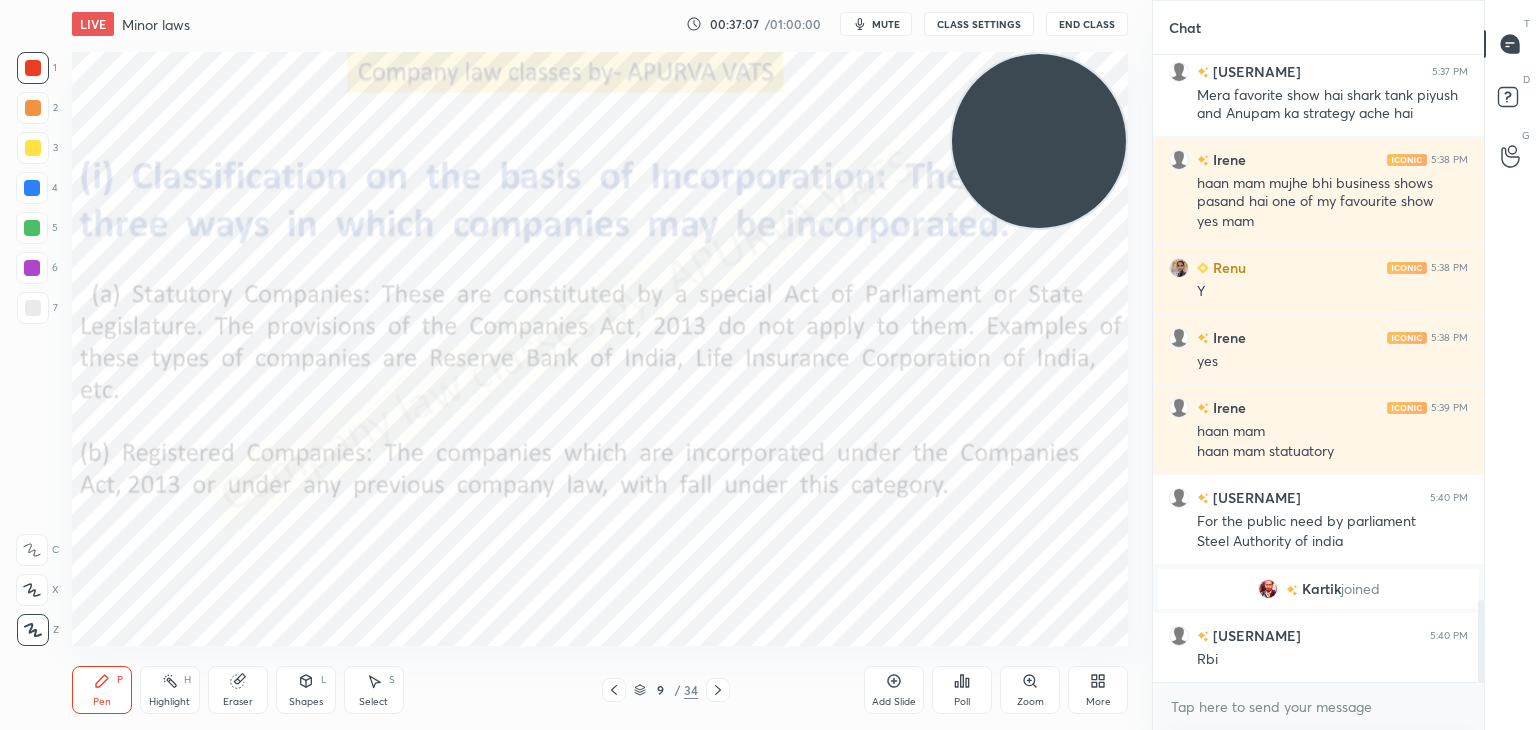 click 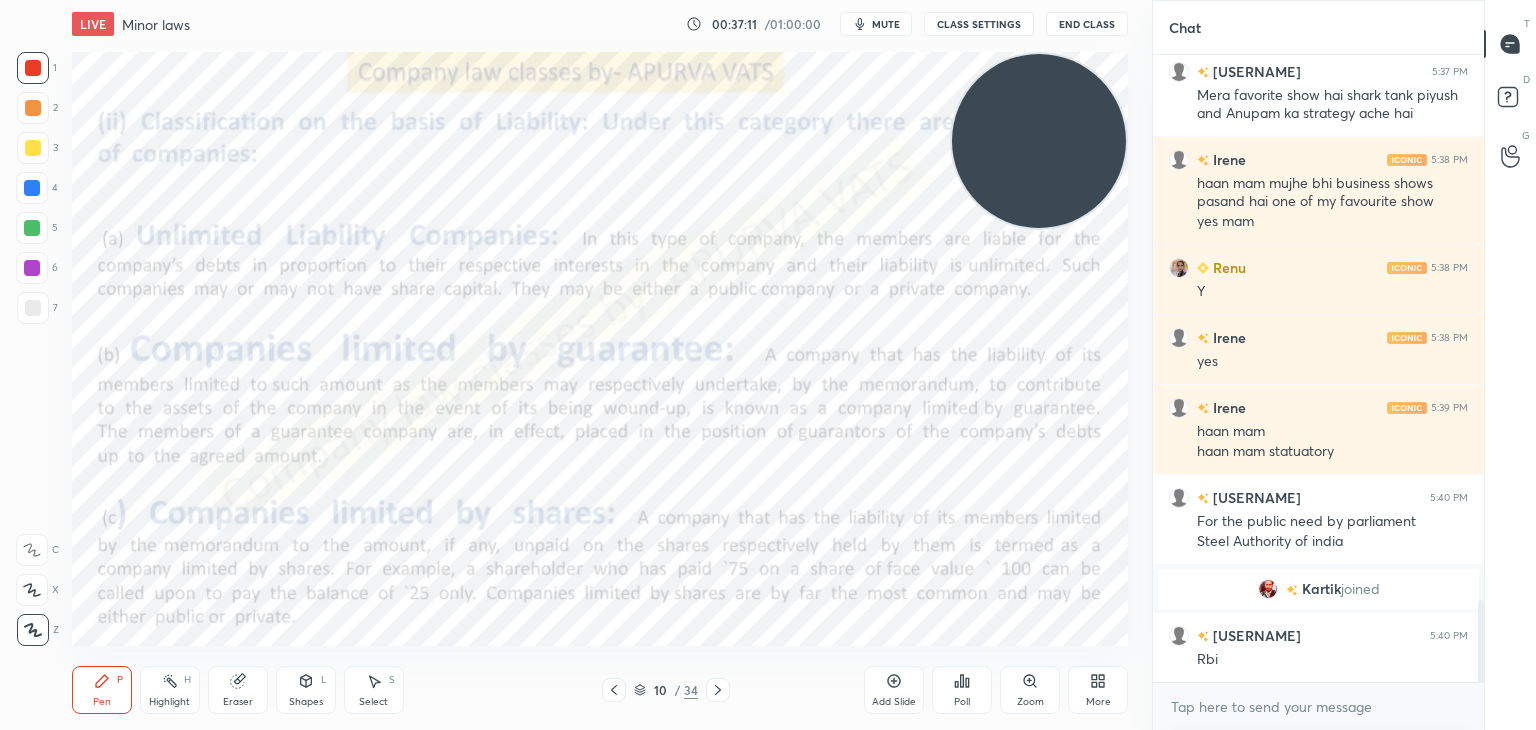 click 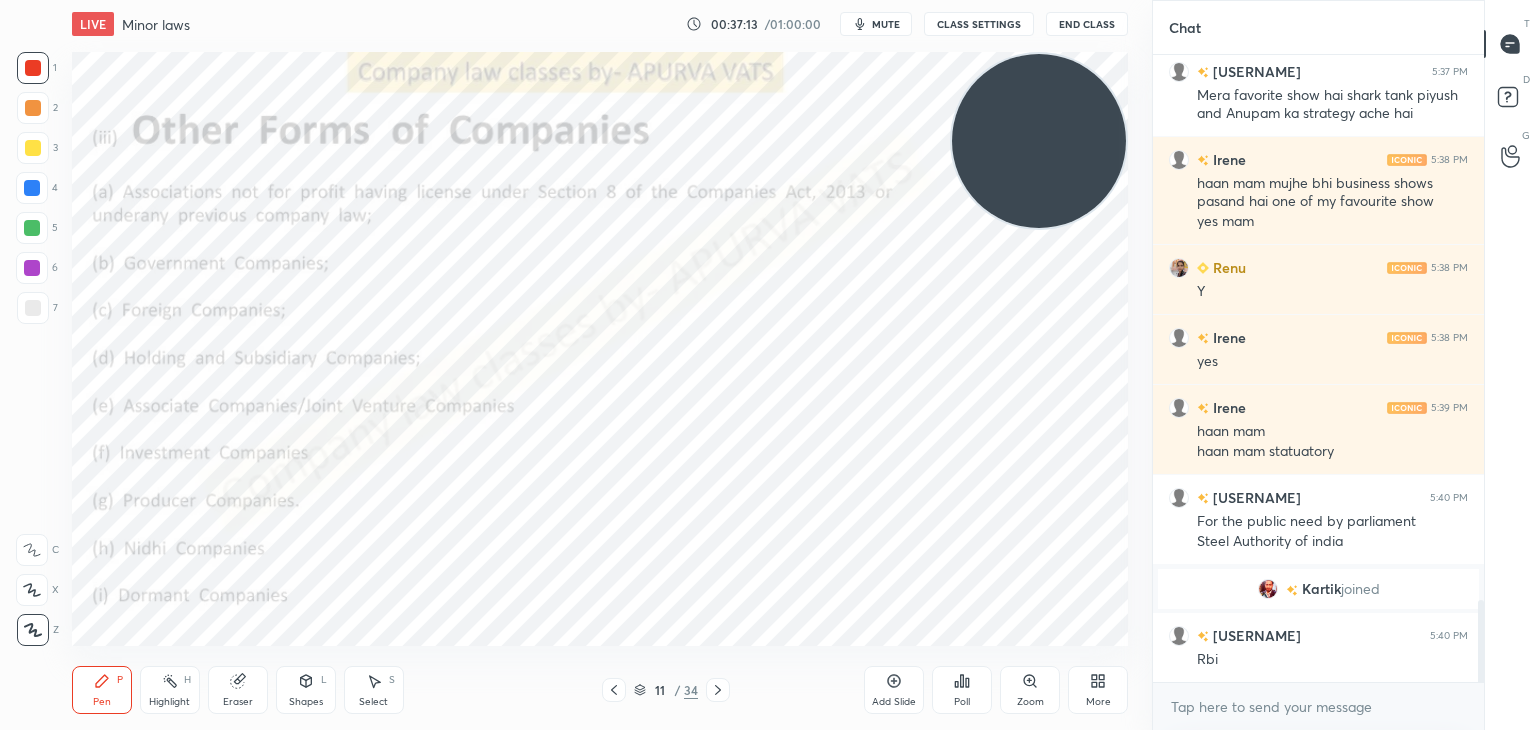 click 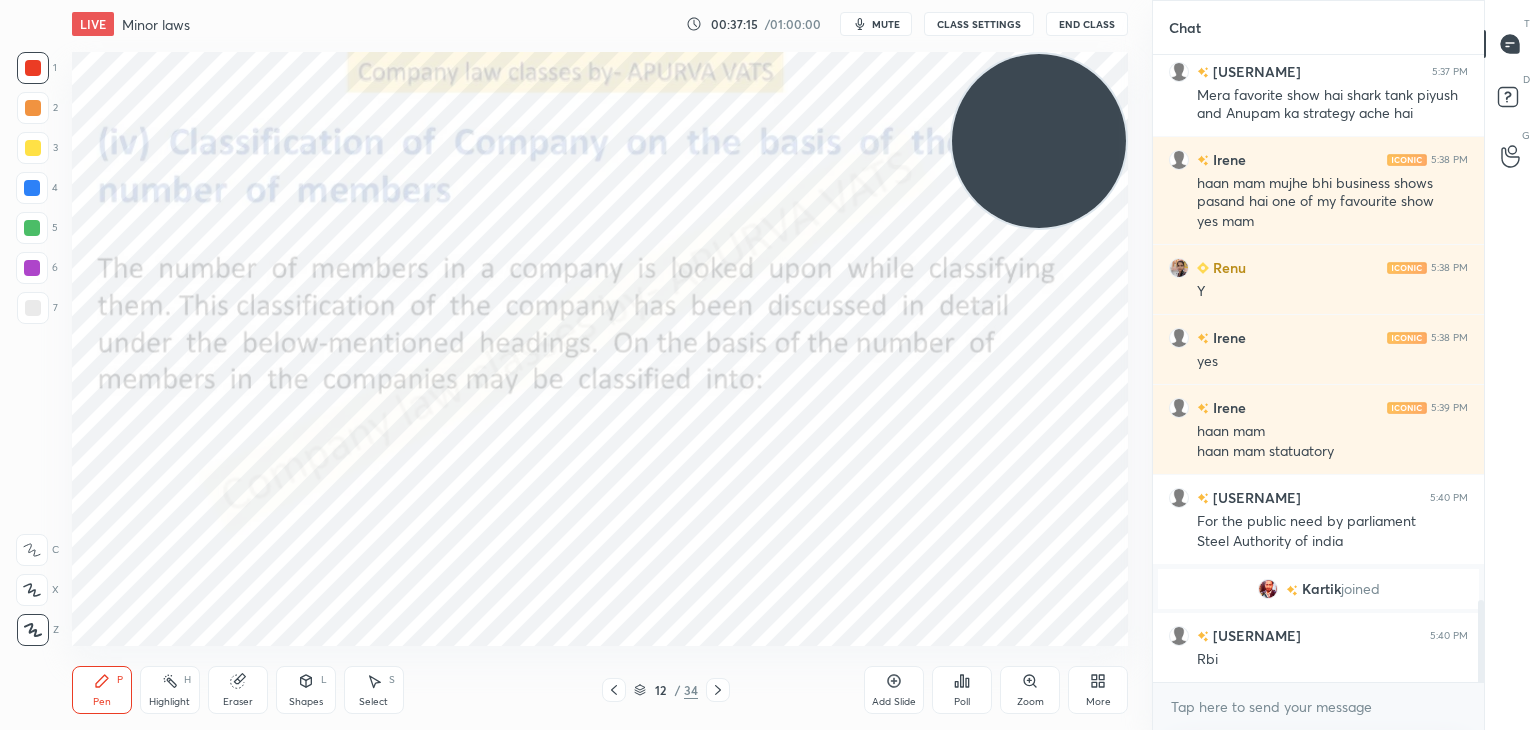 click 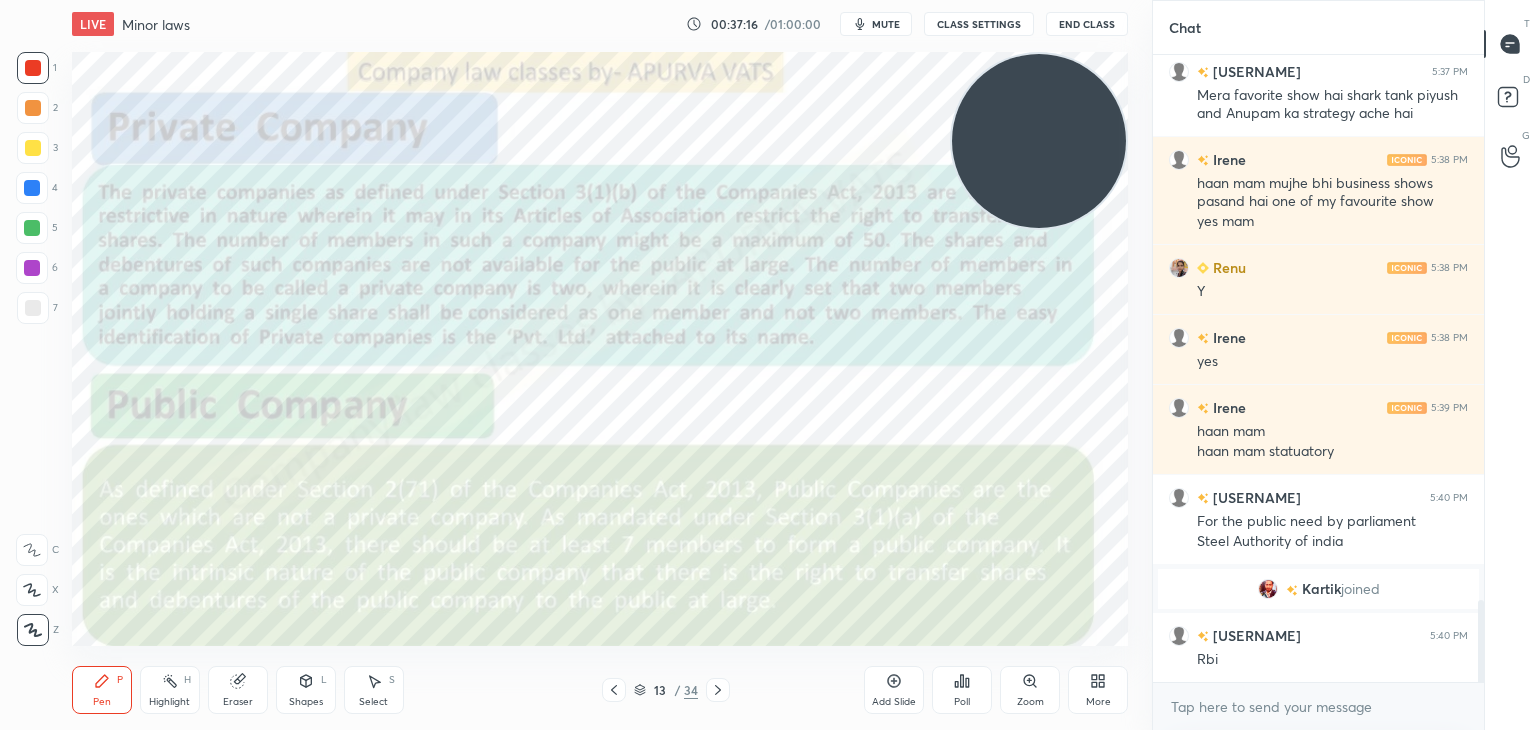 click 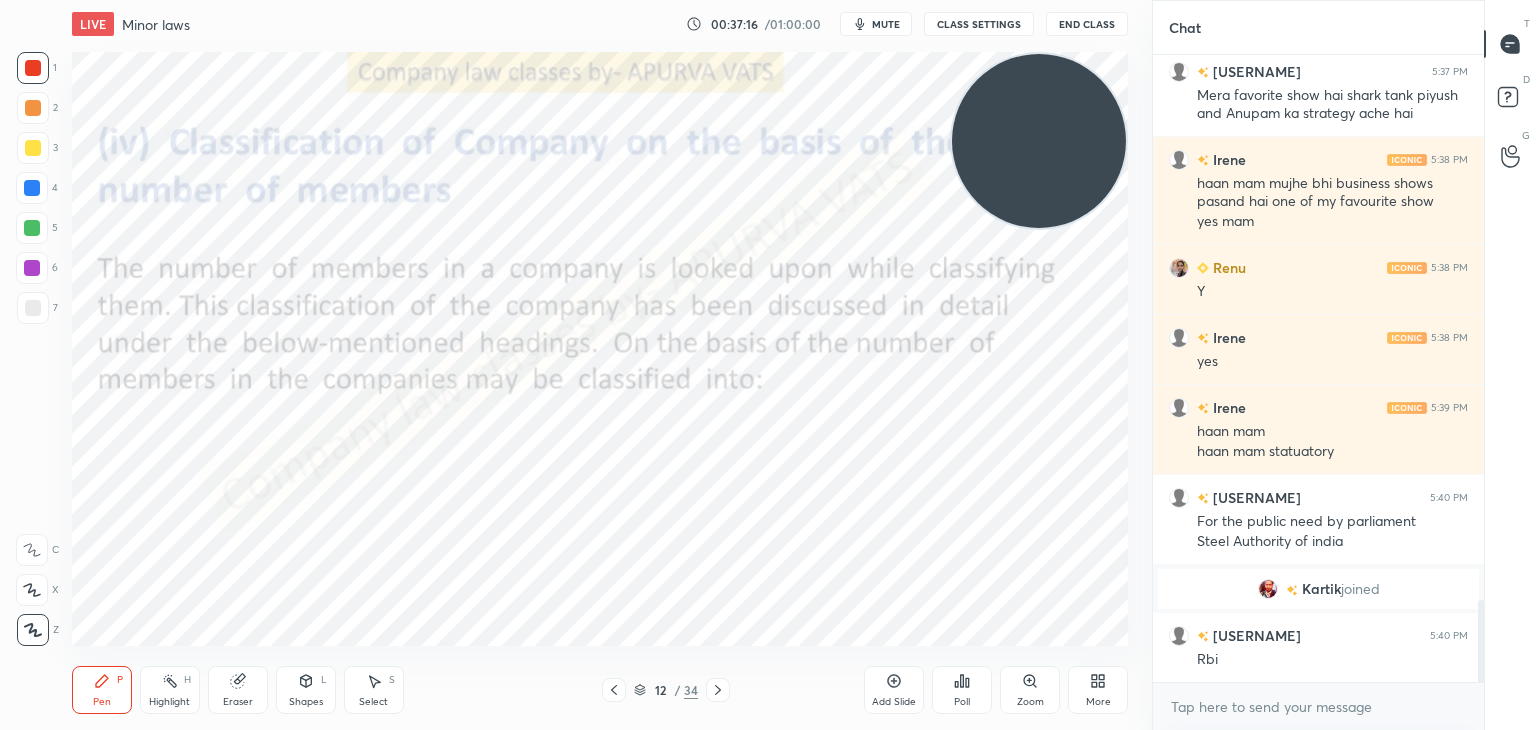 click 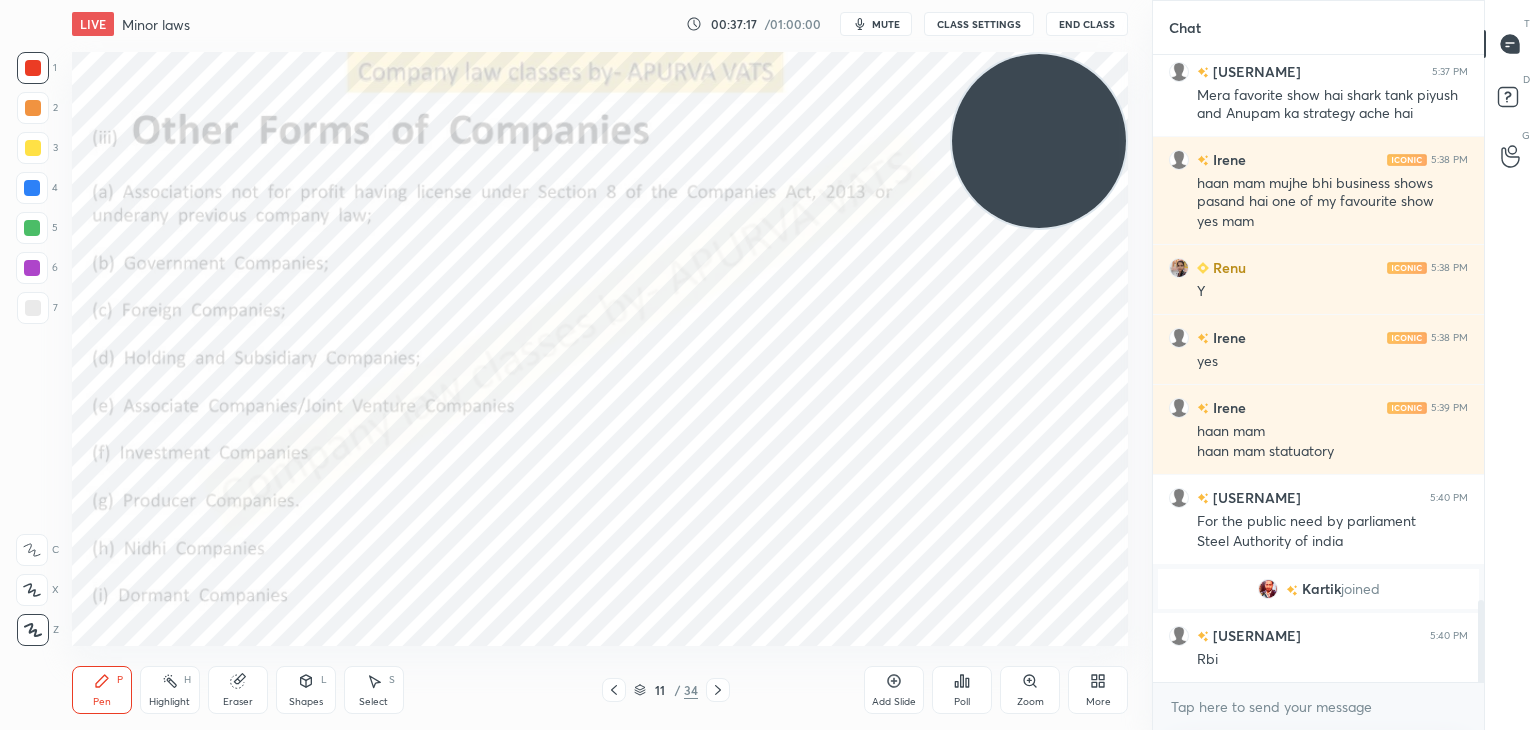 click 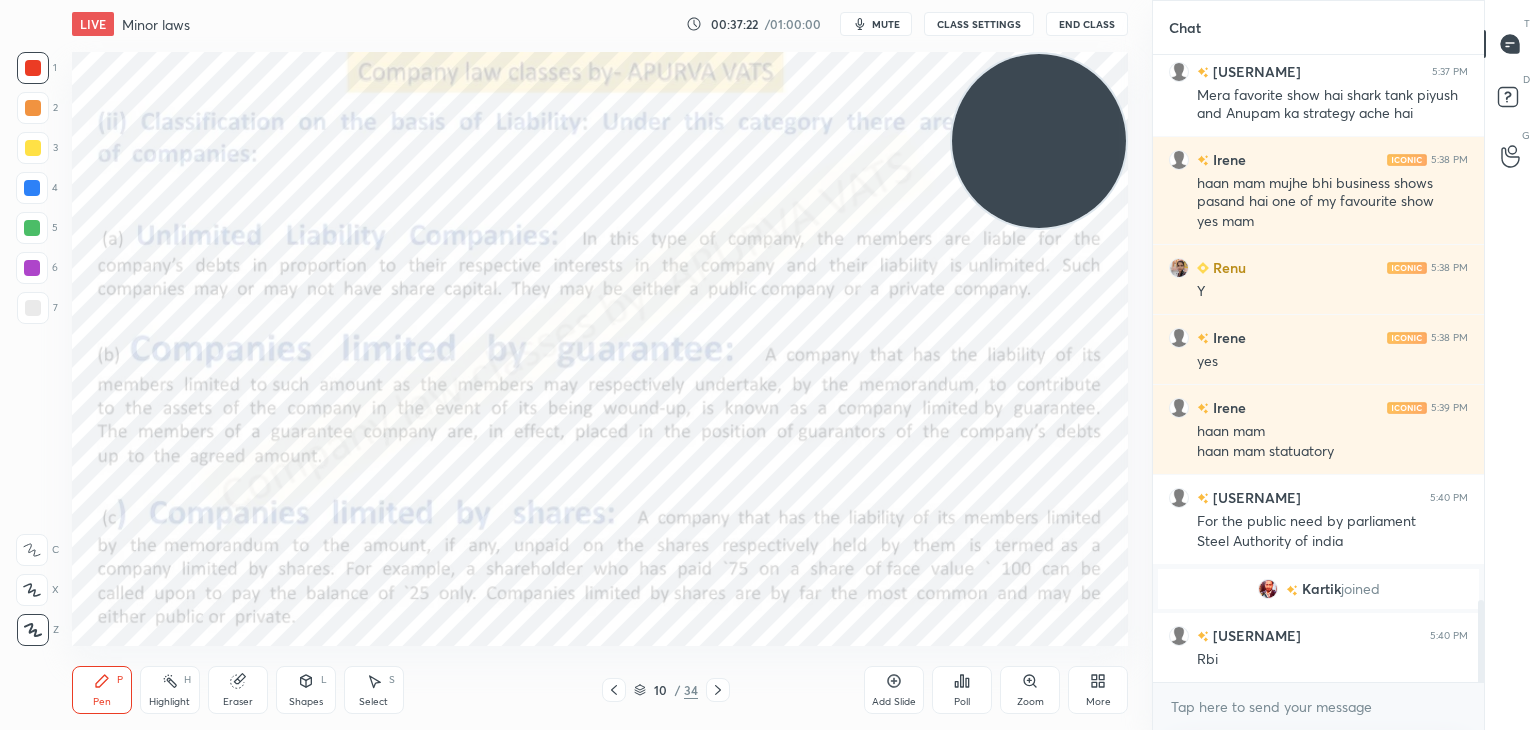 click 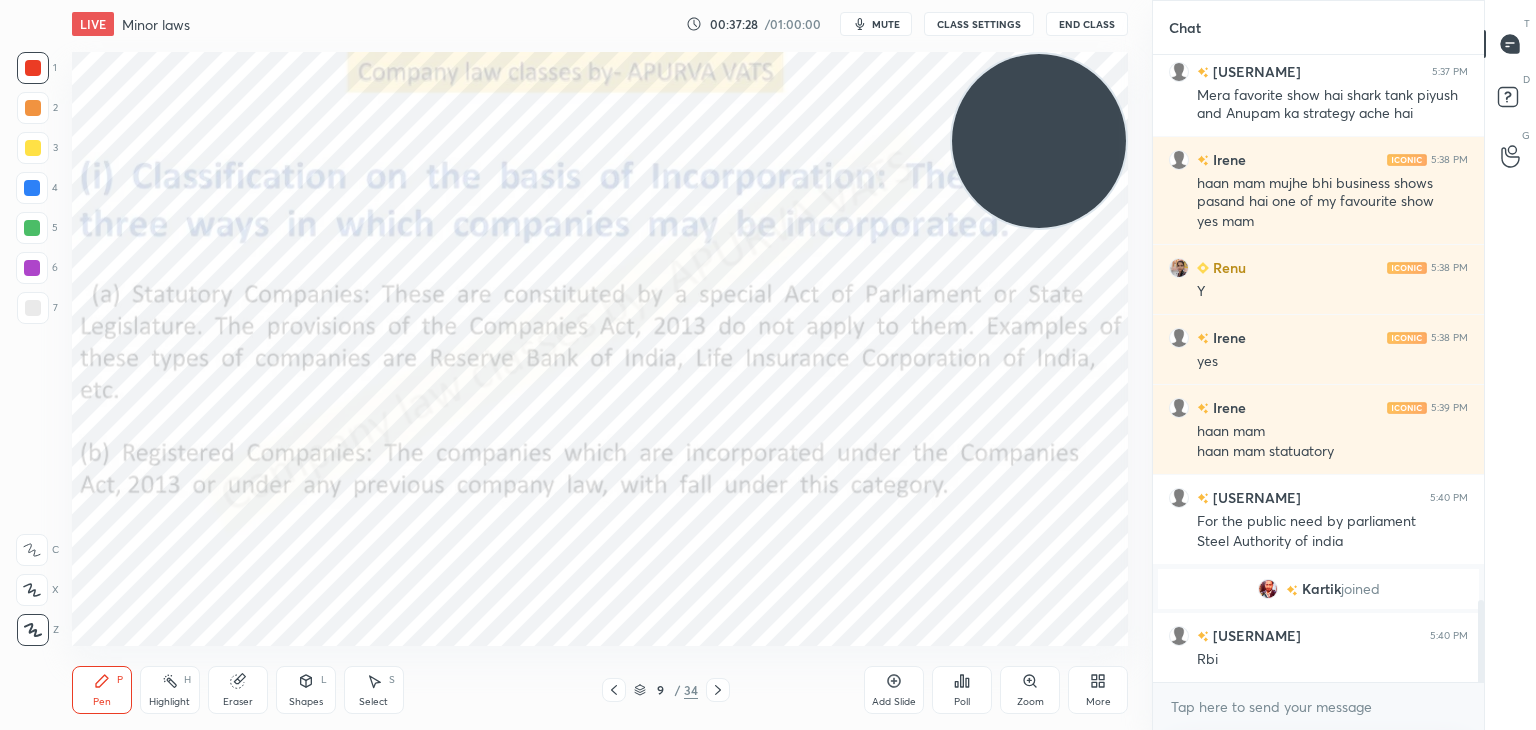 click on "Pen P Highlight H Eraser Shapes L Select S 9 / 34 Add Slide Poll Zoom More" at bounding box center [600, 690] 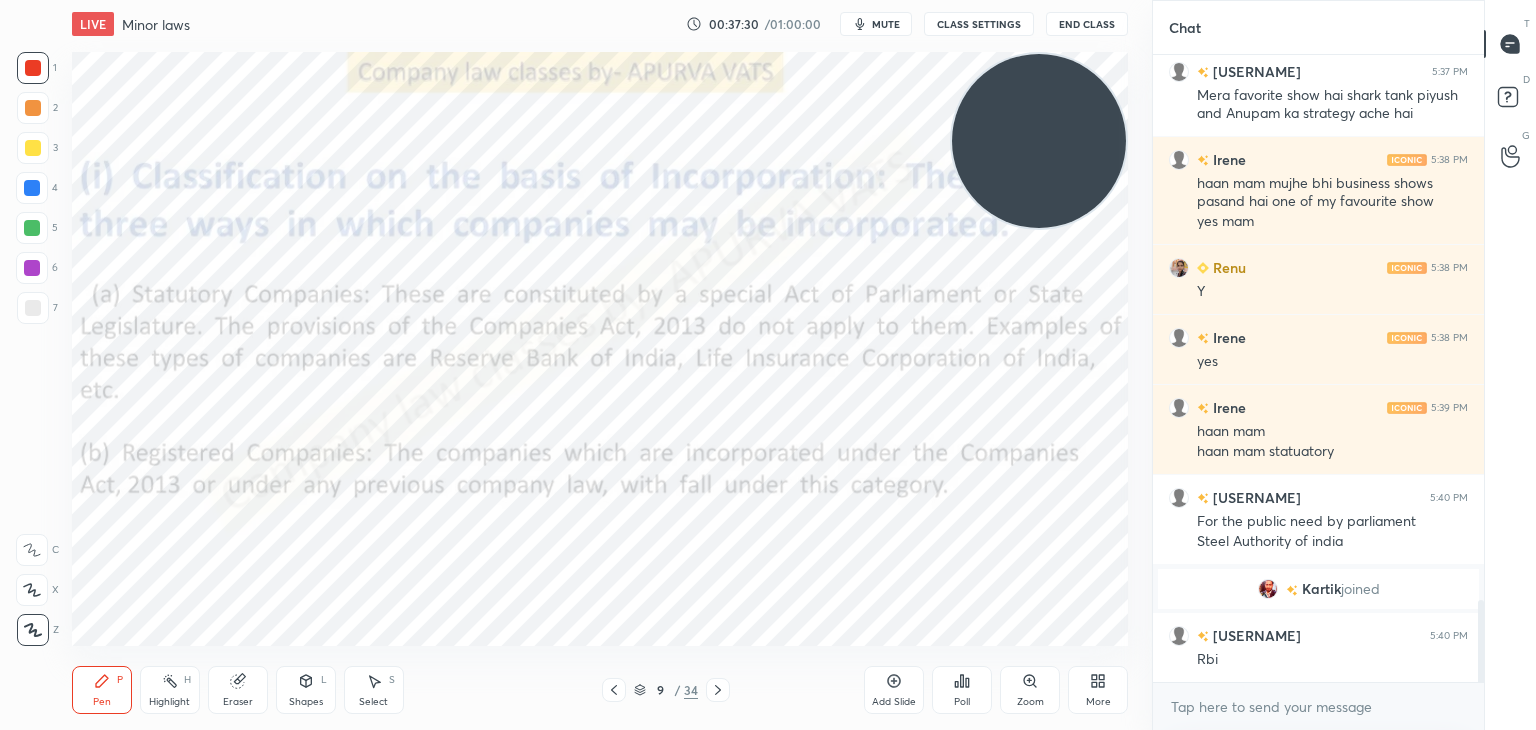 click 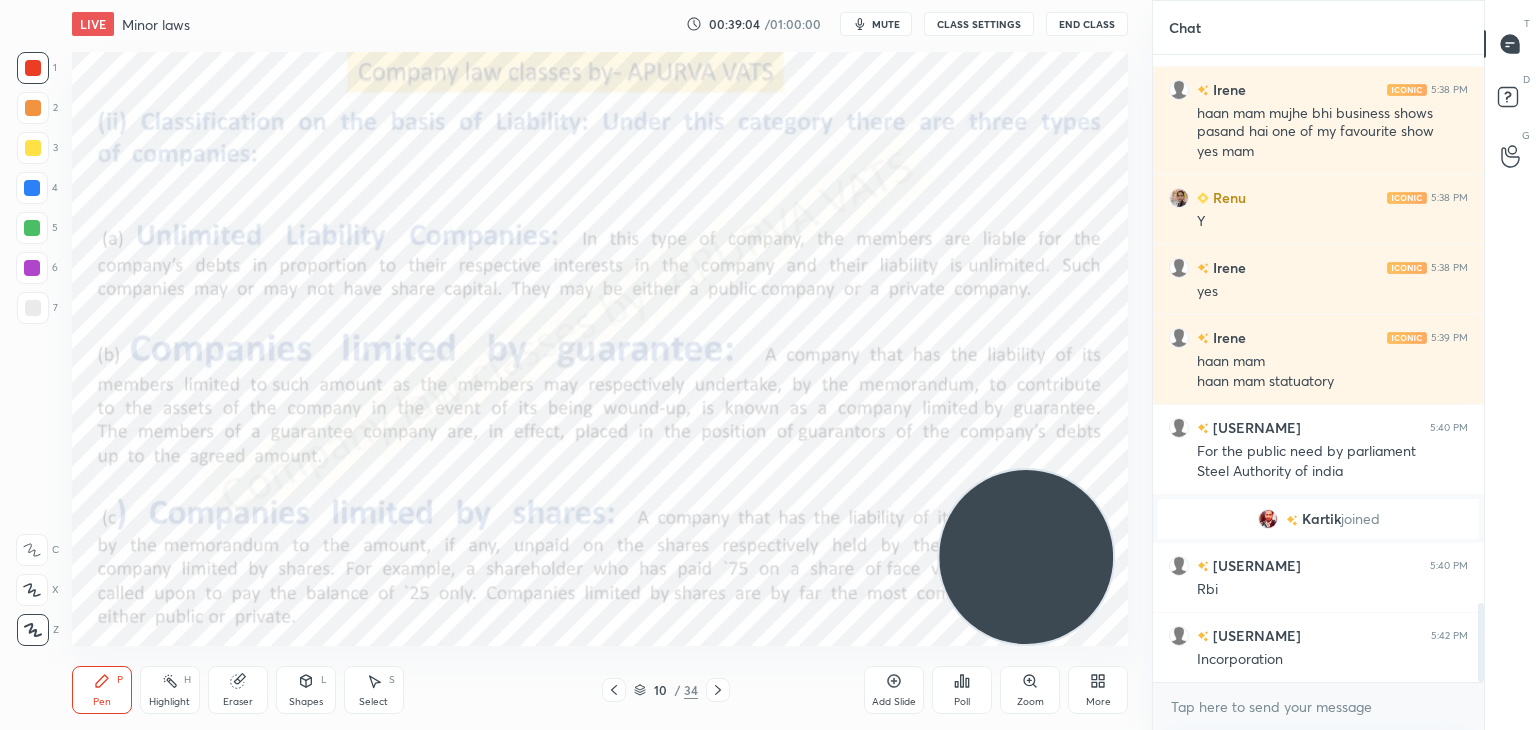 scroll, scrollTop: 4330, scrollLeft: 0, axis: vertical 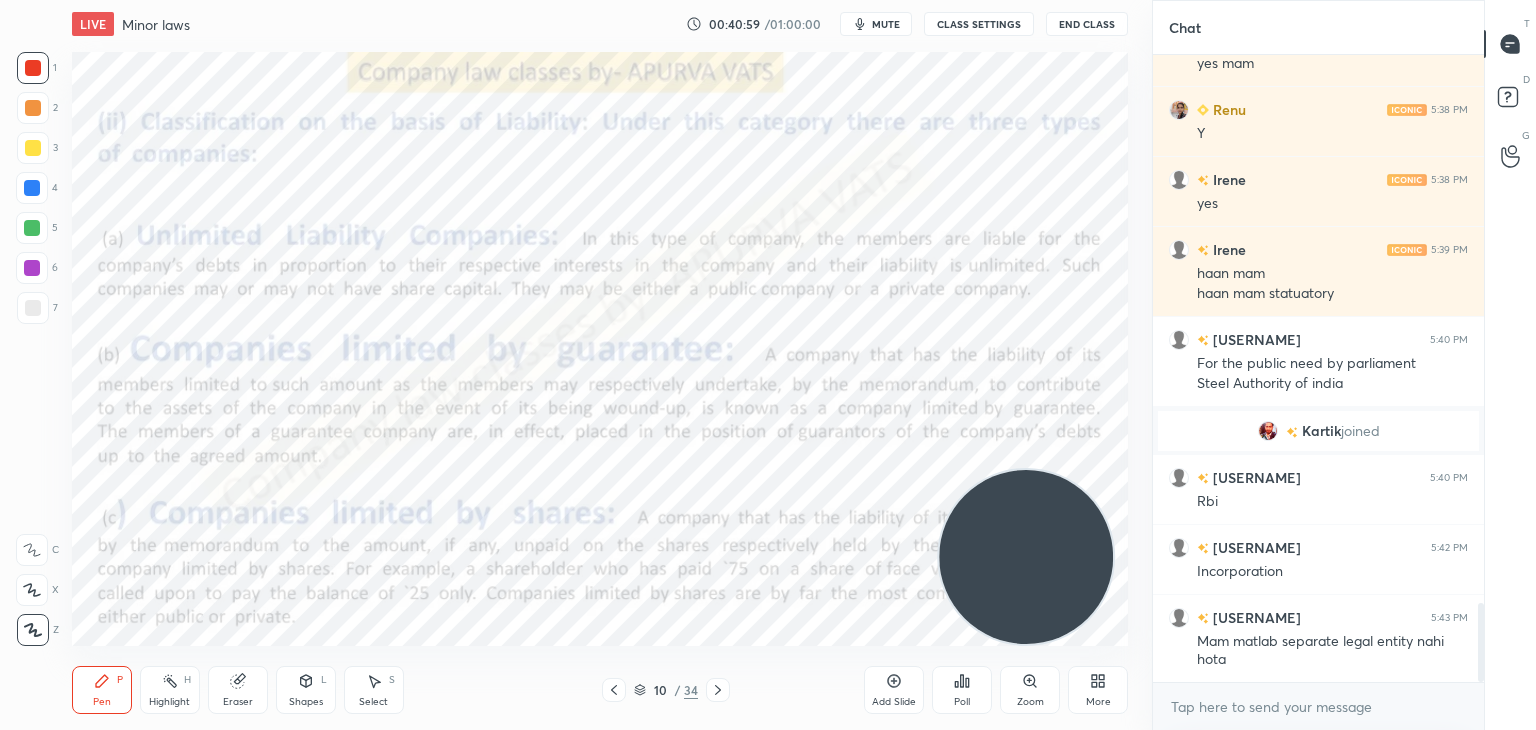 click 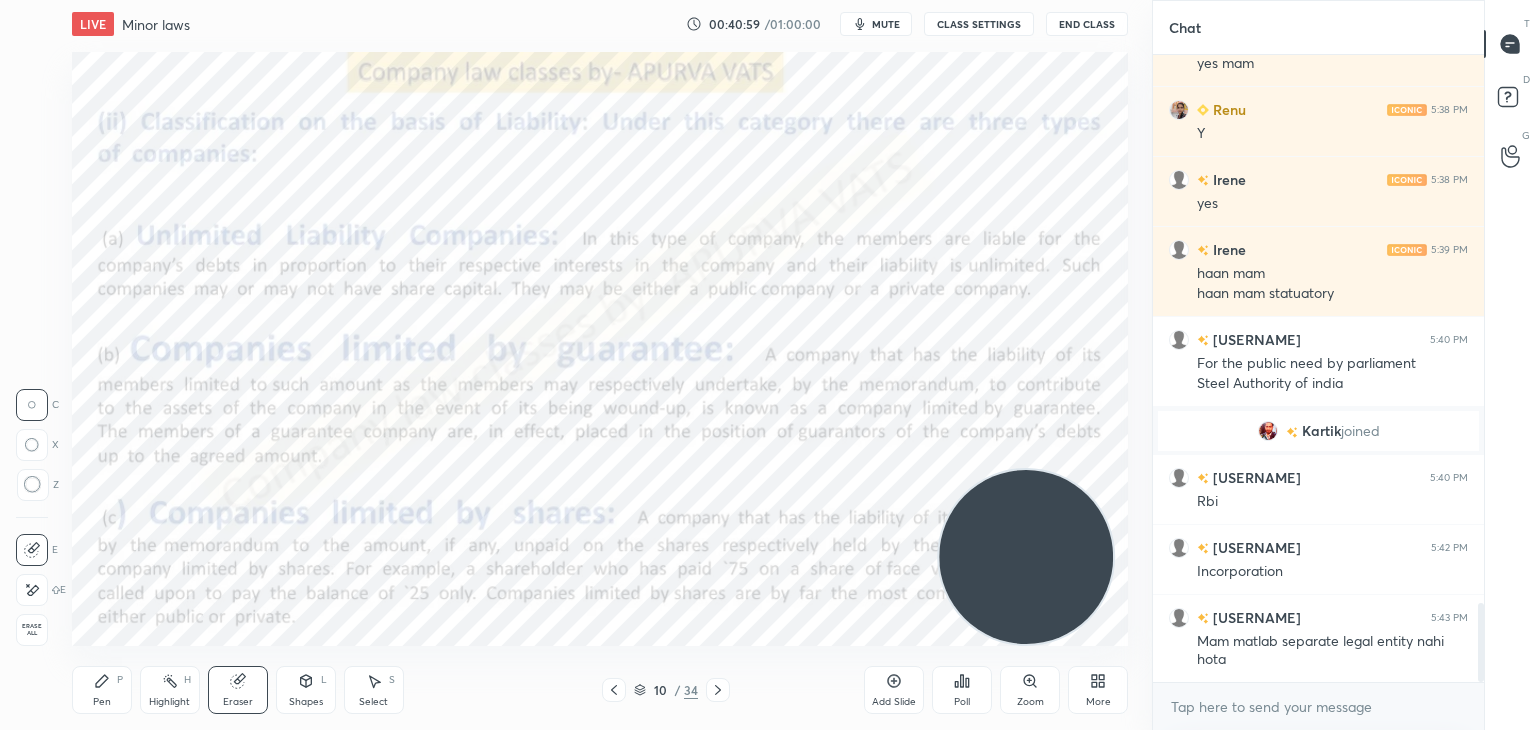 click on "Erase all" at bounding box center [32, 630] 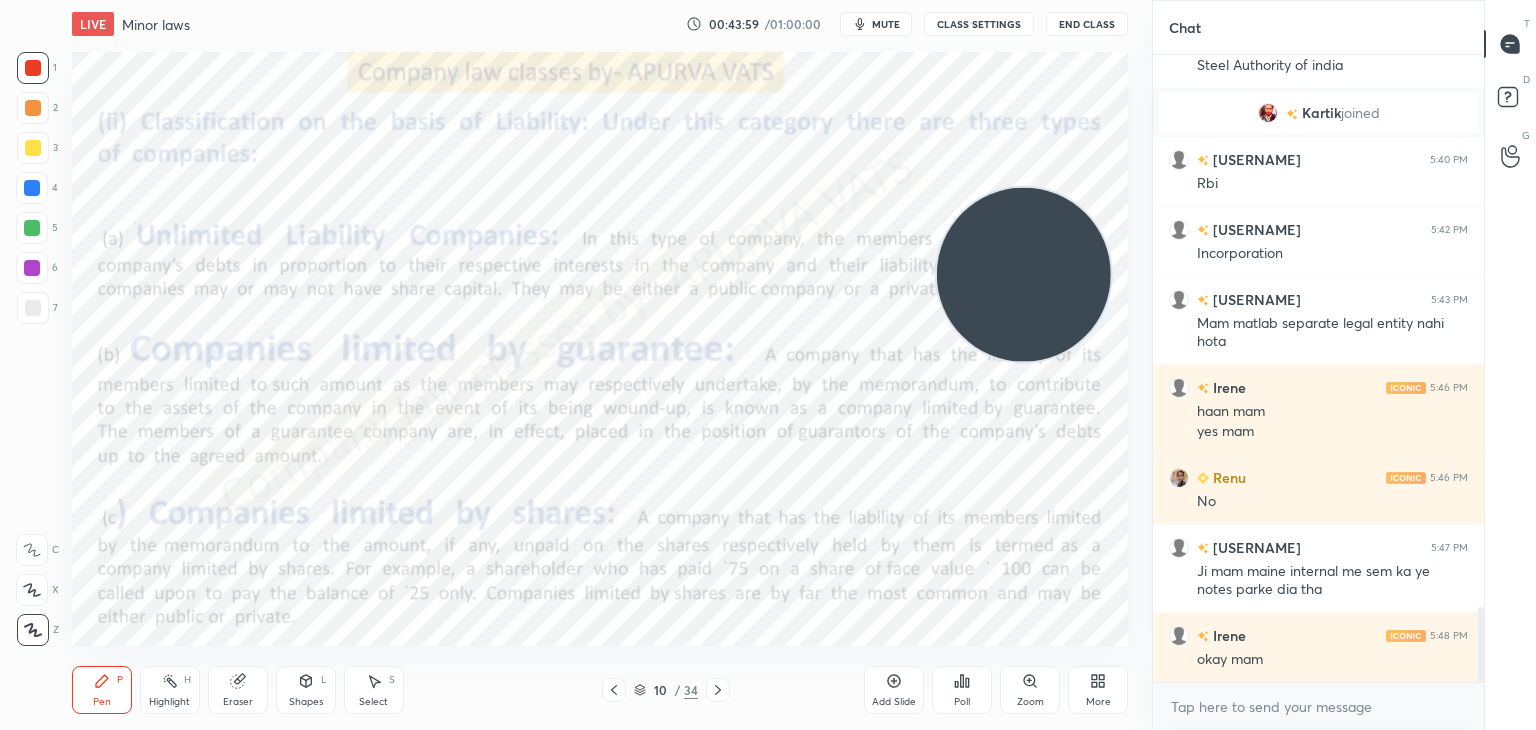 scroll, scrollTop: 4718, scrollLeft: 0, axis: vertical 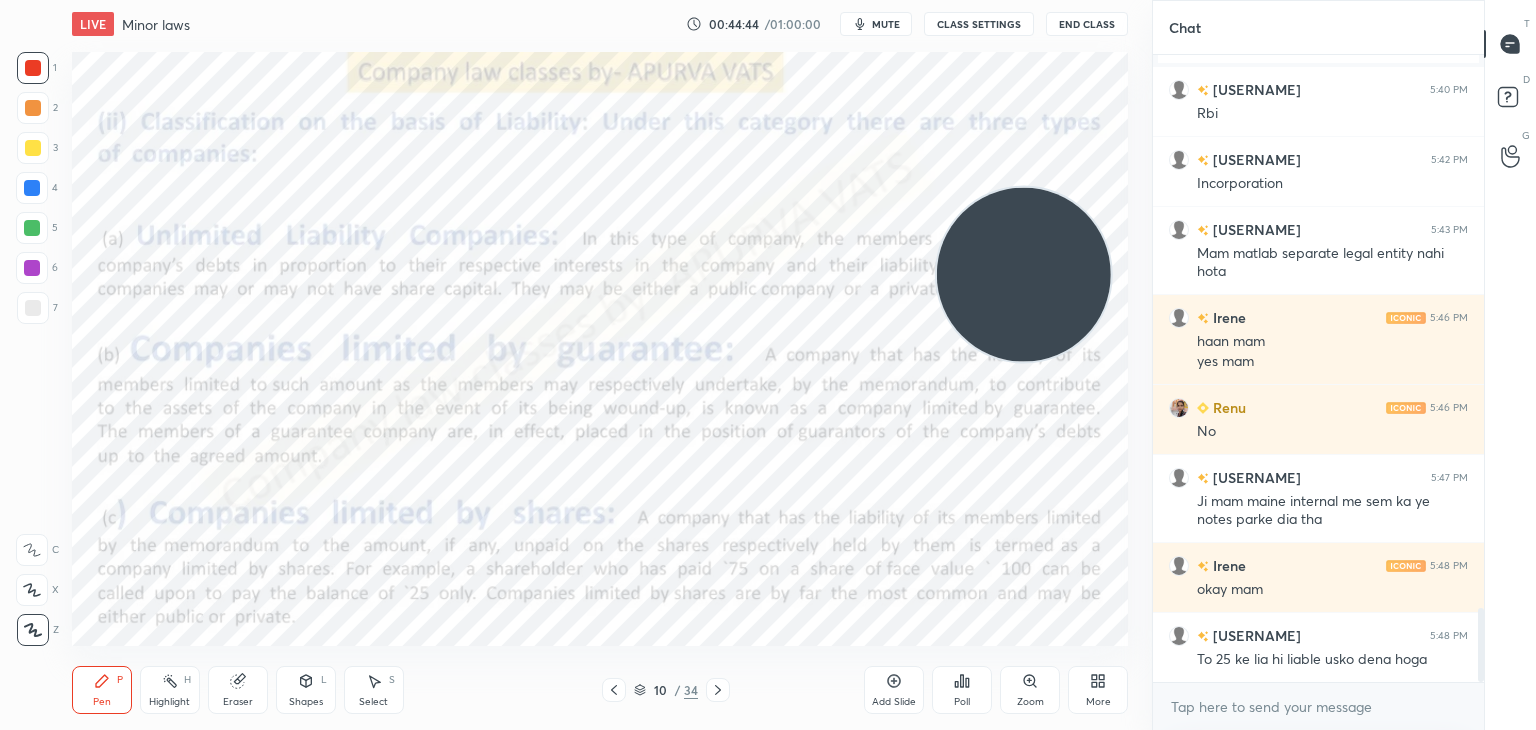click 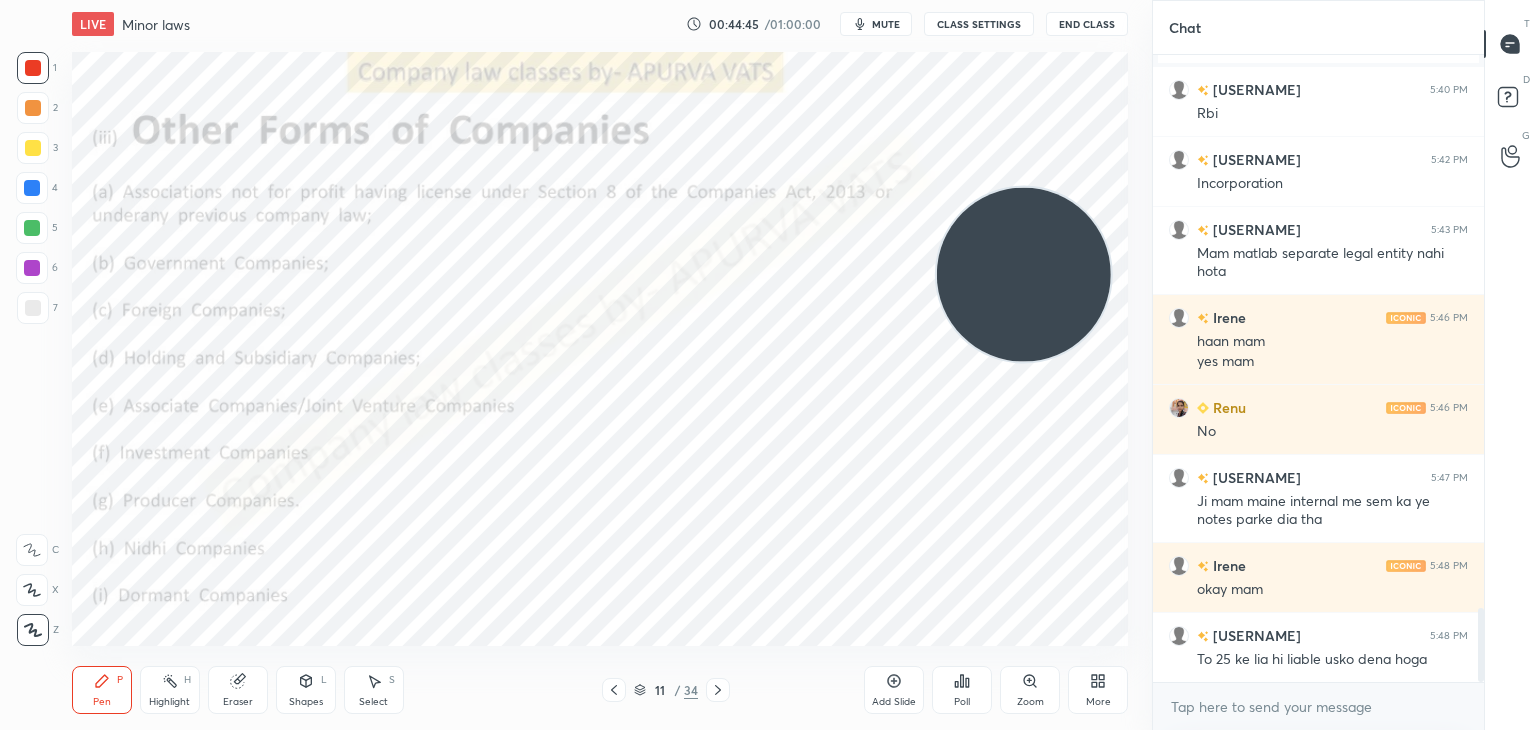 click 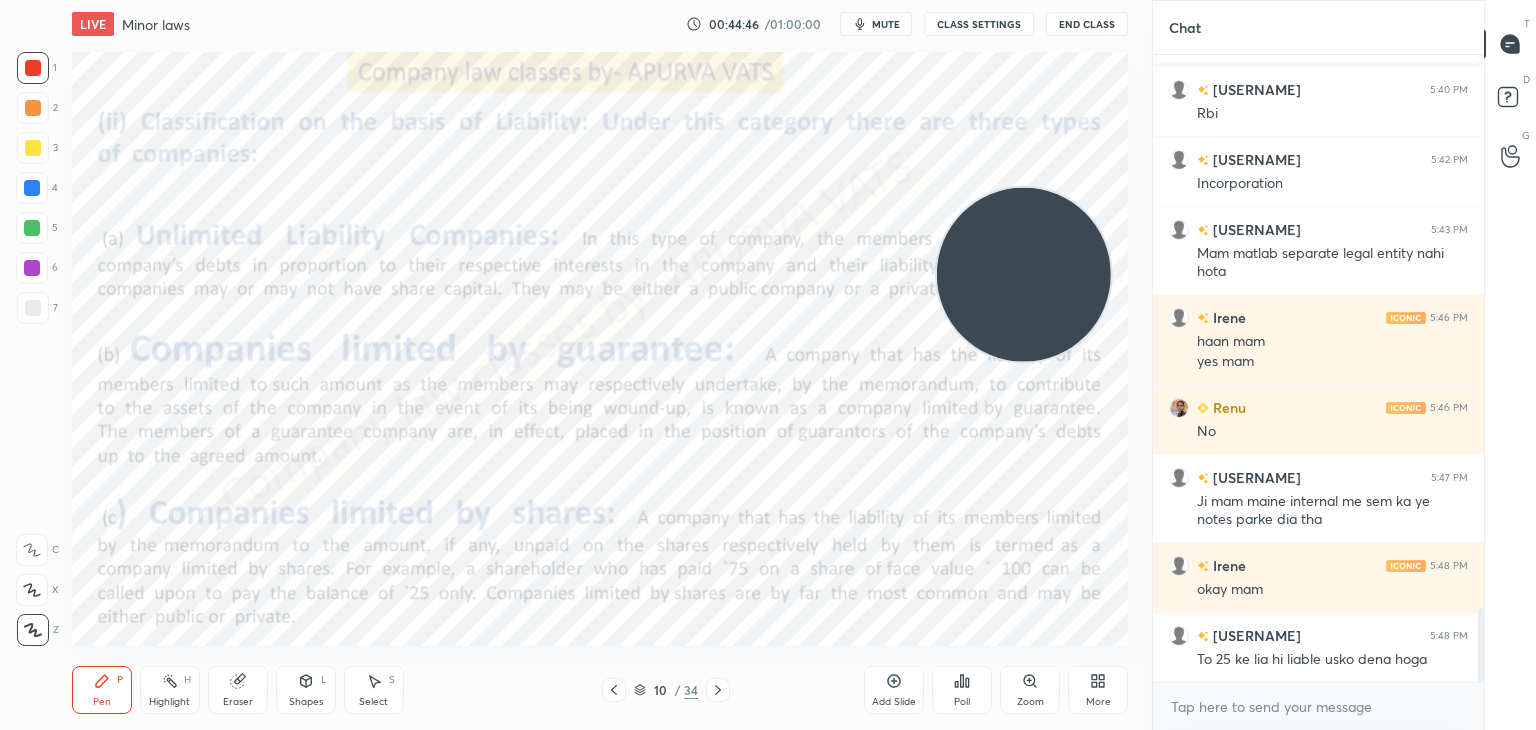 scroll, scrollTop: 4788, scrollLeft: 0, axis: vertical 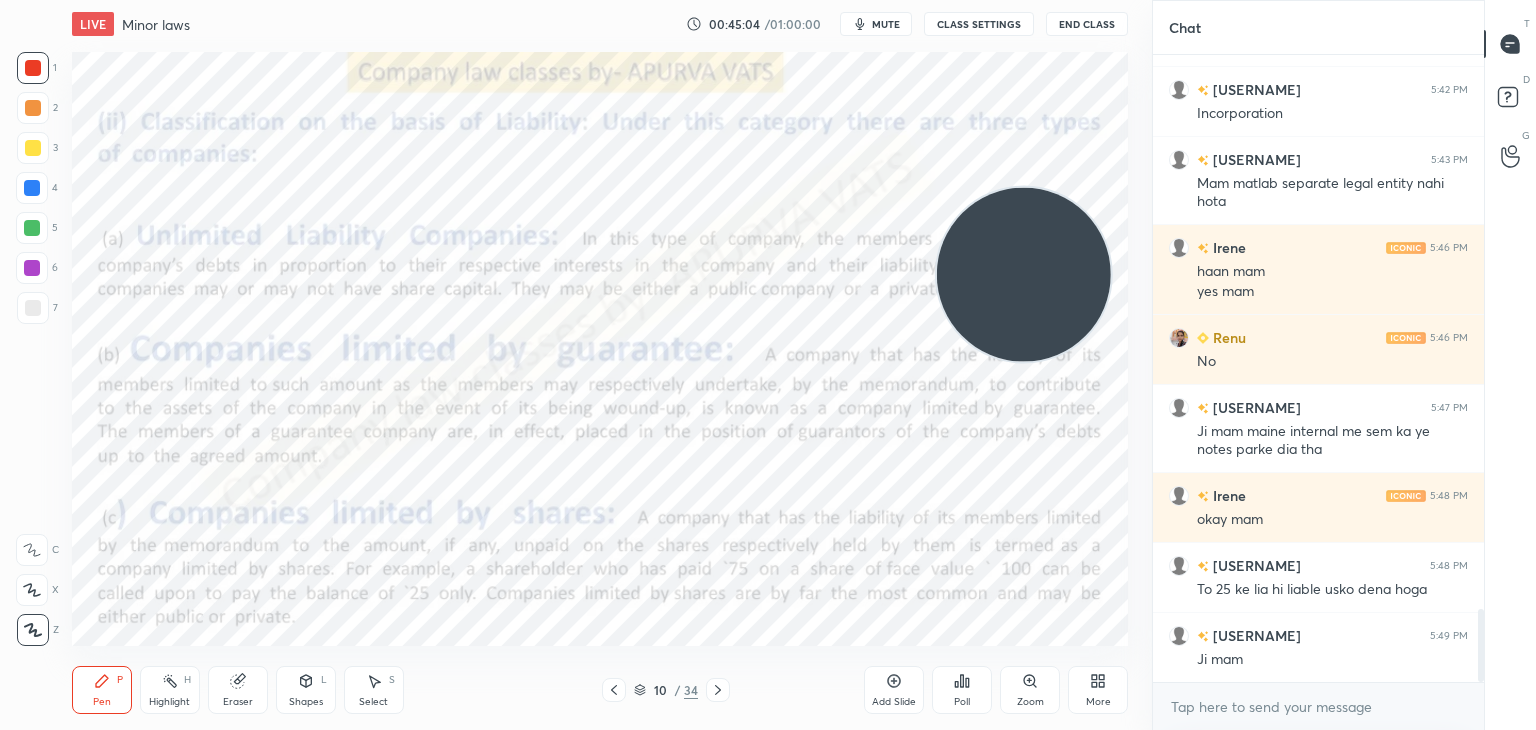 click on "Add Slide" at bounding box center (894, 690) 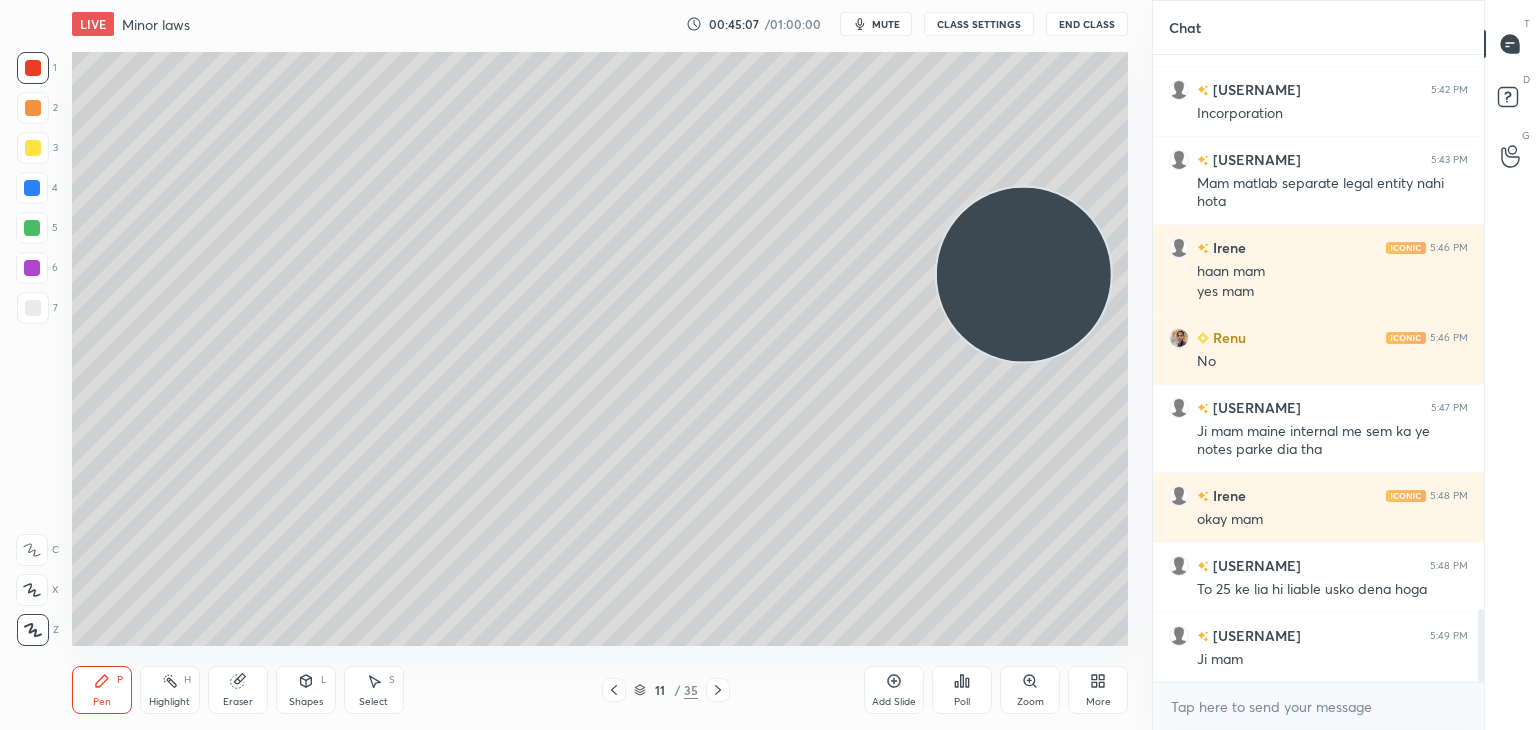 click on "mute" at bounding box center [886, 24] 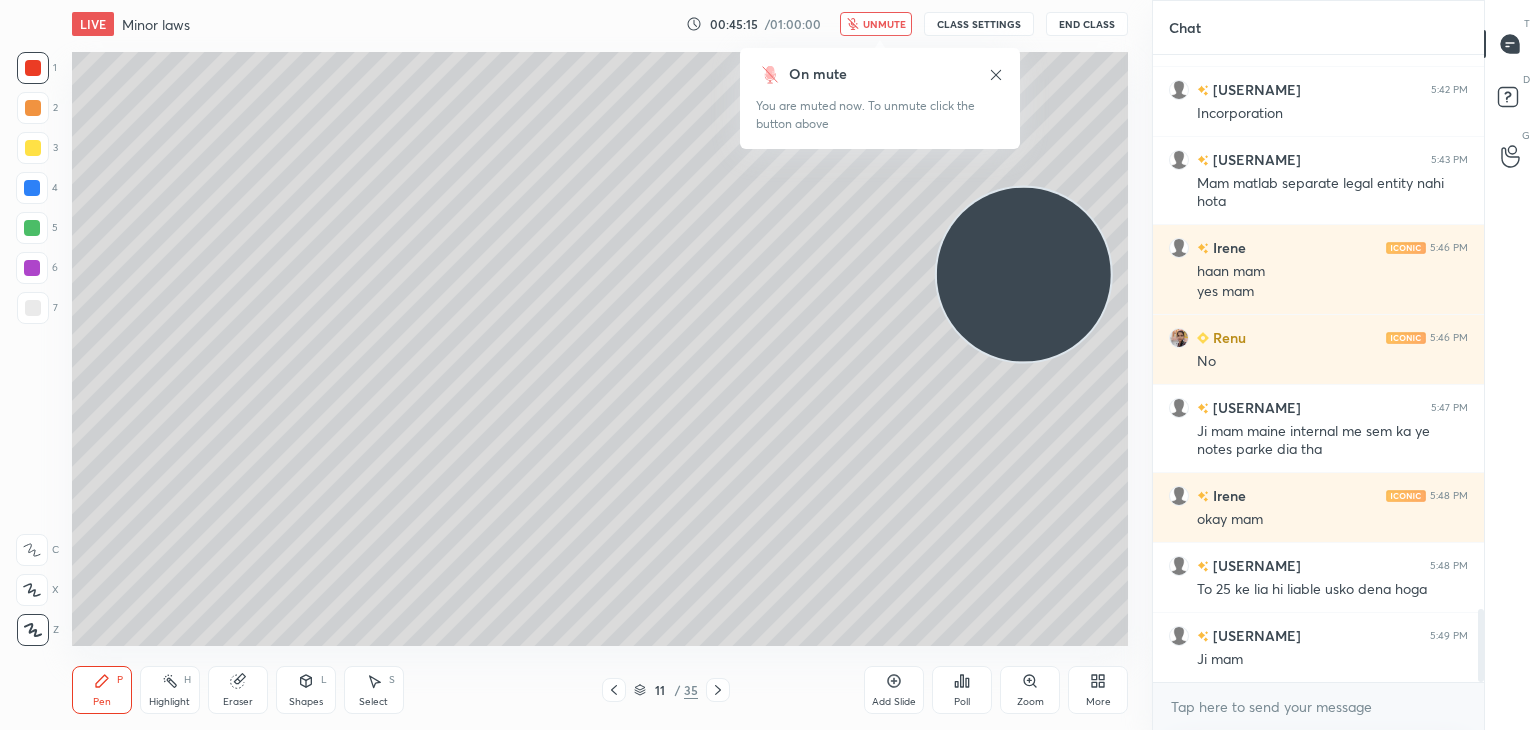 click on "unmute" at bounding box center [884, 24] 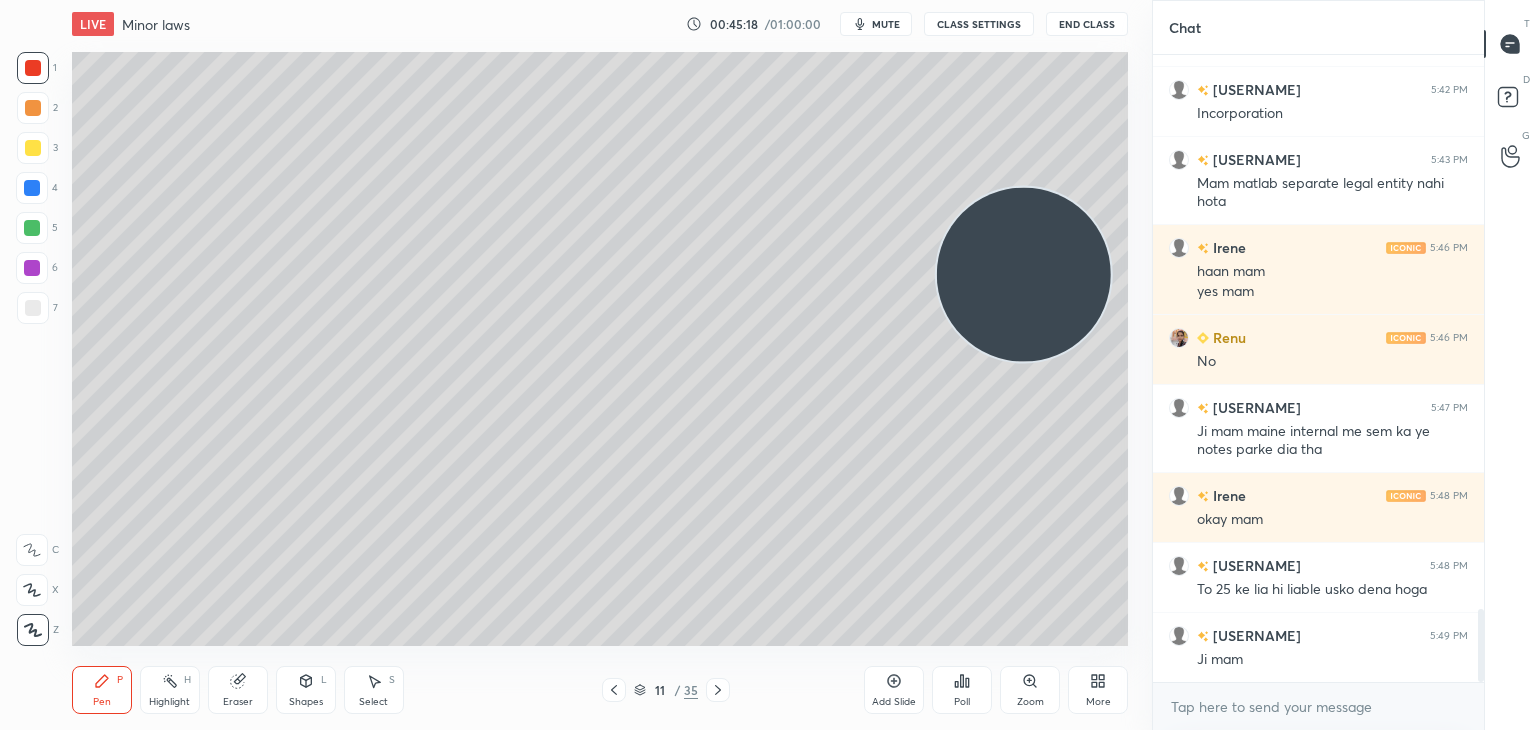 click at bounding box center (33, 148) 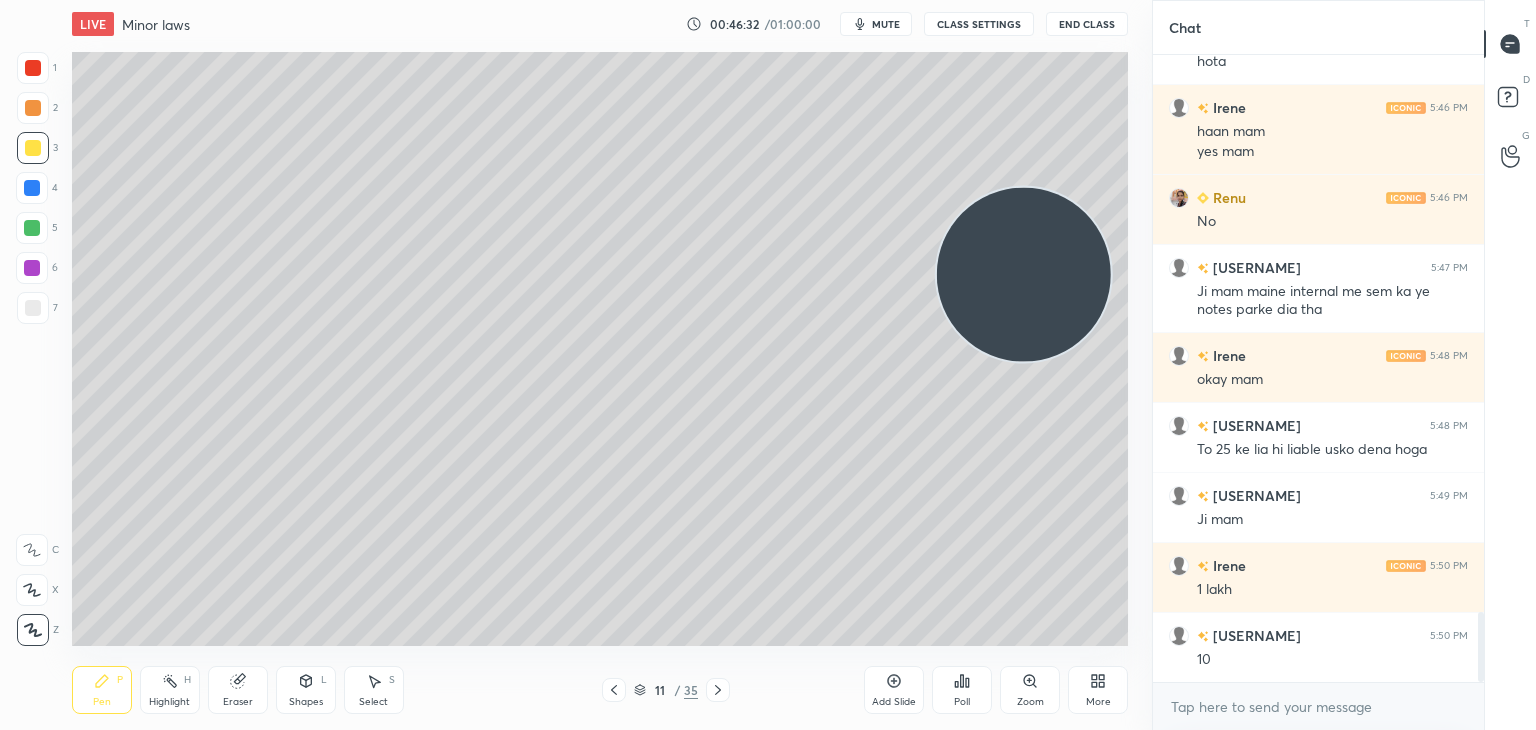 scroll, scrollTop: 4998, scrollLeft: 0, axis: vertical 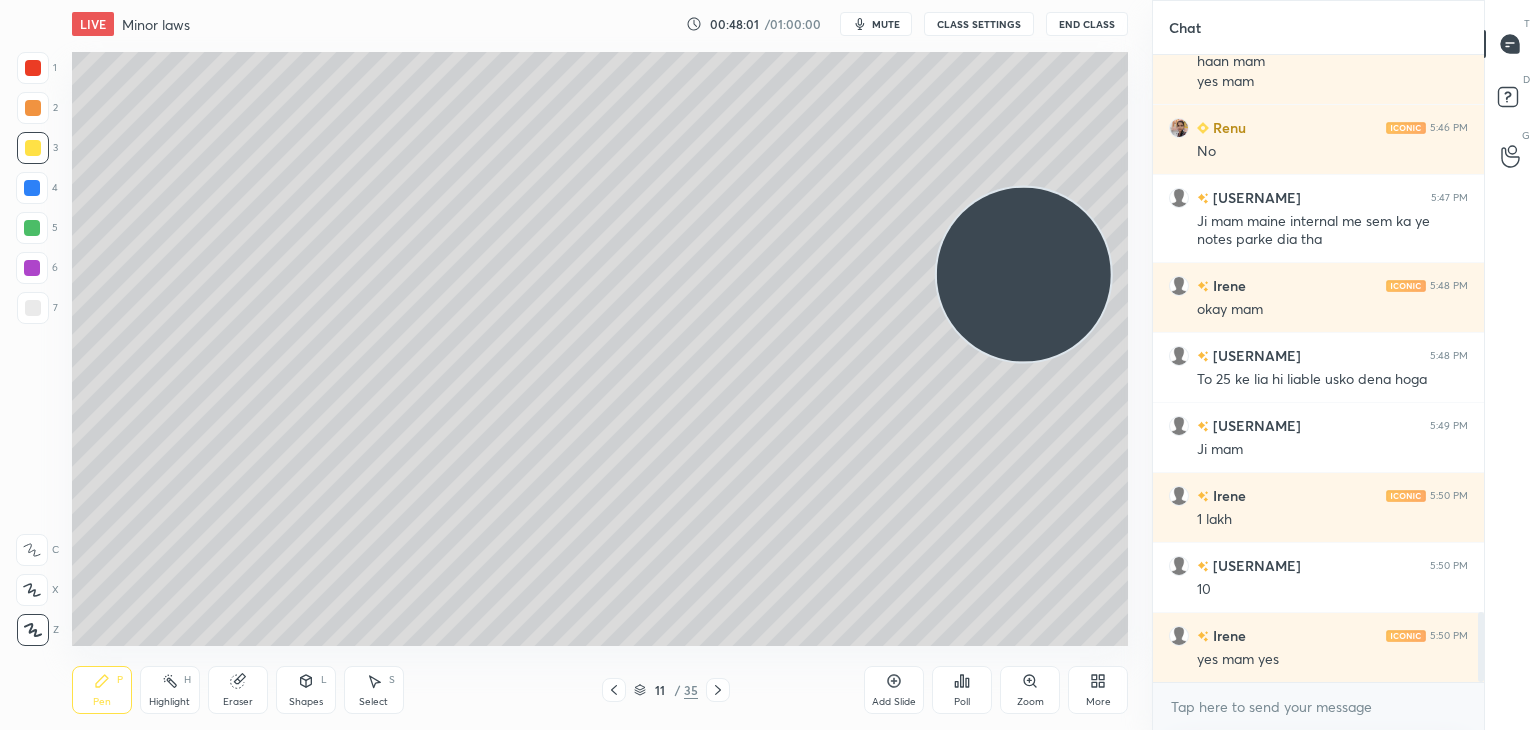 click at bounding box center [32, 228] 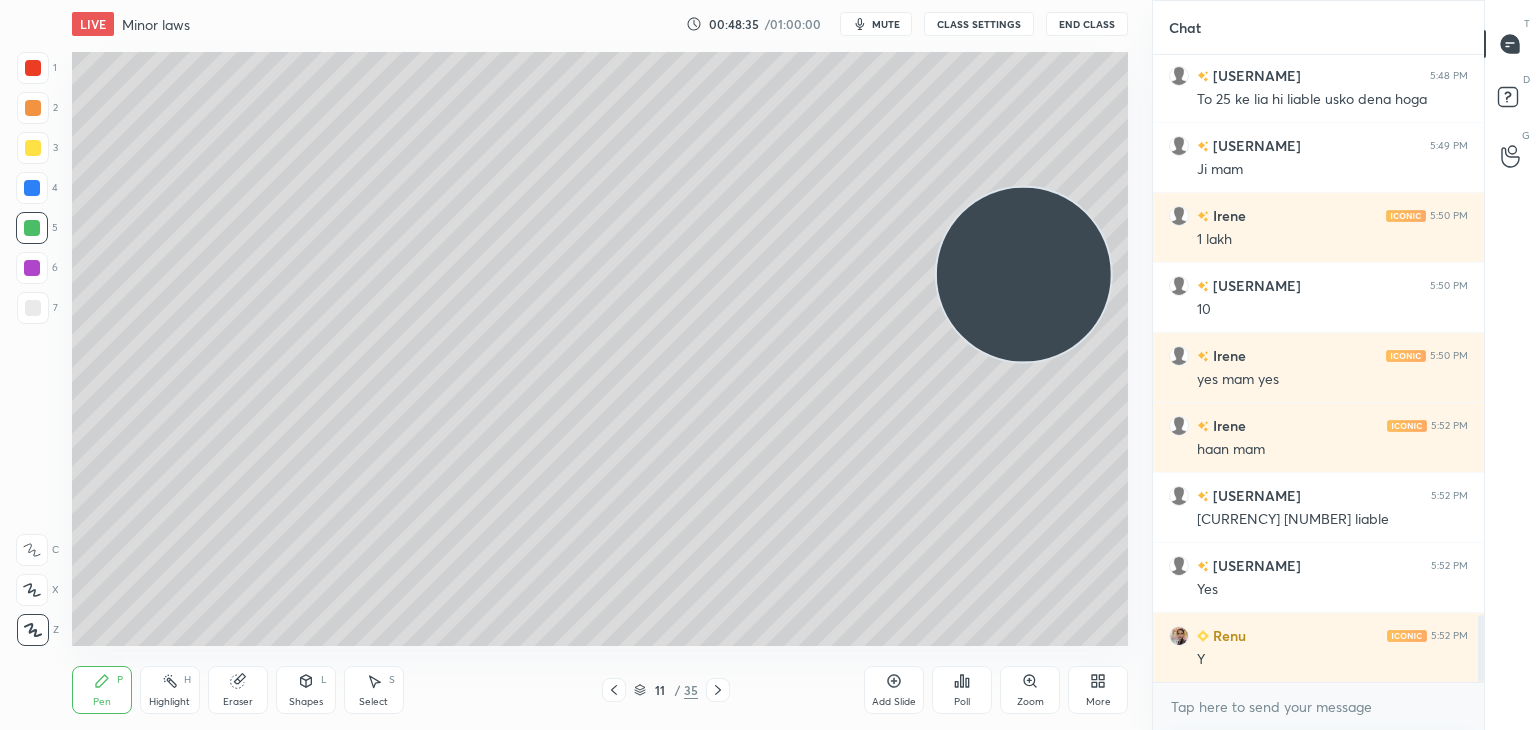 scroll, scrollTop: 5348, scrollLeft: 0, axis: vertical 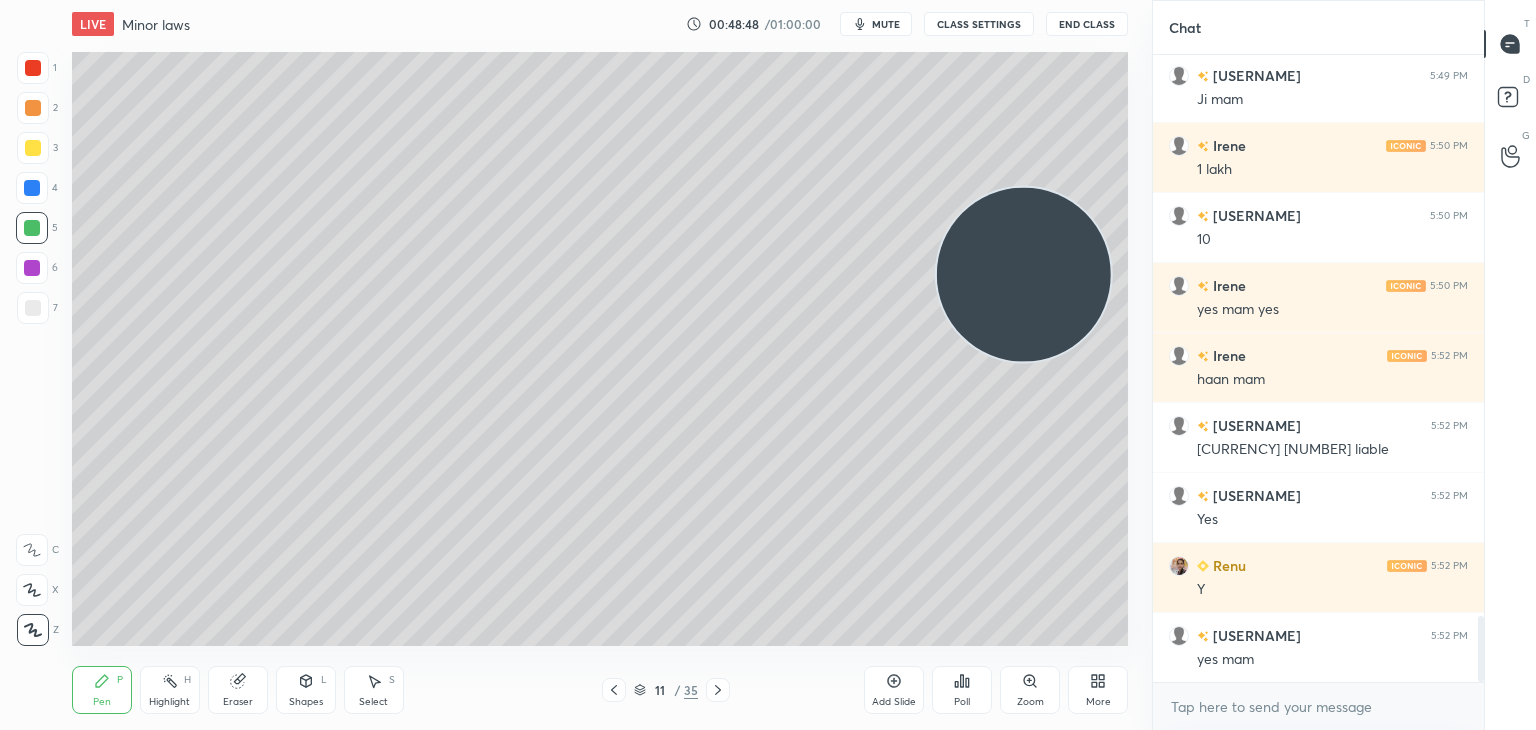 click on "Add Slide" at bounding box center [894, 690] 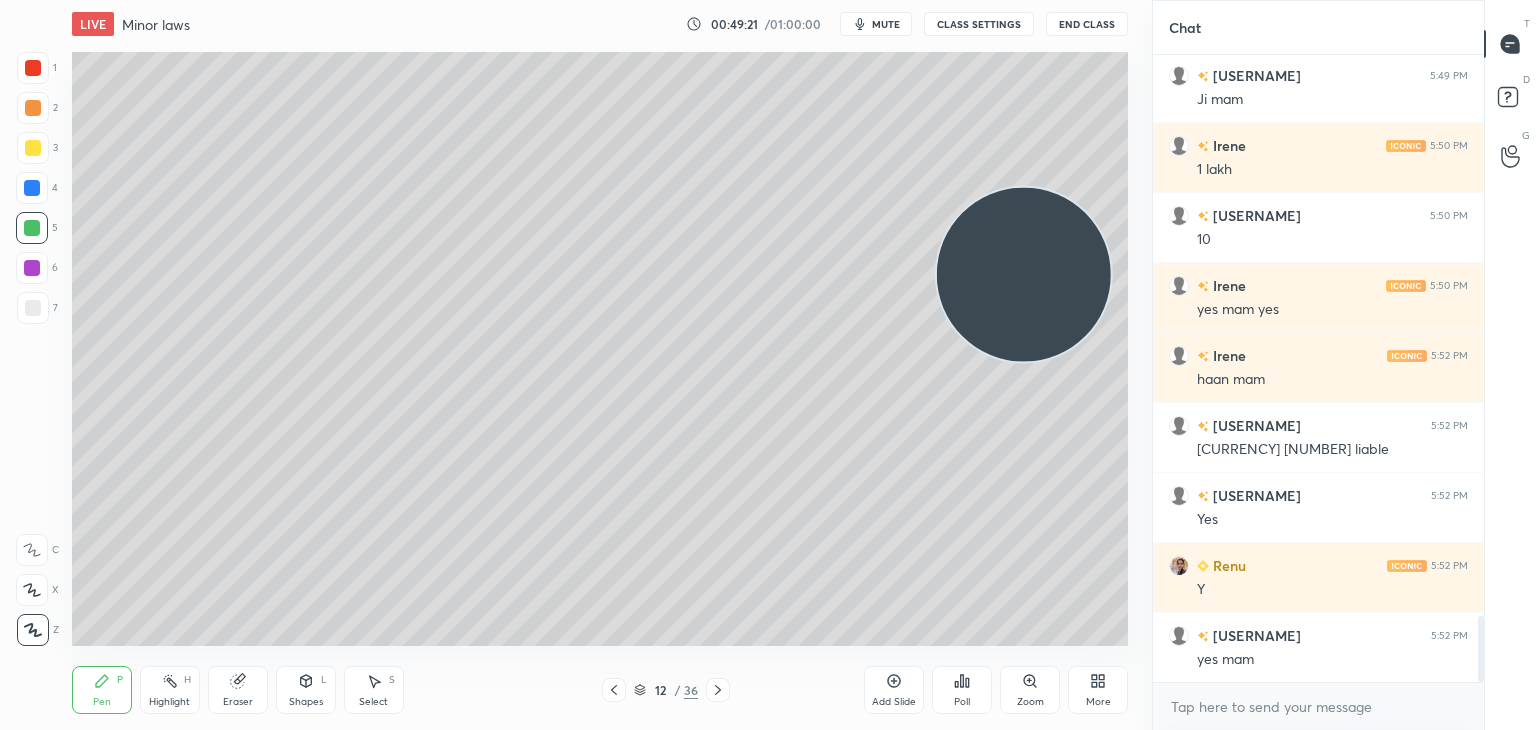 scroll, scrollTop: 5418, scrollLeft: 0, axis: vertical 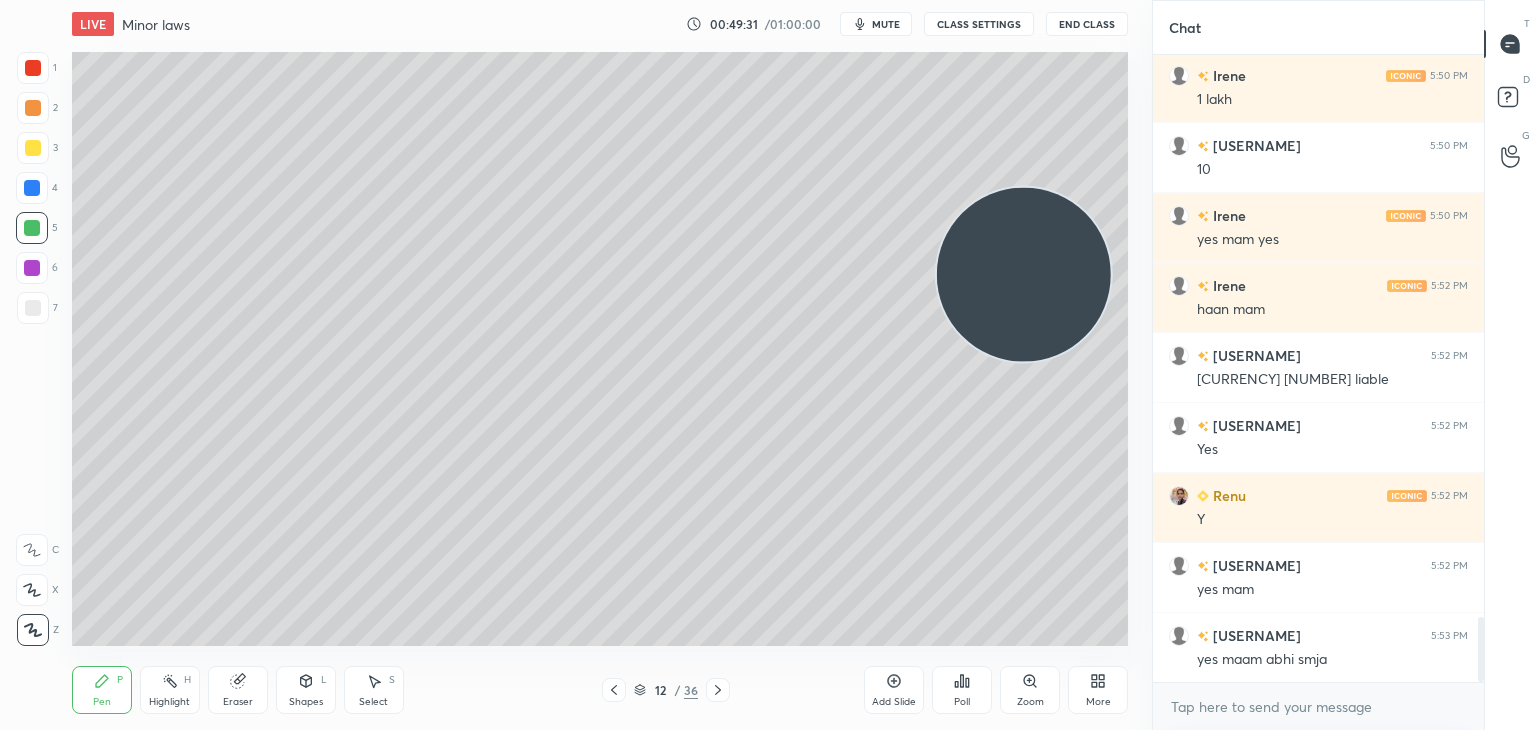 click 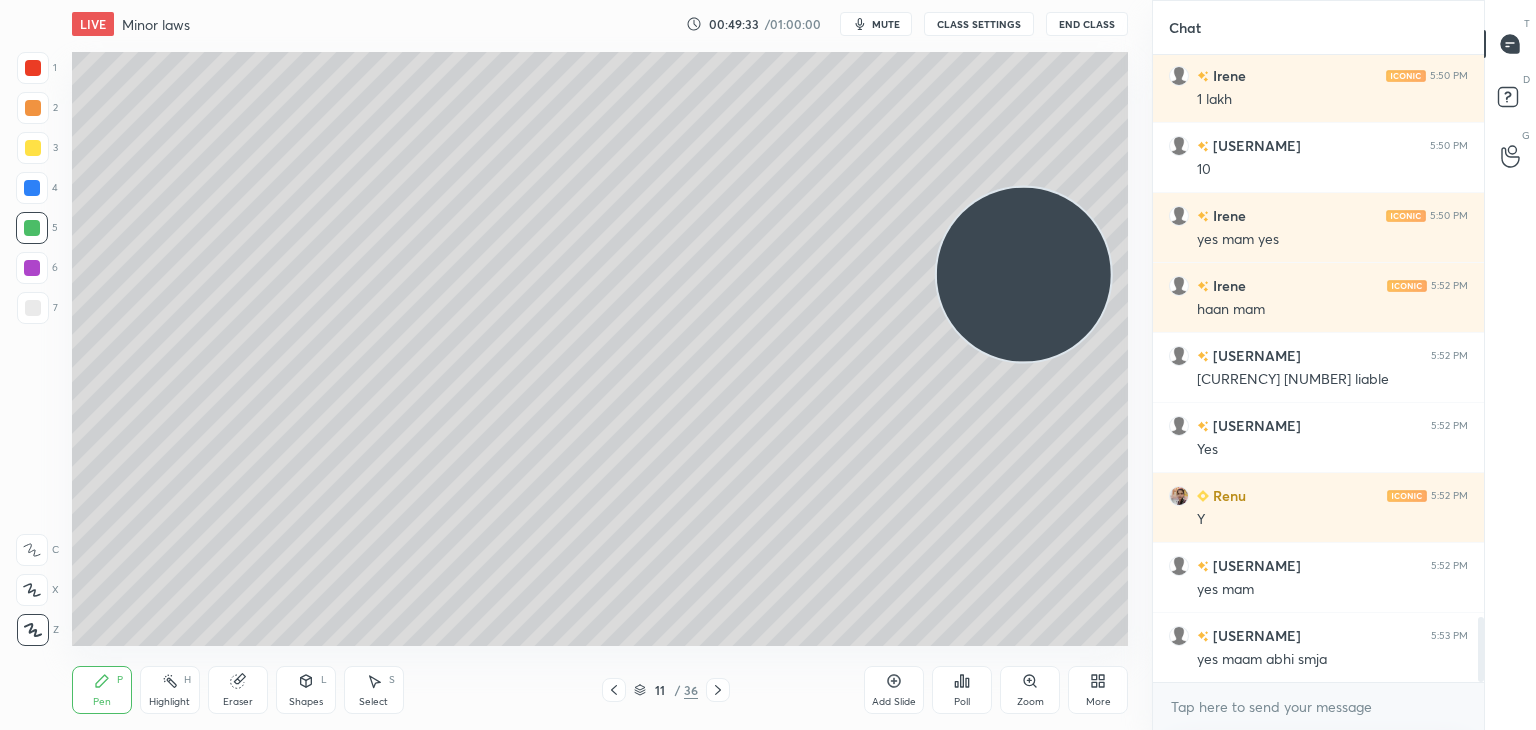 click 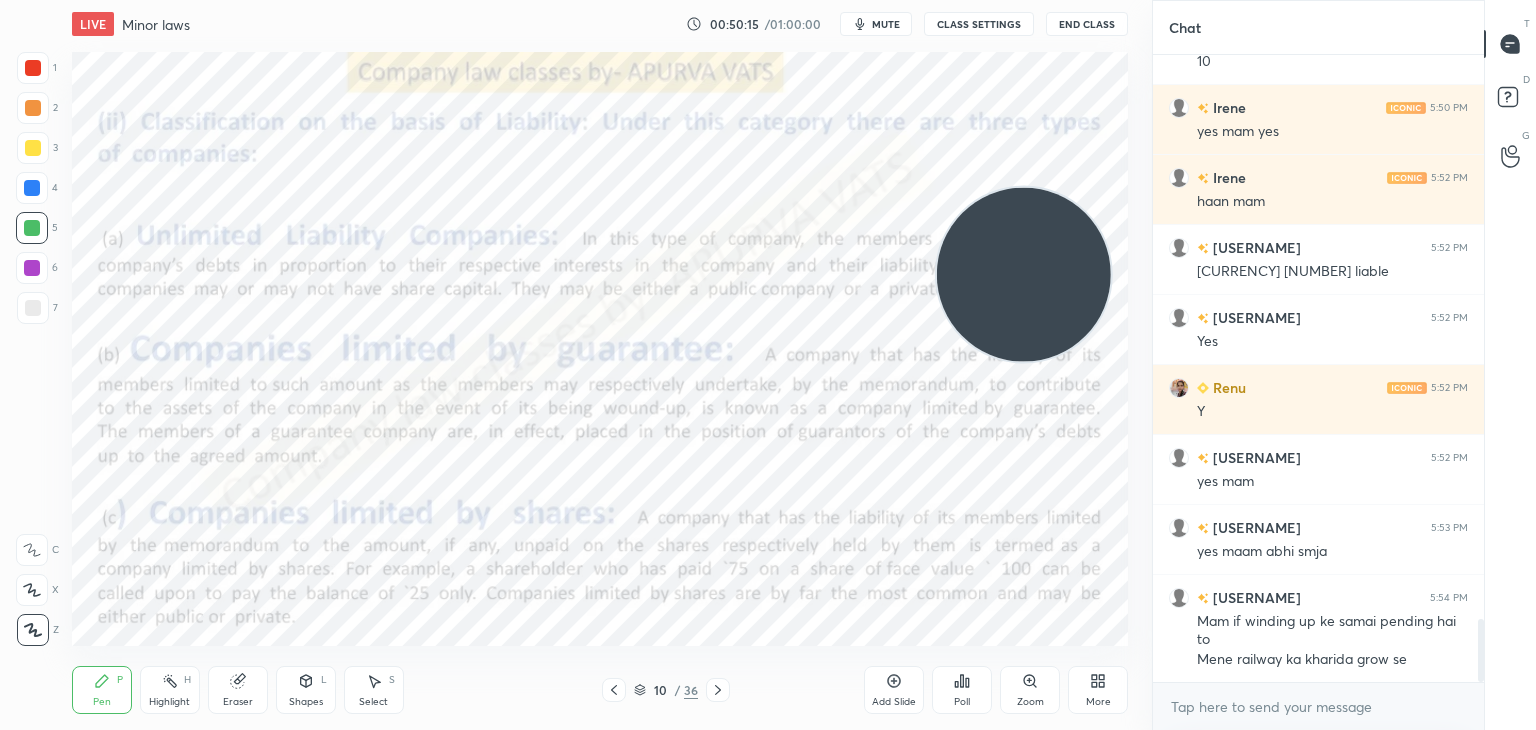scroll, scrollTop: 5596, scrollLeft: 0, axis: vertical 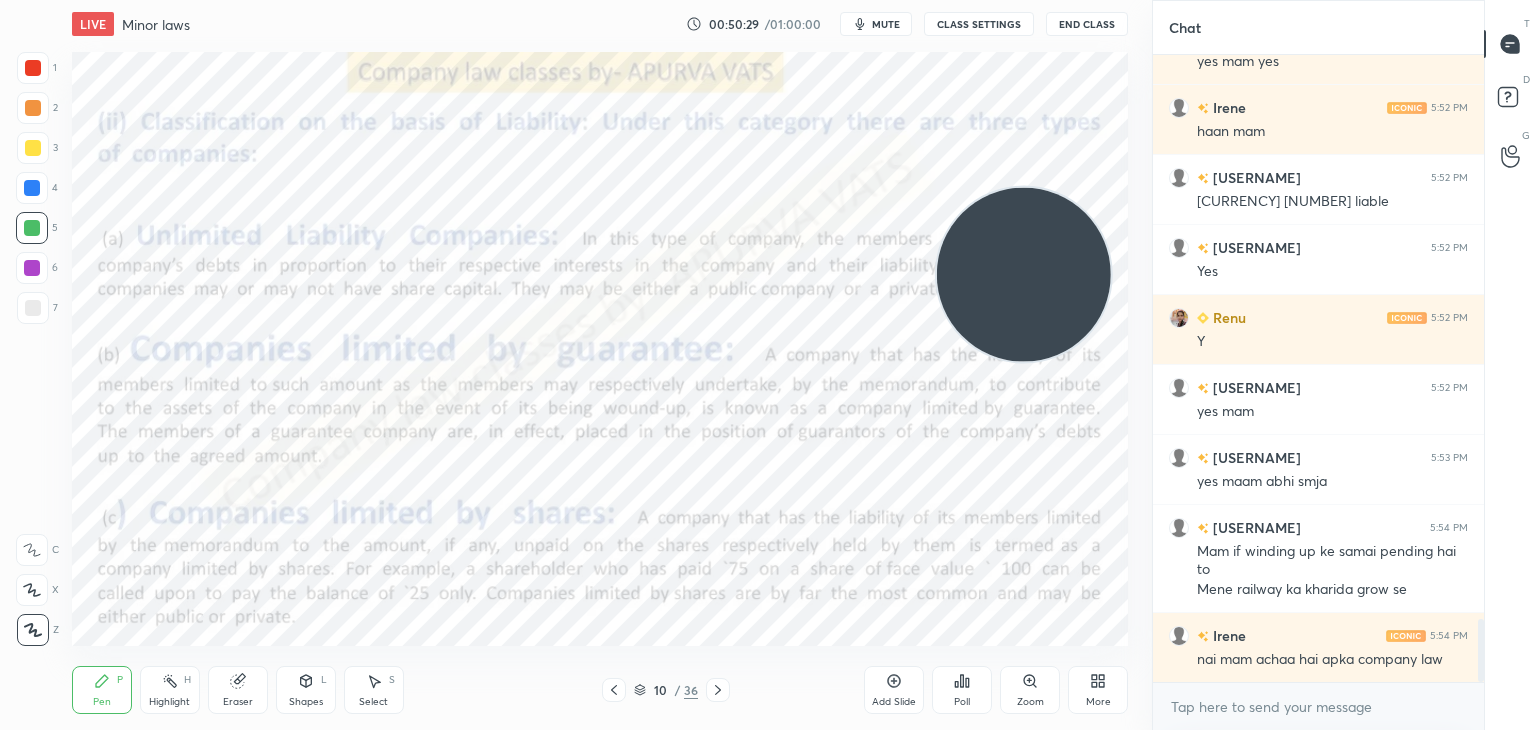 click on "Eraser" at bounding box center (238, 690) 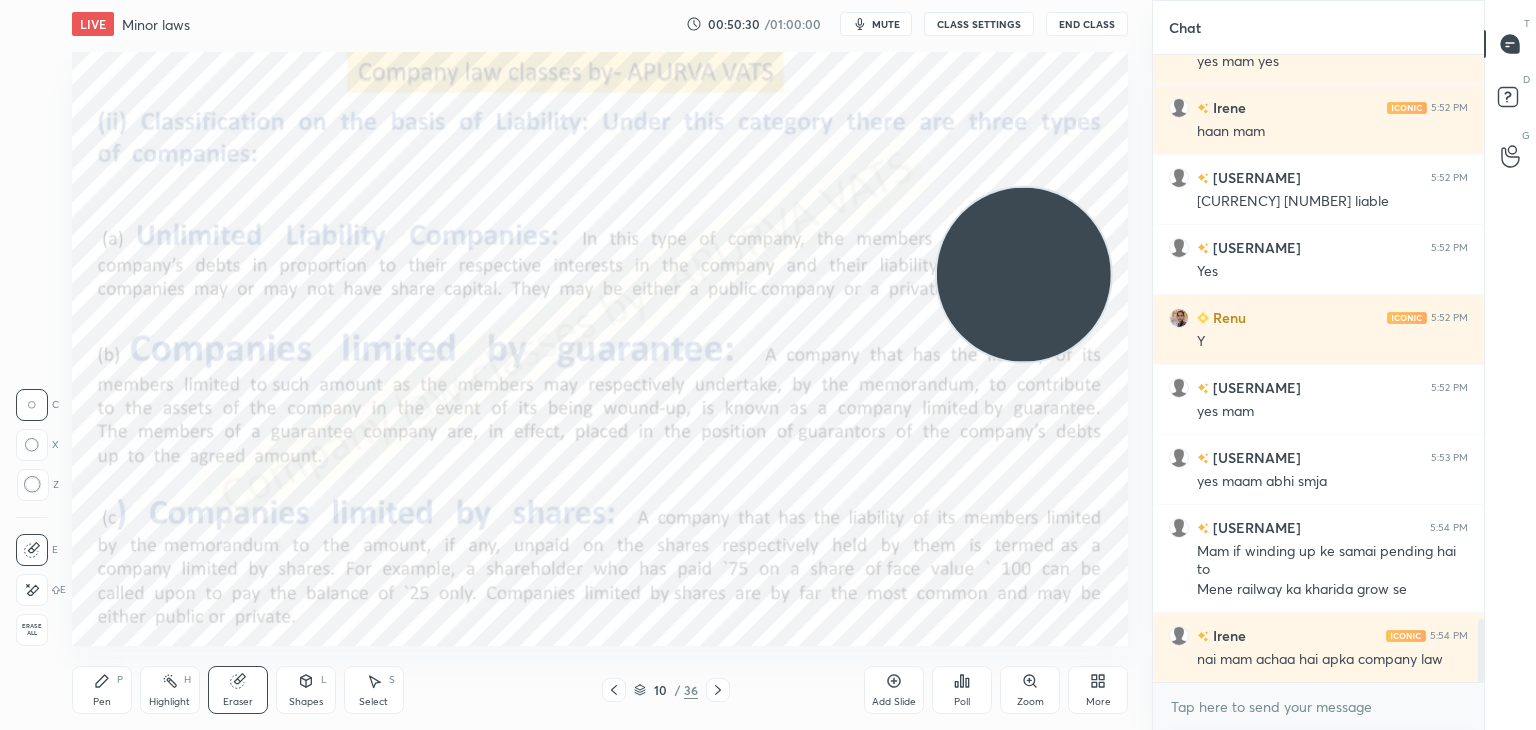 click on "Erase all" at bounding box center (32, 630) 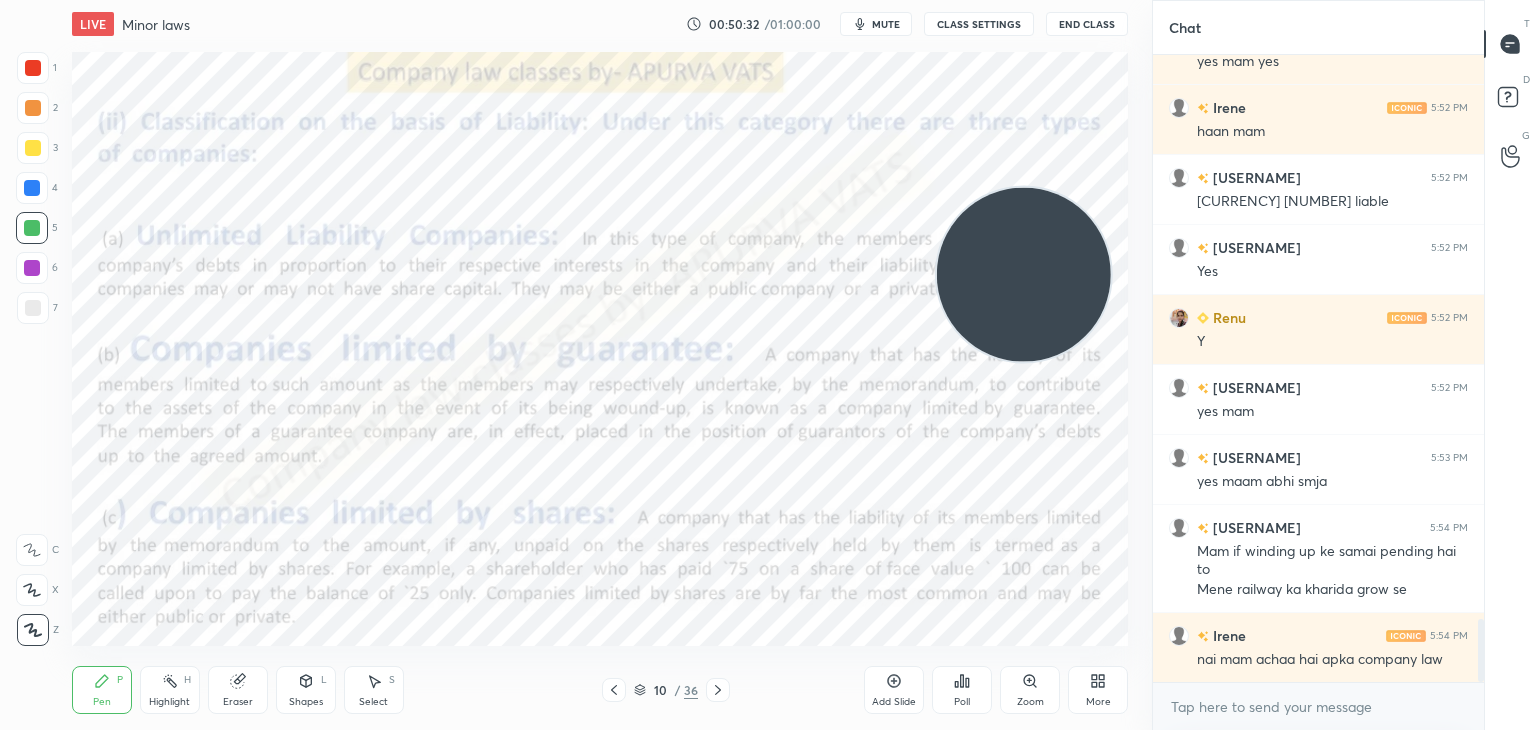 click at bounding box center (718, 690) 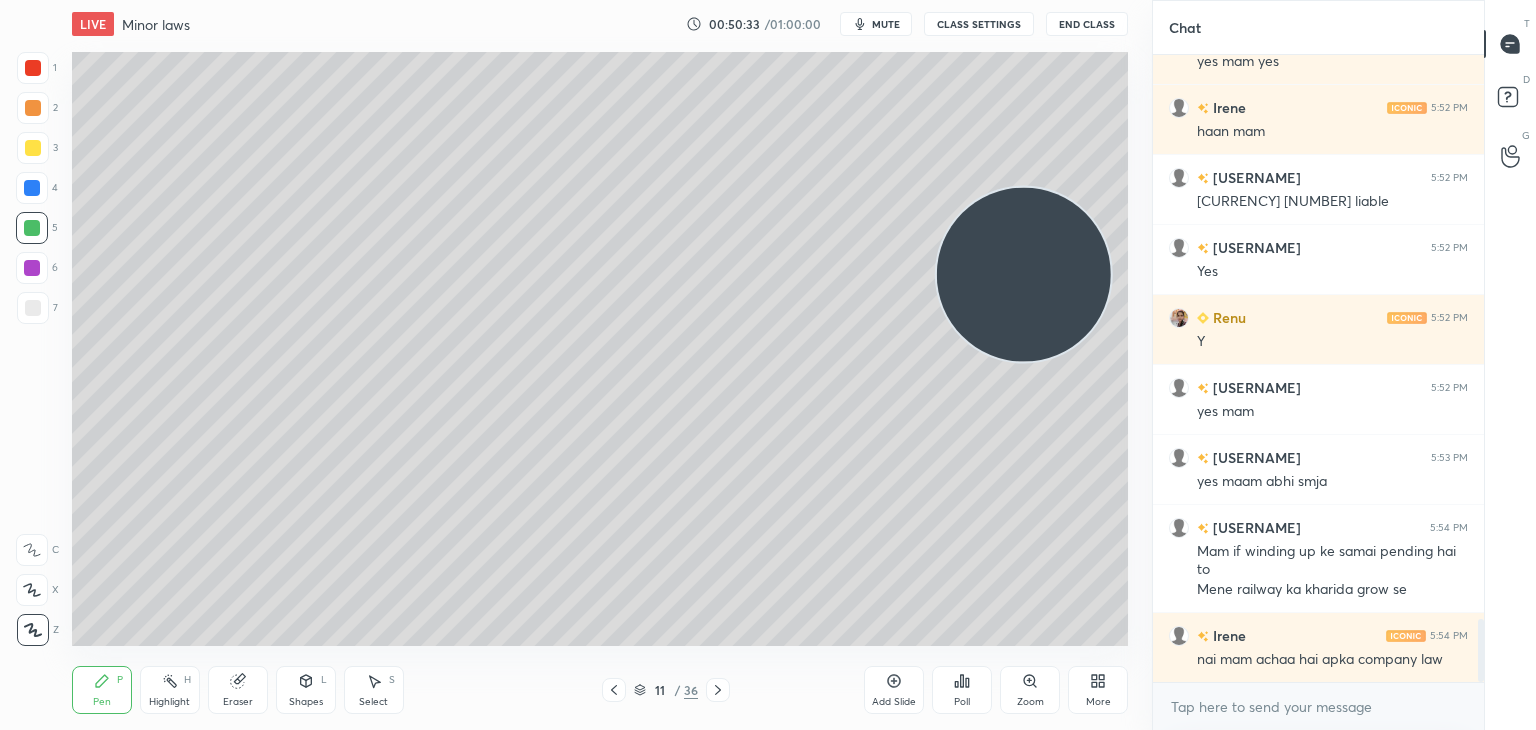 click at bounding box center (718, 690) 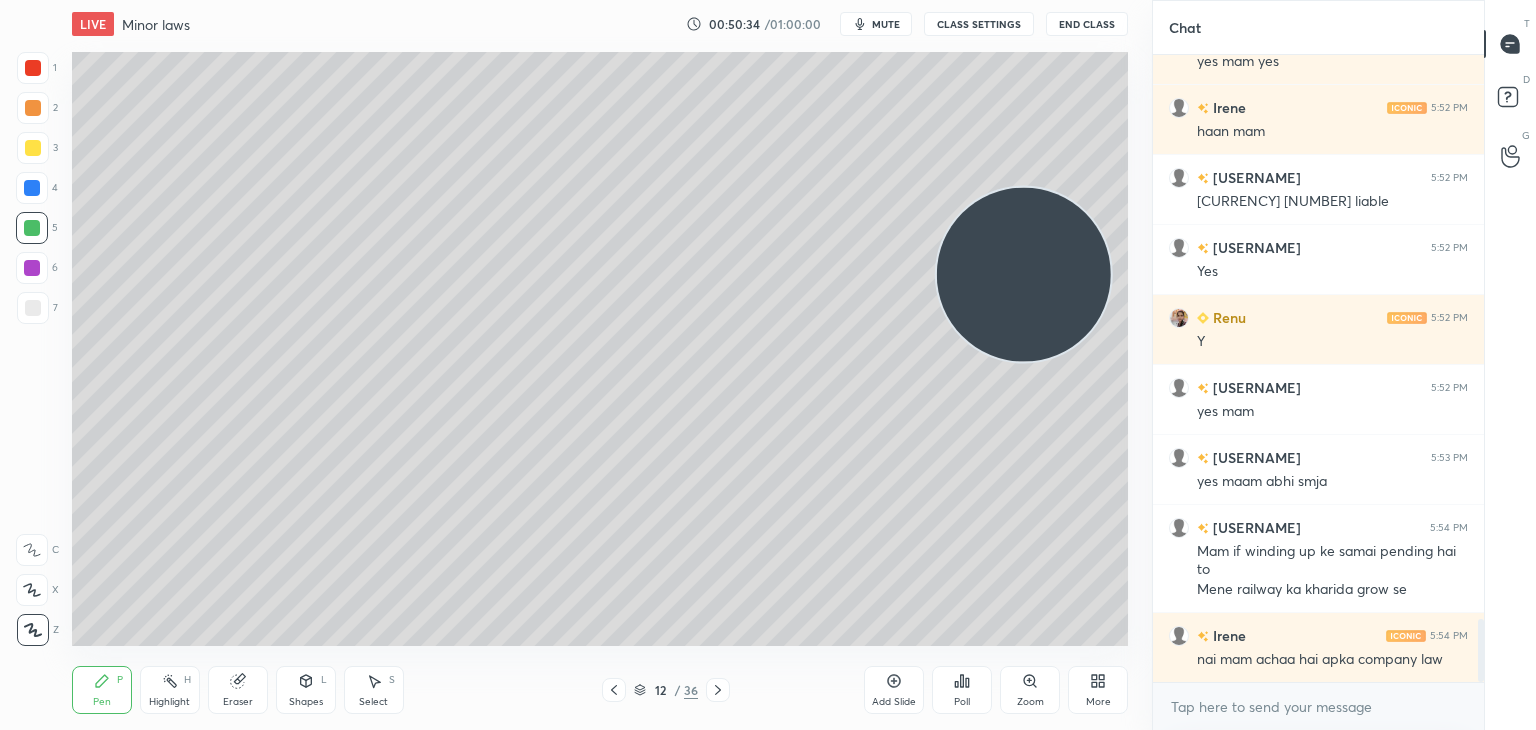 click on "12 / 36" at bounding box center (666, 690) 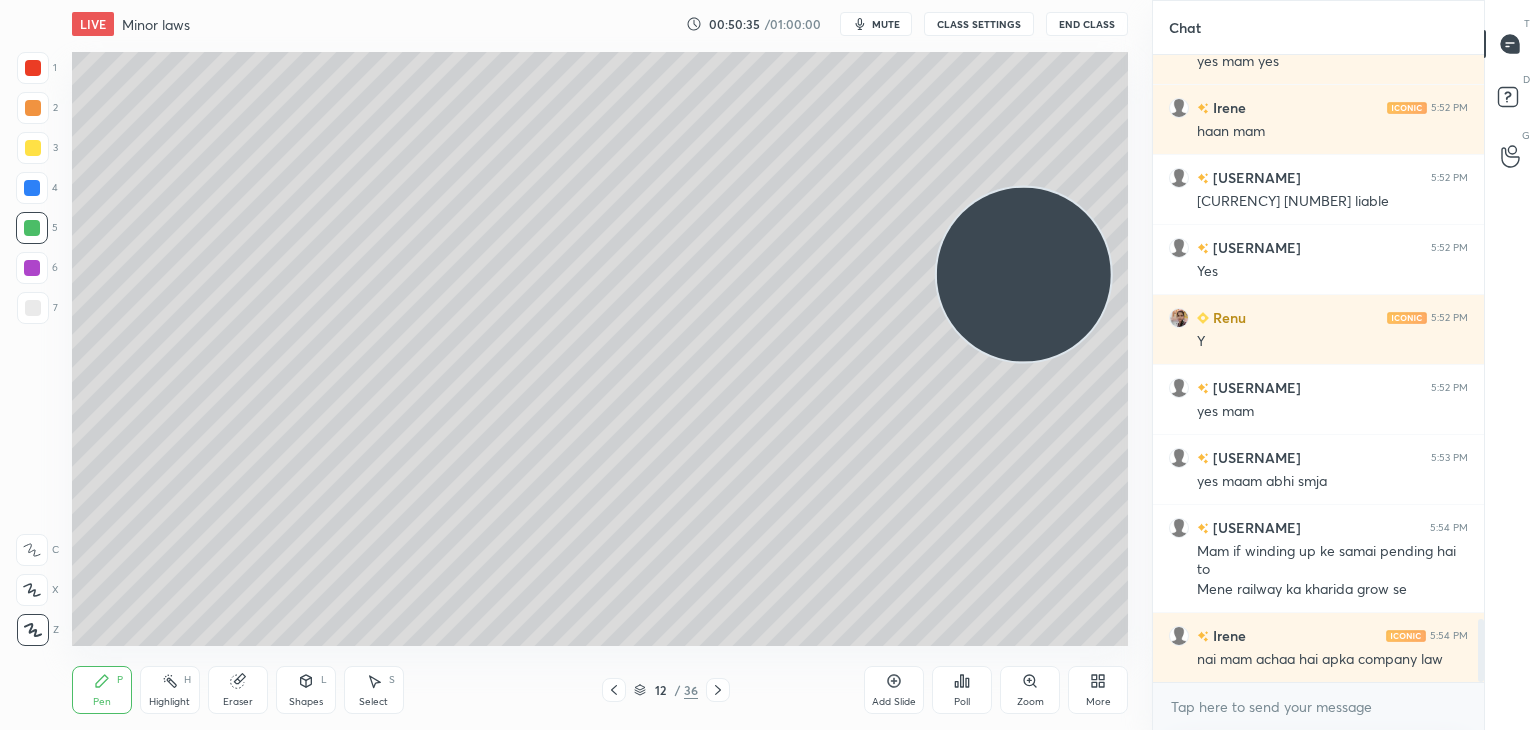 click at bounding box center (718, 690) 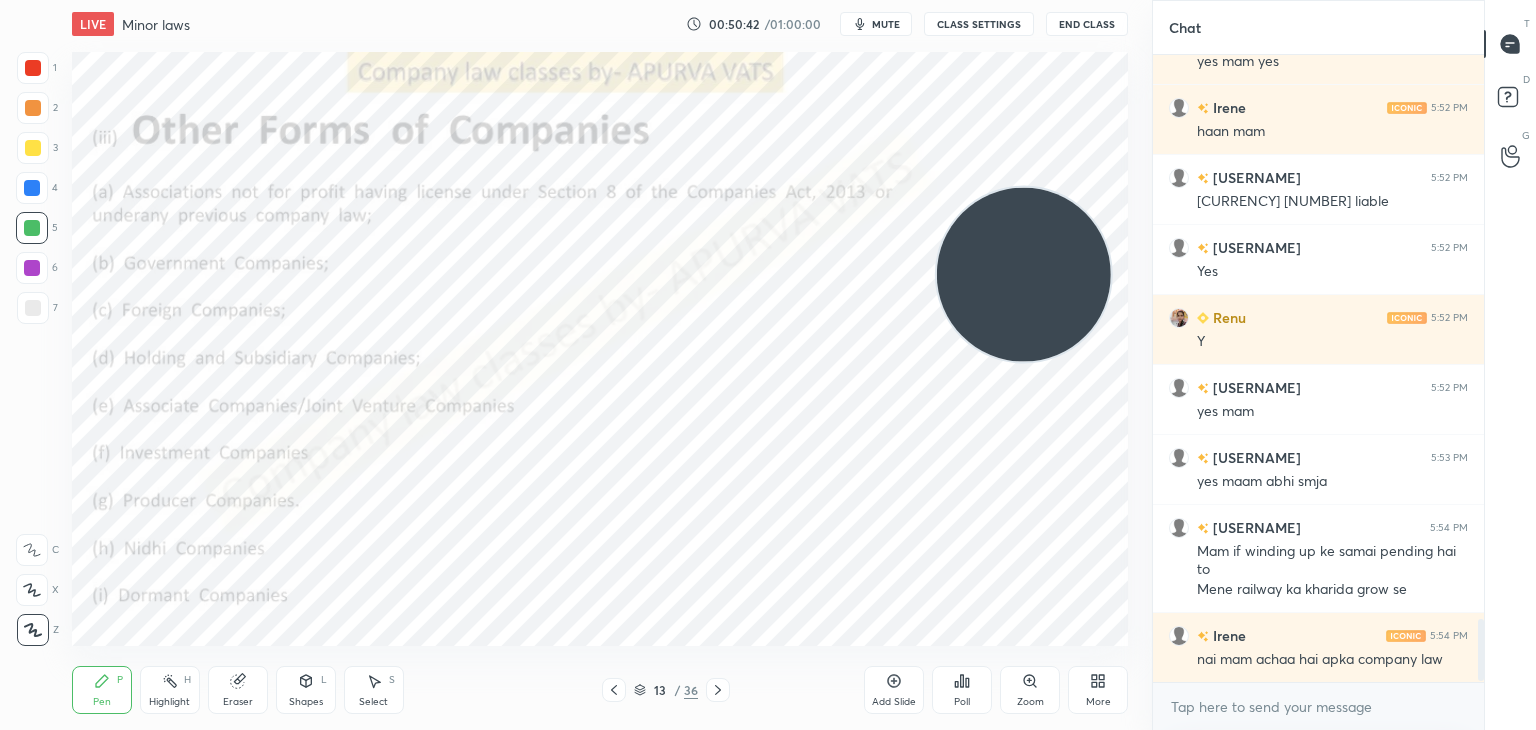 scroll, scrollTop: 5666, scrollLeft: 0, axis: vertical 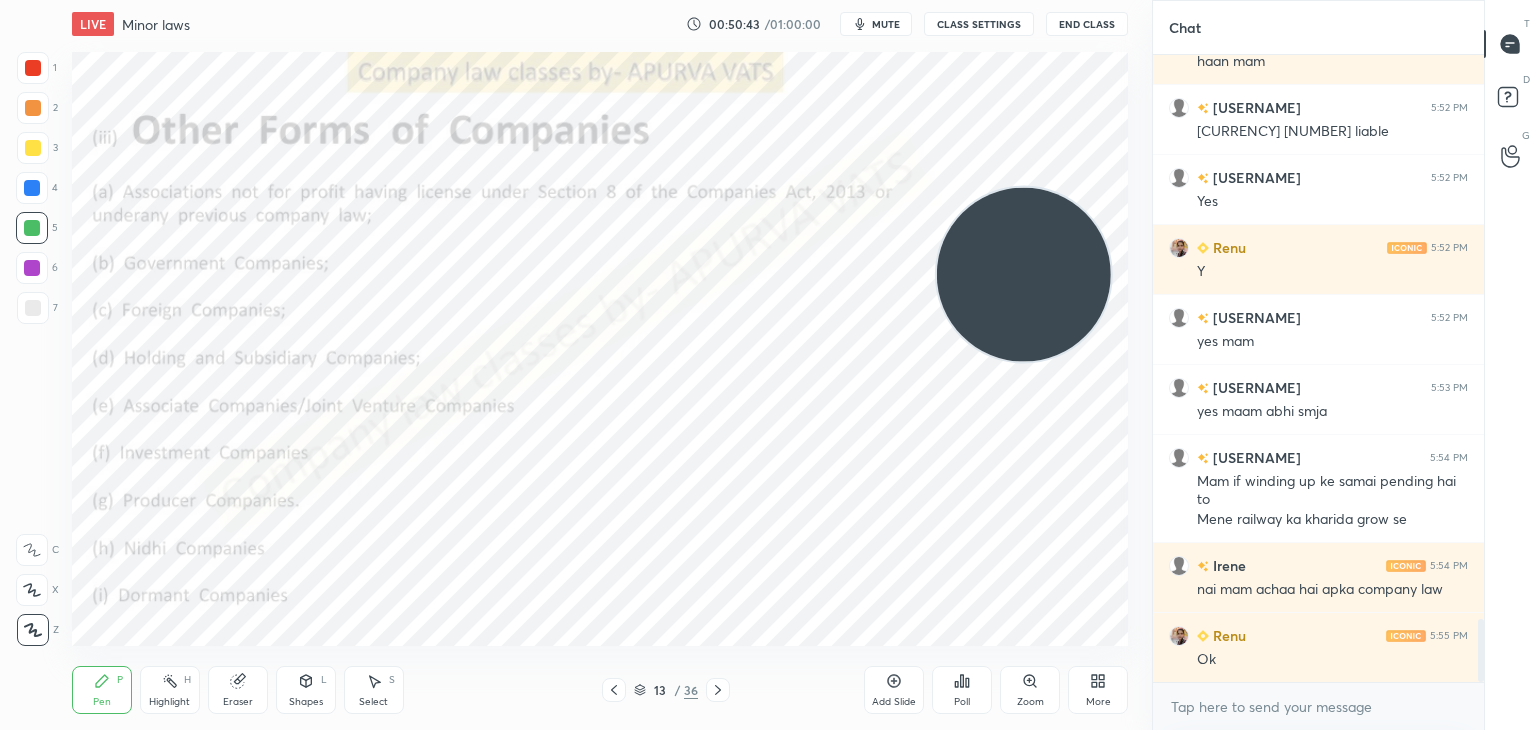 click 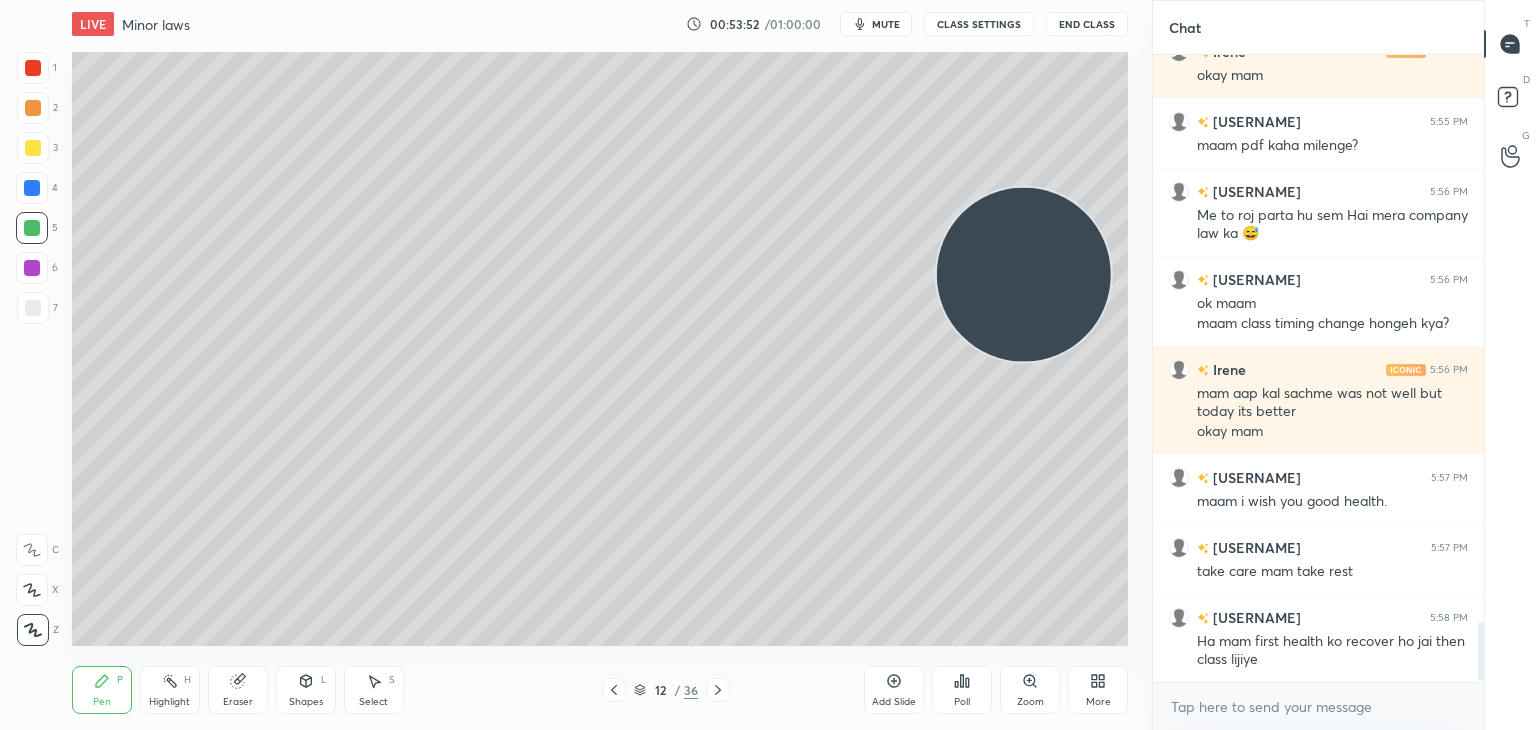 scroll, scrollTop: 5998, scrollLeft: 0, axis: vertical 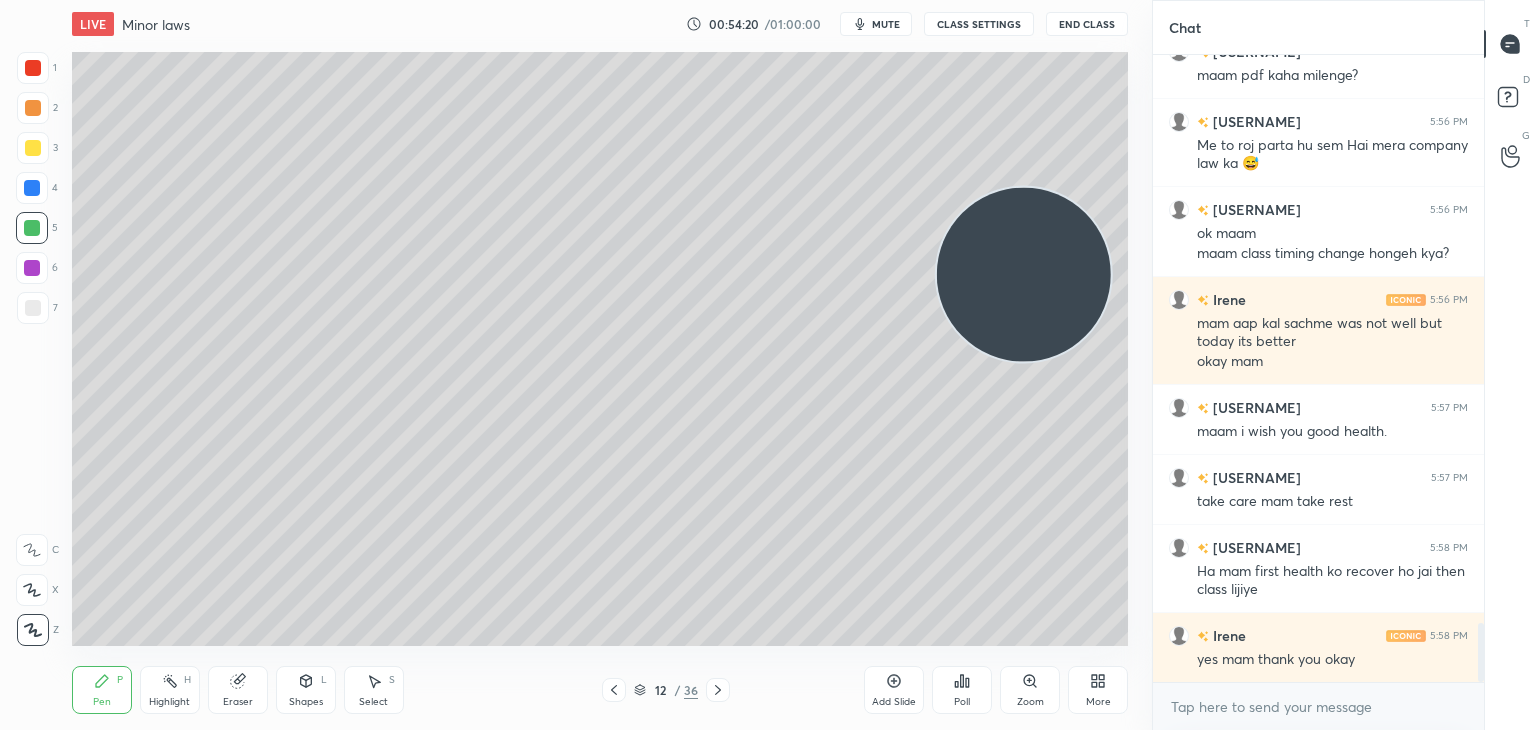 click on "mute" at bounding box center (886, 24) 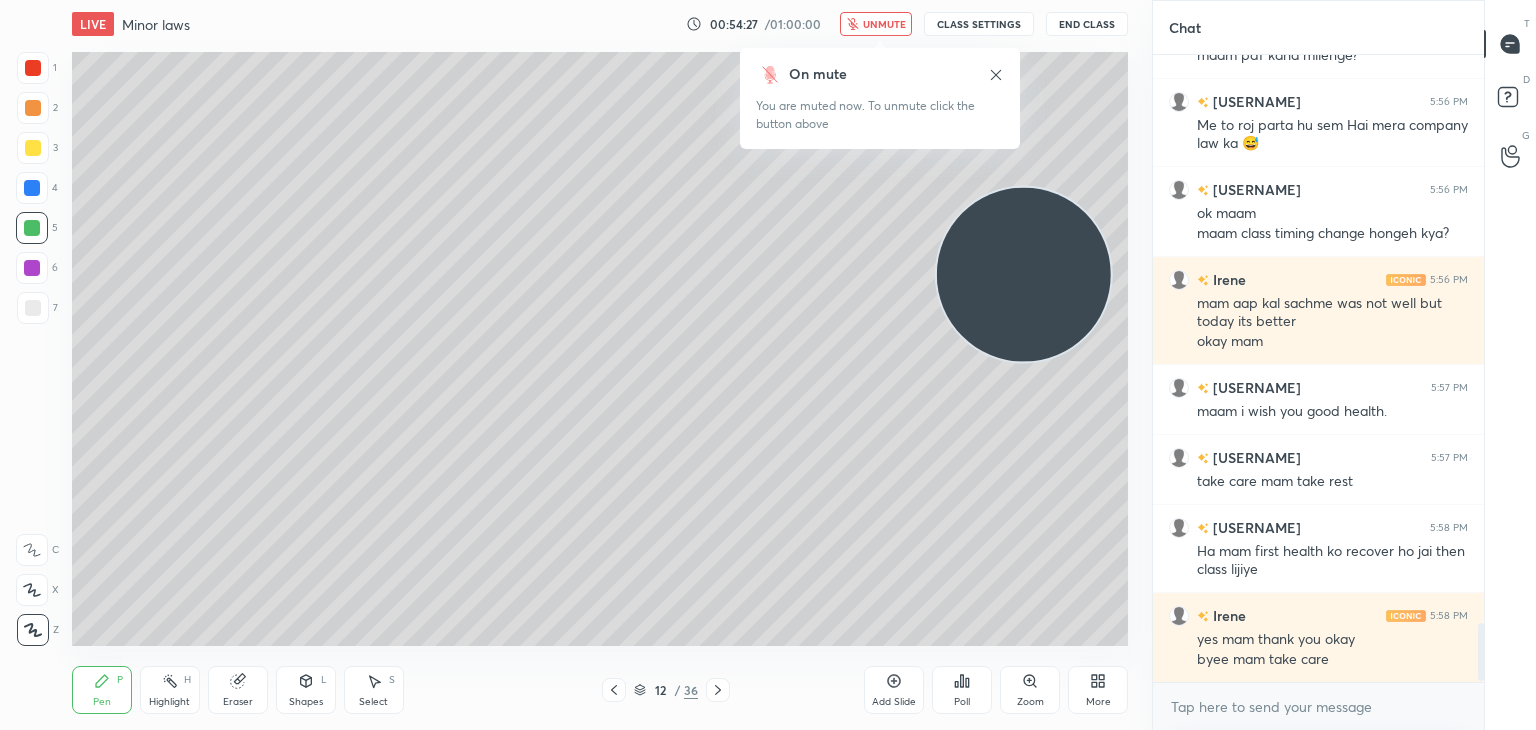 scroll, scrollTop: 6088, scrollLeft: 0, axis: vertical 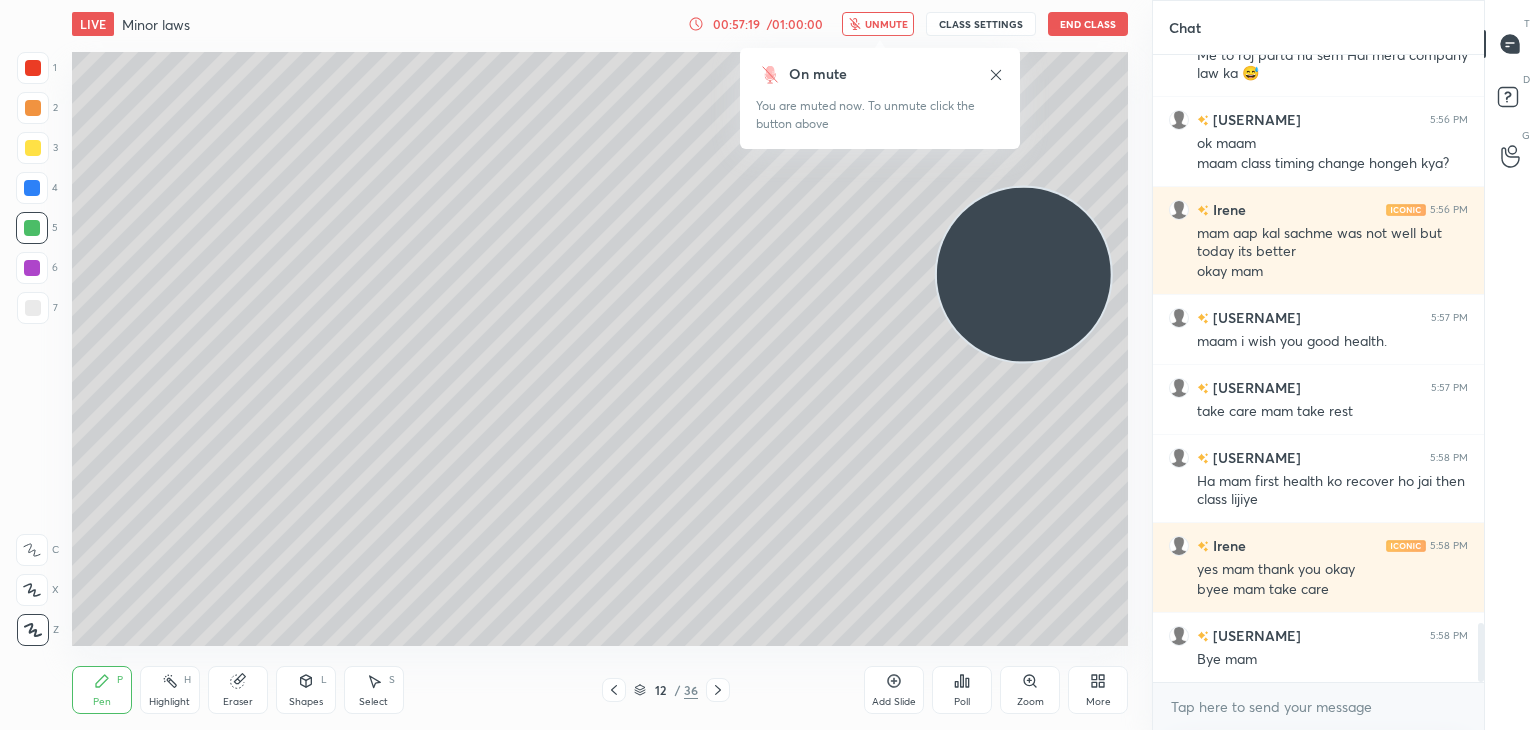 type 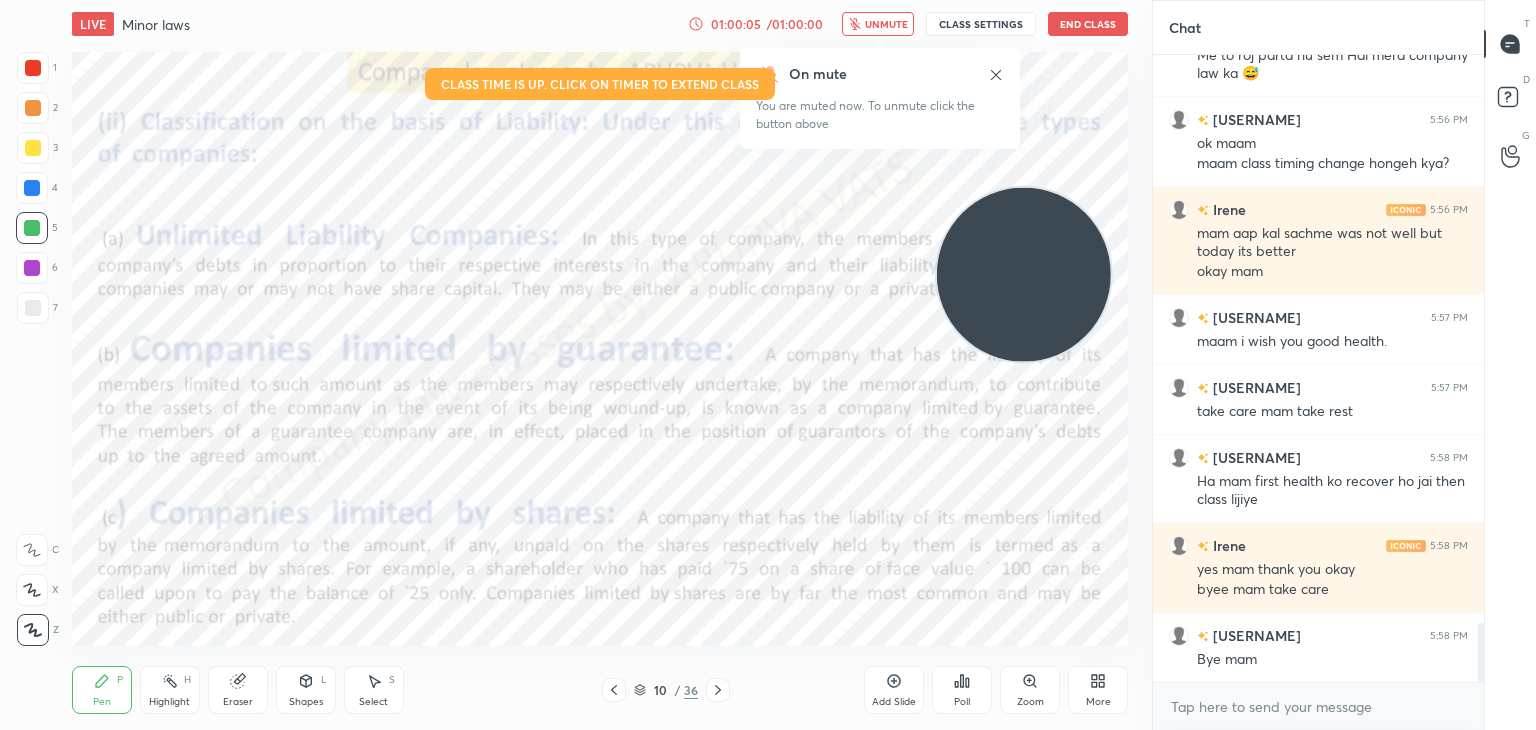 click on "End Class" at bounding box center [1088, 24] 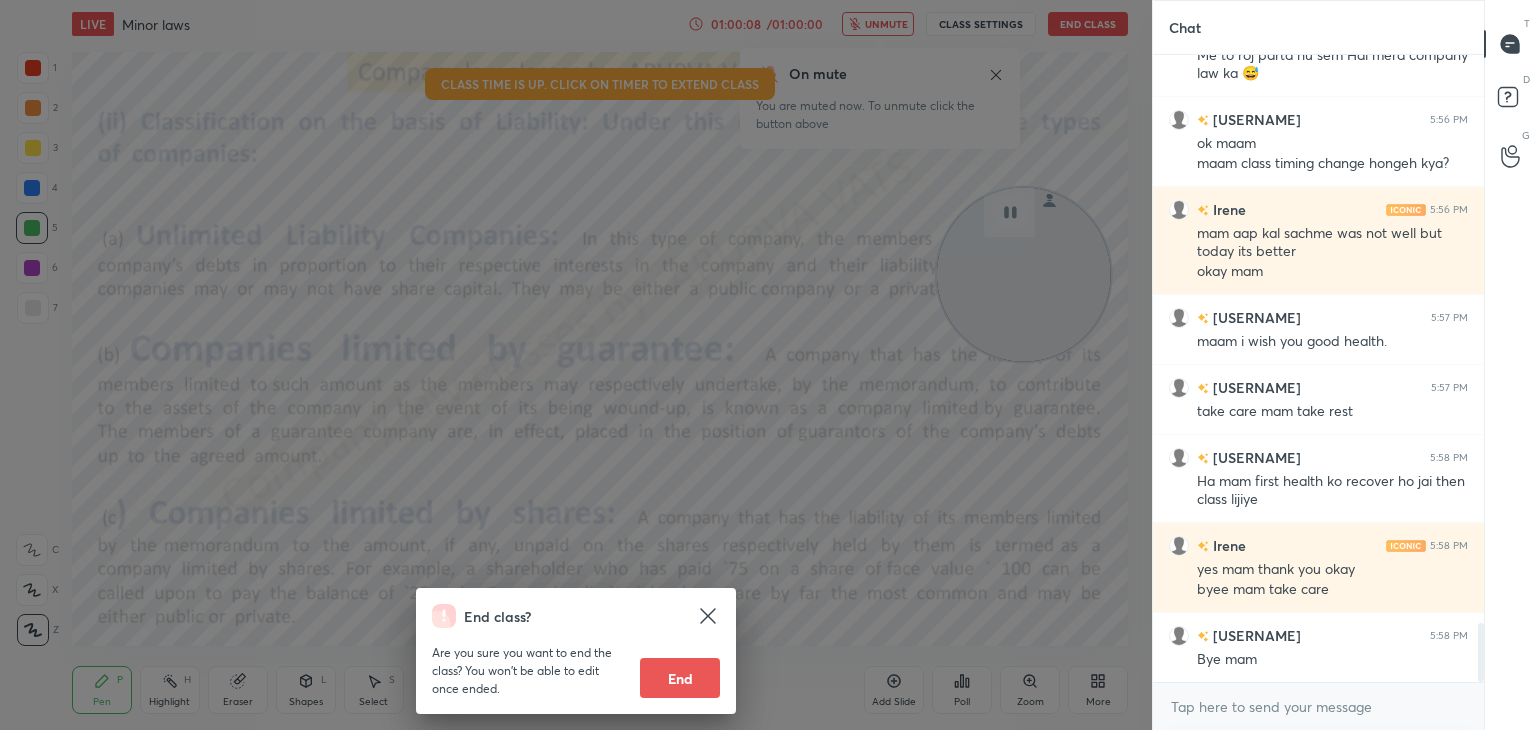 click on "End" at bounding box center (680, 678) 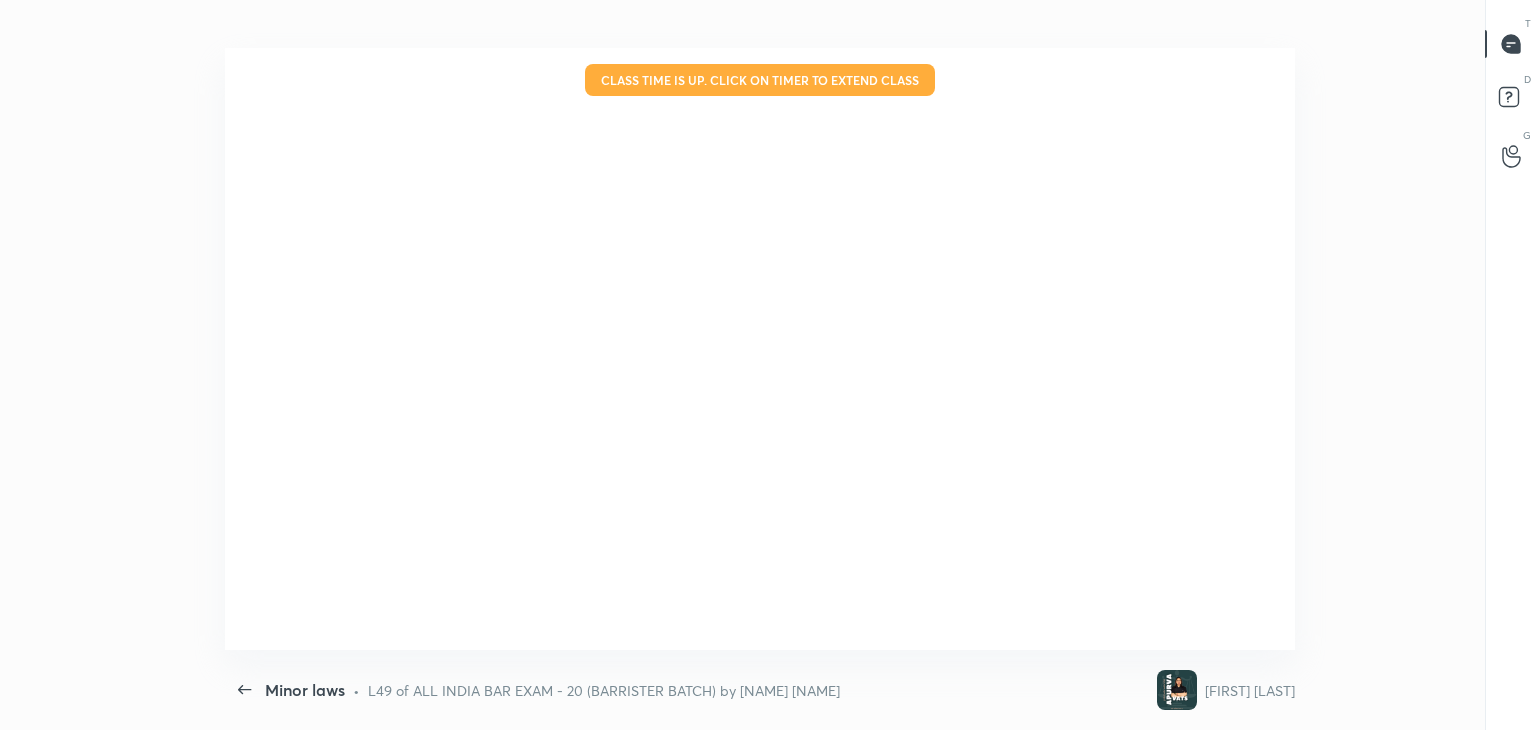 scroll, scrollTop: 99397, scrollLeft: 98858, axis: both 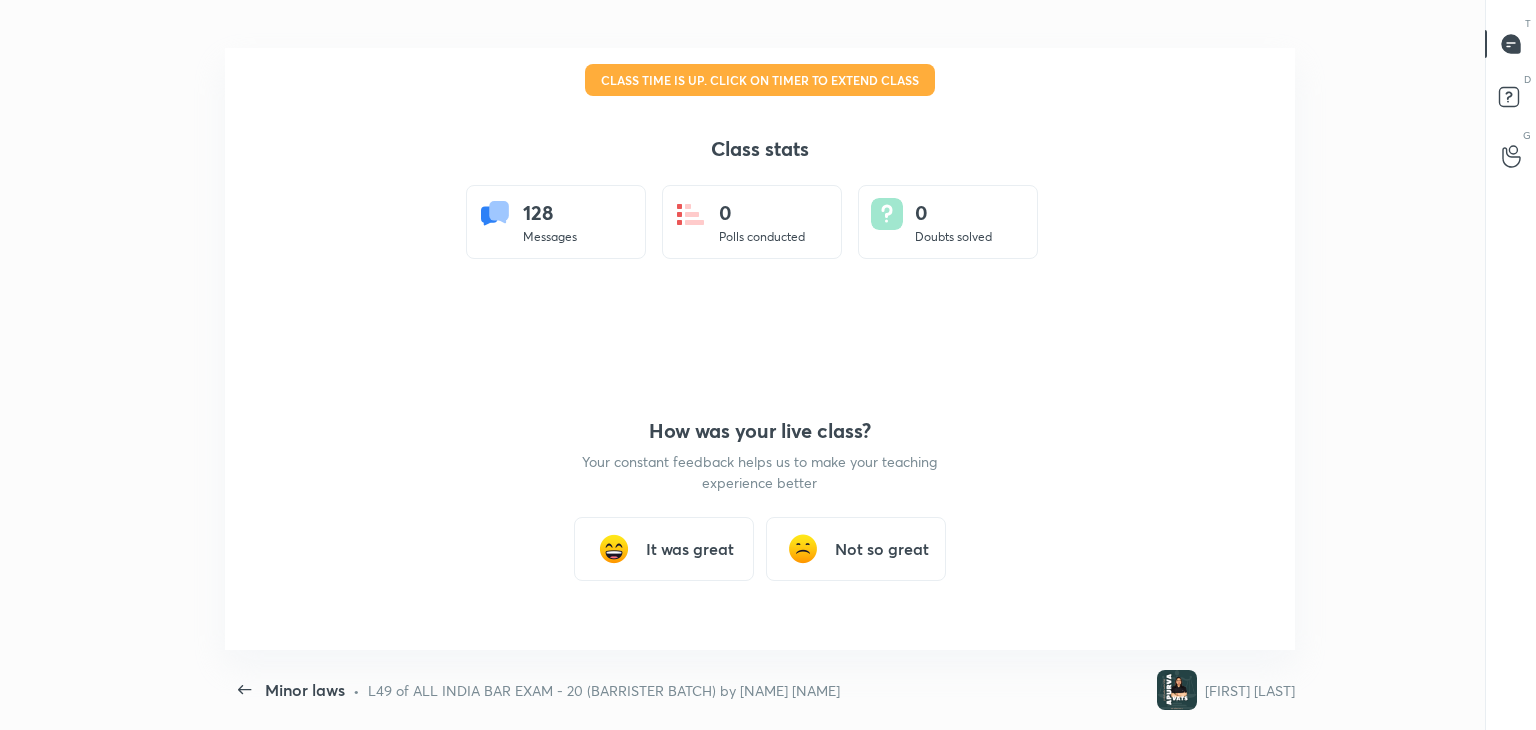 type 